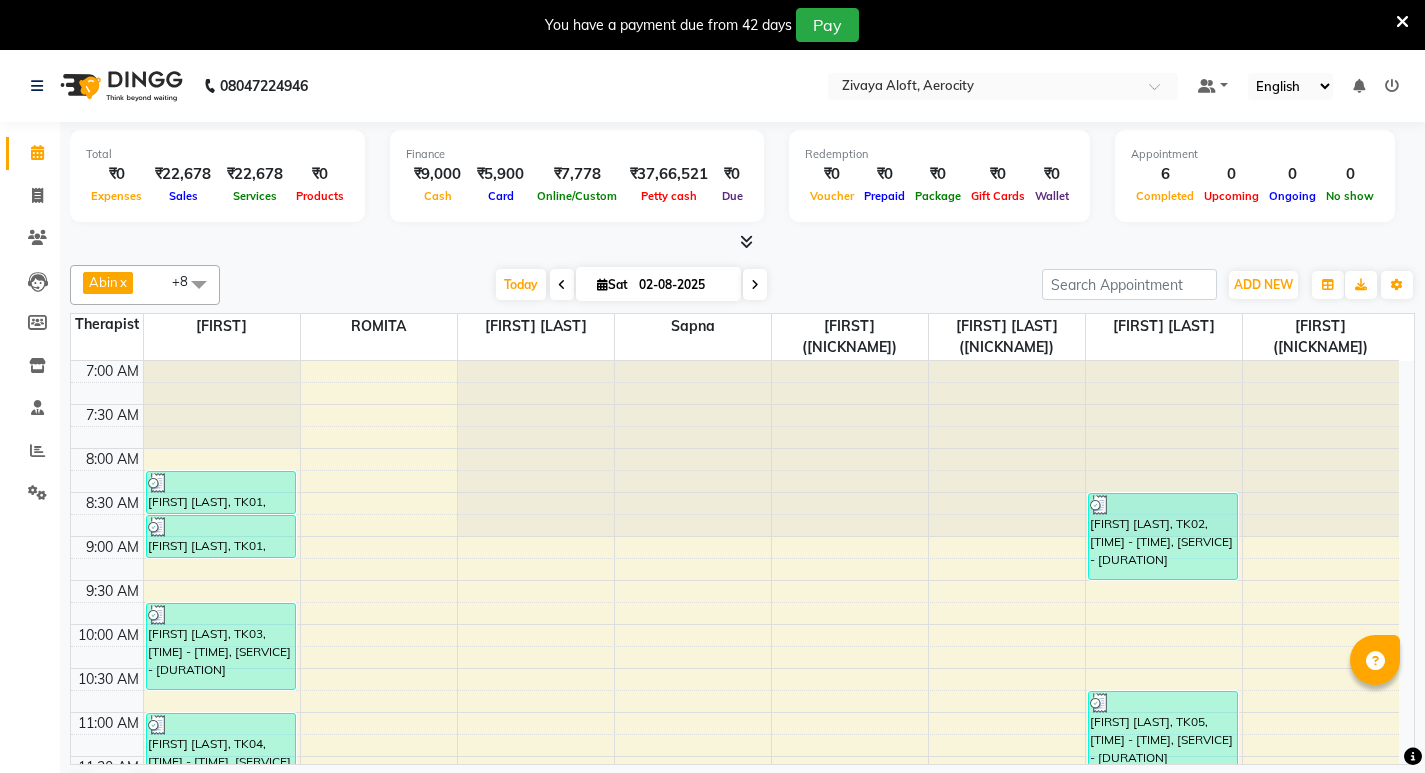 scroll, scrollTop: 0, scrollLeft: 0, axis: both 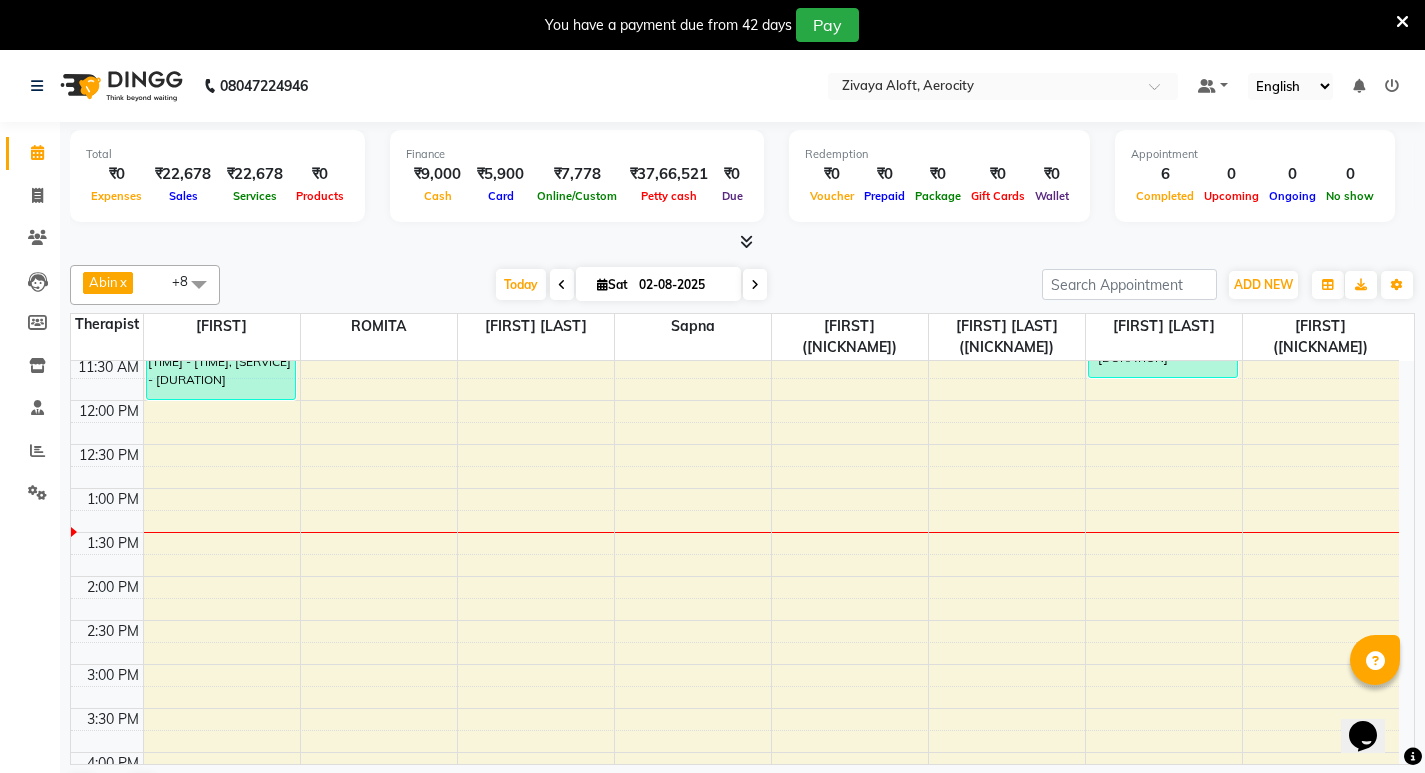 click on "[FIRST] [LAST], TK01, [TIME] - [TIME], [SERVICE] - [DURATION]     [FIRST] [LAST], TK01, [TIME] - [TIME], [SERVICE] - [DURATION]     [FIRST] [LAST], TK03, [TIME] - [TIME], [SERVICE] - [DURATION]     [FIRST] [LAST], TK04, [TIME] - [TIME], [SERVICE] - [DURATION]     [FIRST] [LAST], TK02, [TIME] - [TIME], [SERVICE] - [DURATION]     [FIRST] [LAST], TK05, [TIME] - [TIME], [SERVICE] - [DURATION]" at bounding box center (735, 708) 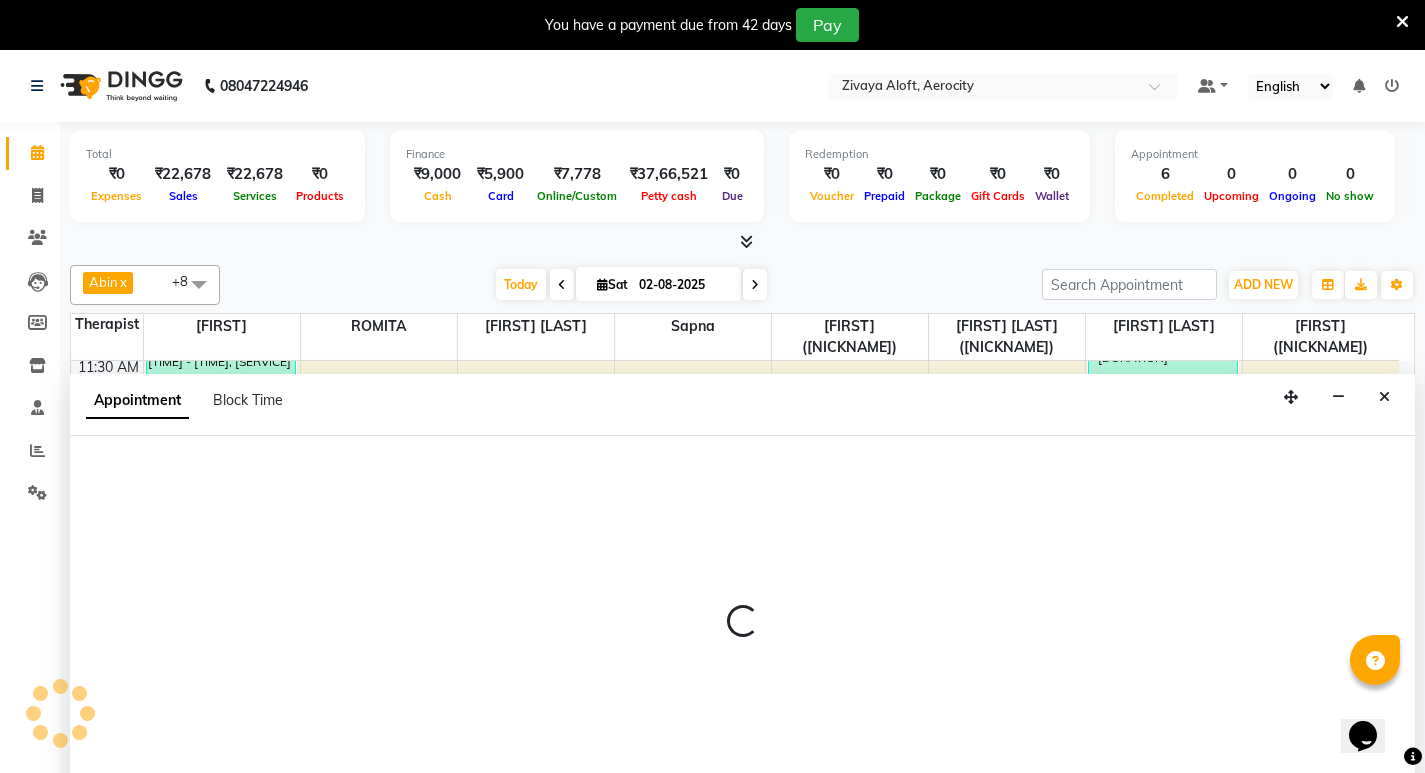 select on "48457" 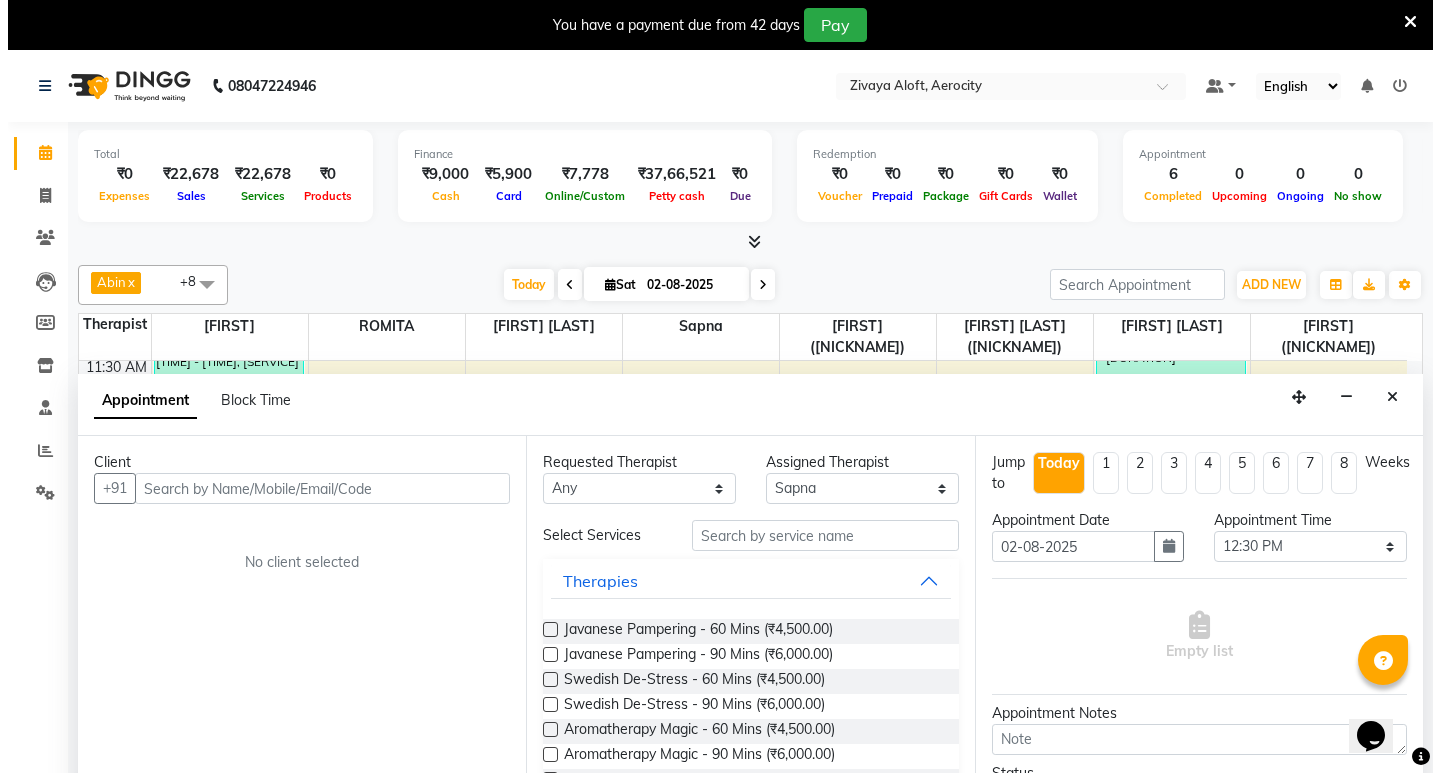 scroll, scrollTop: 51, scrollLeft: 0, axis: vertical 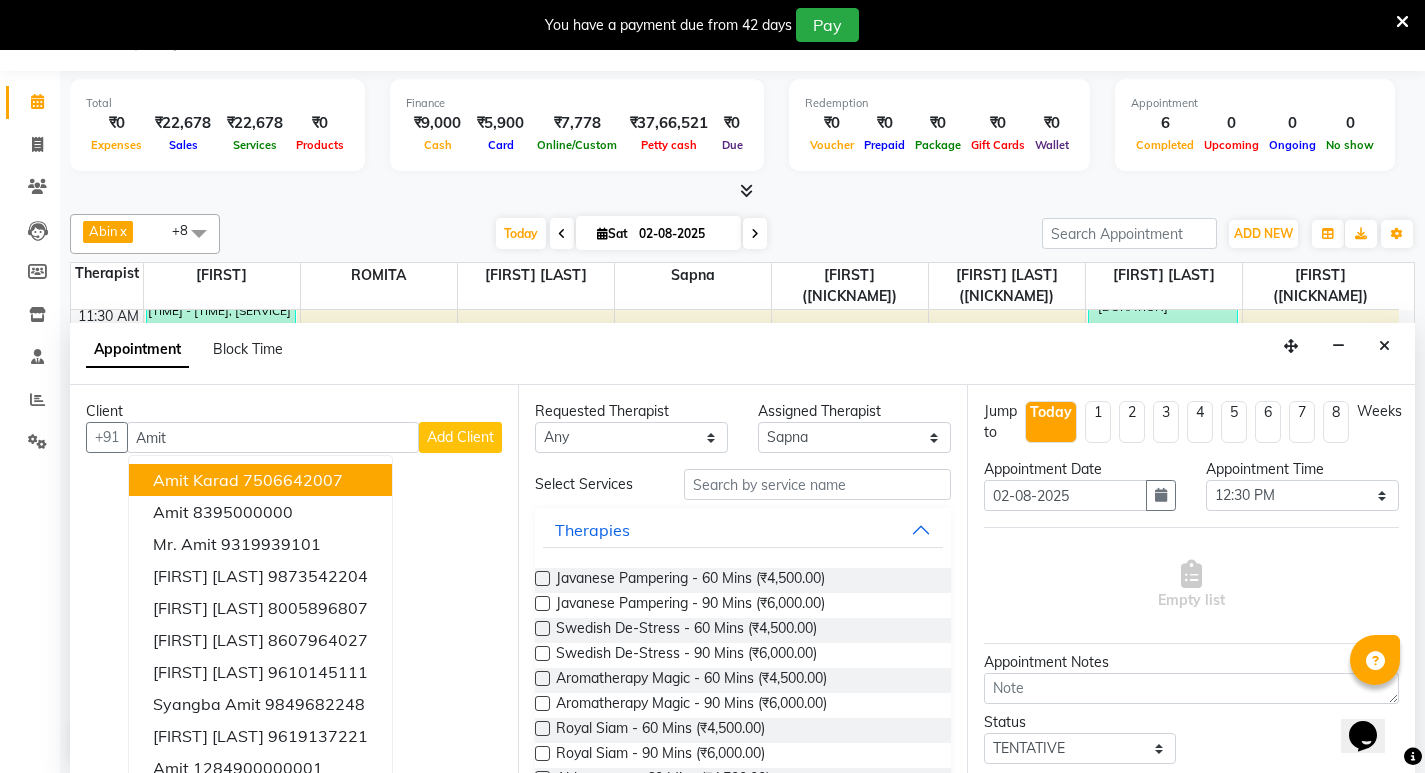 type on "Amit" 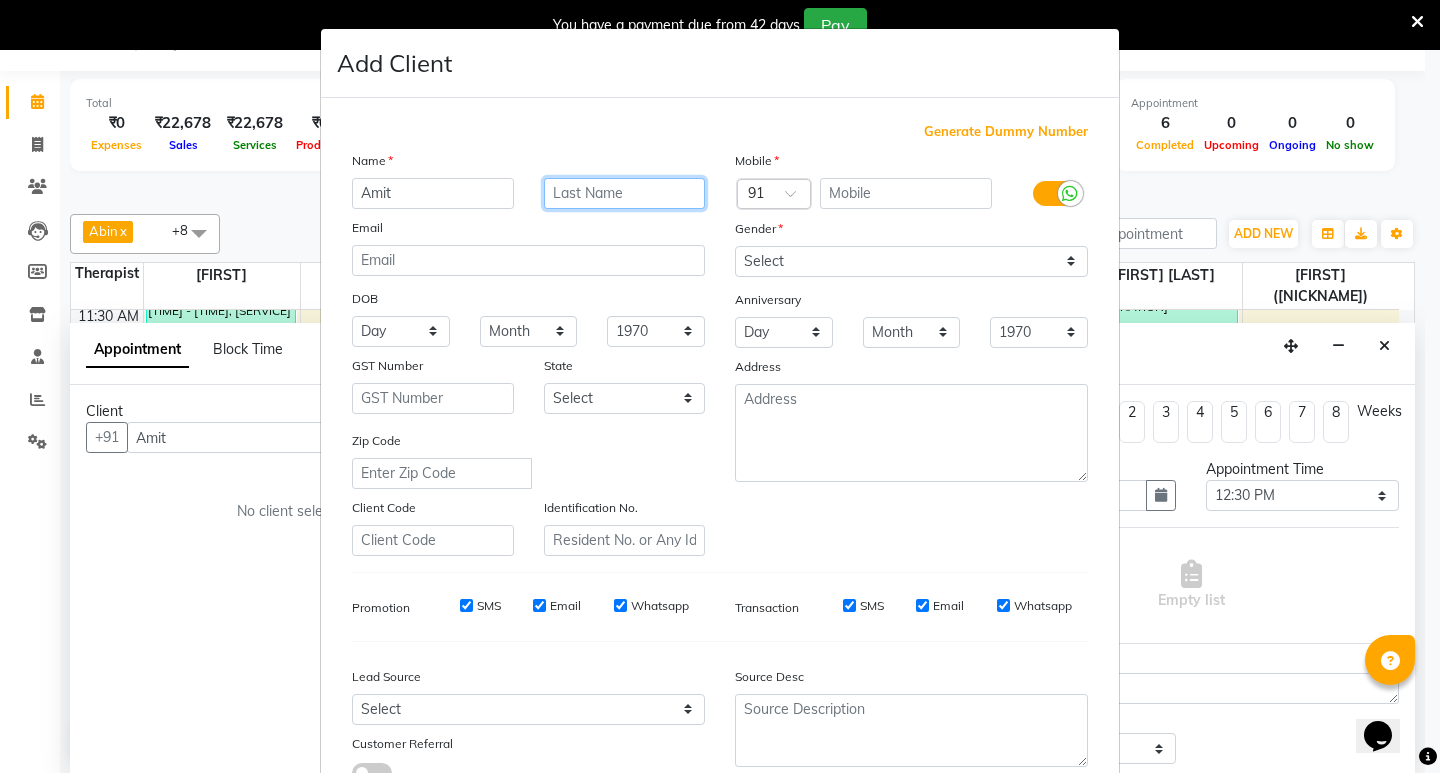 click at bounding box center [625, 193] 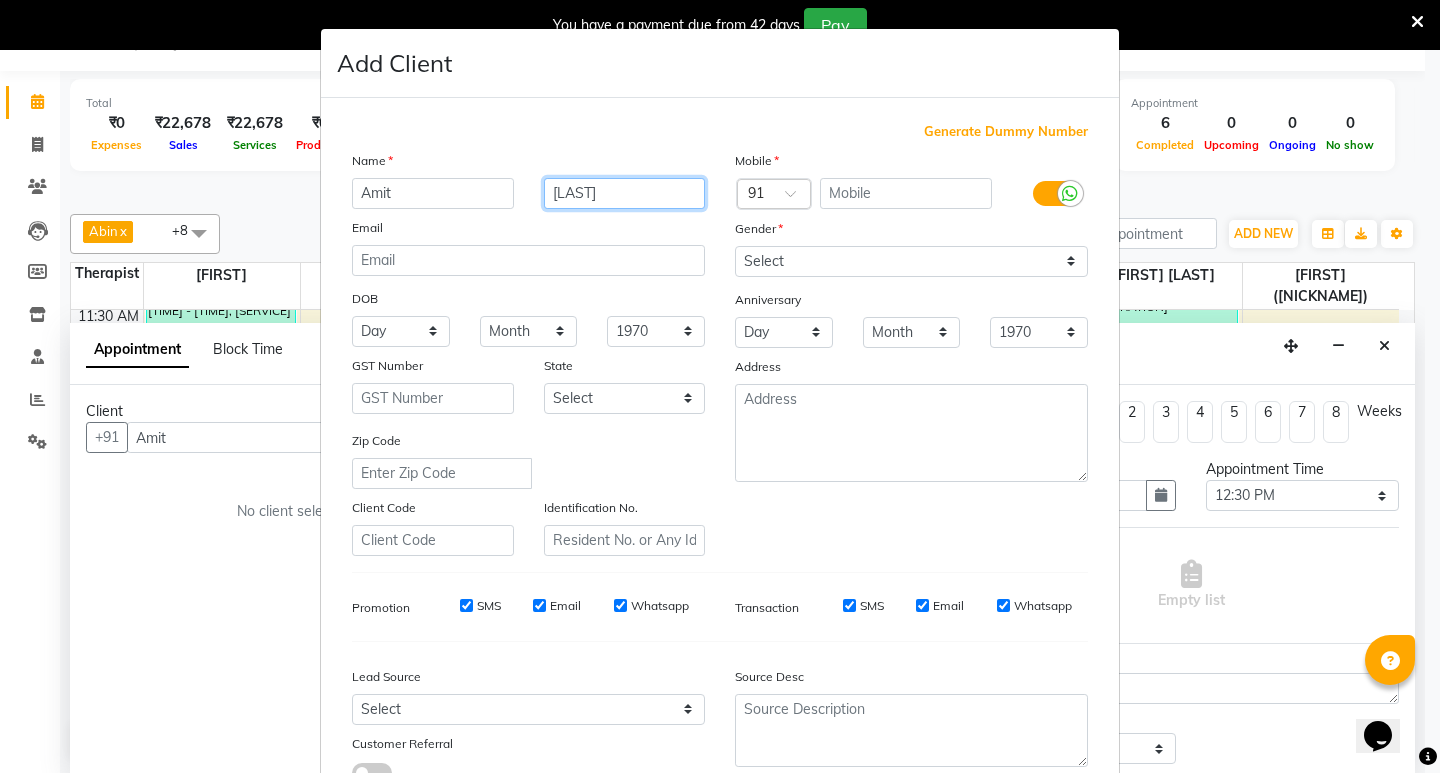 type on "[LAST]" 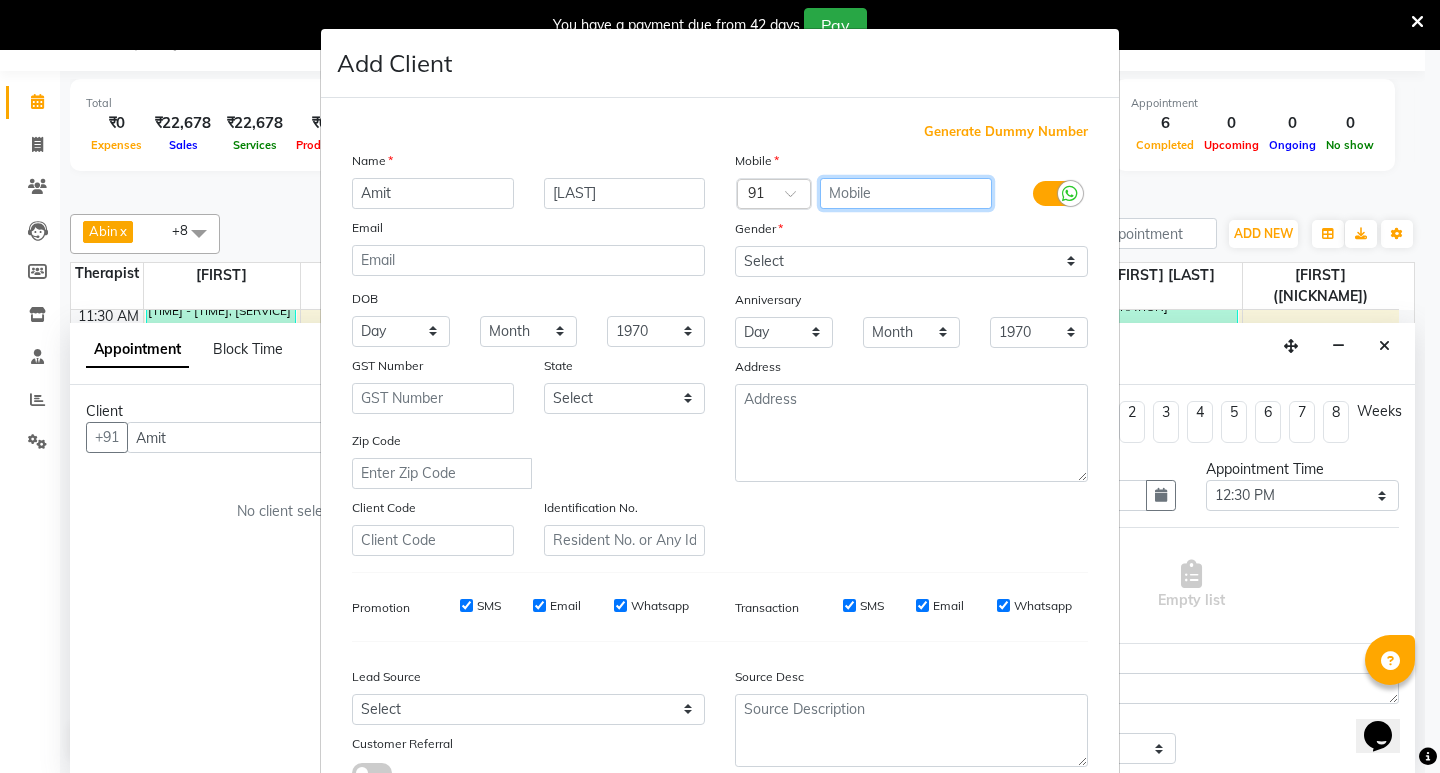 click at bounding box center [906, 193] 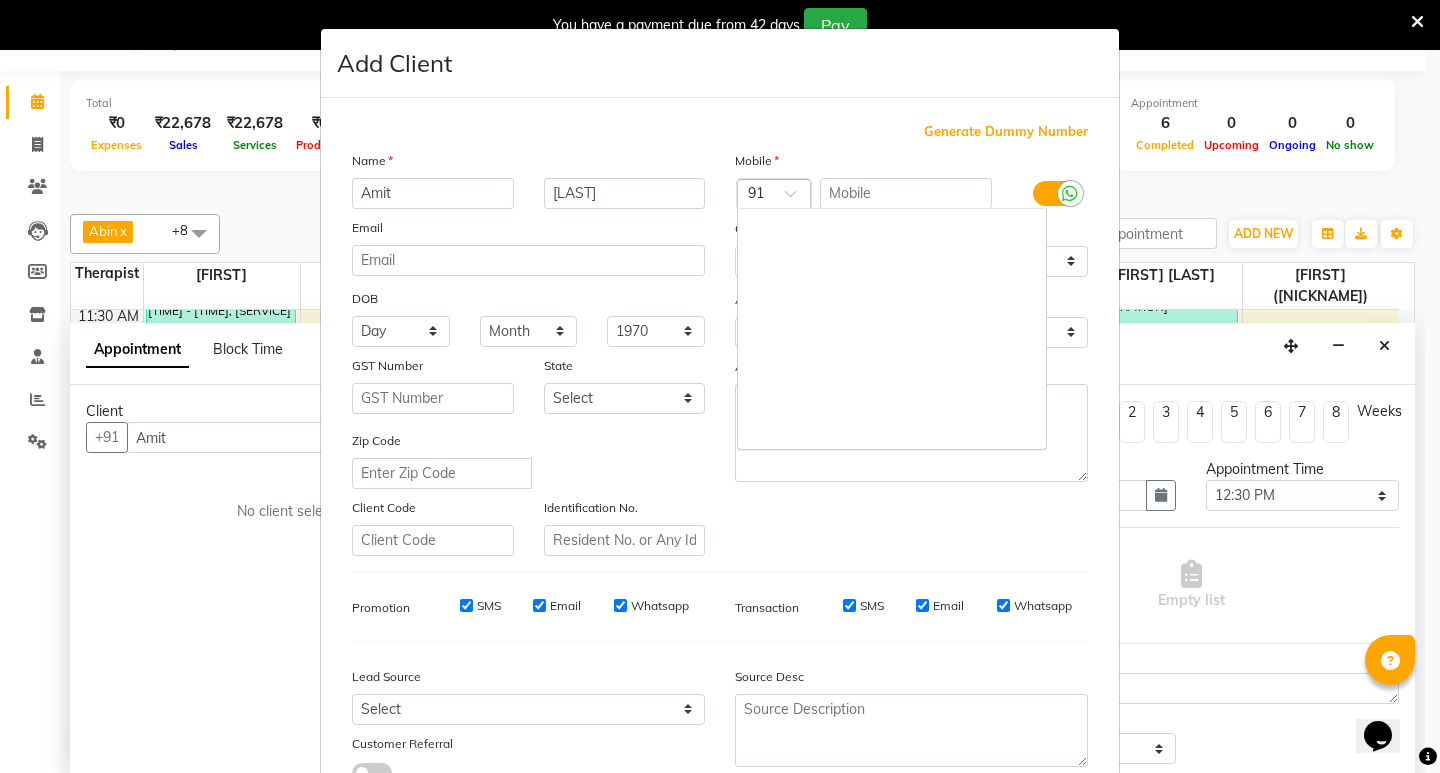 click at bounding box center [774, 195] 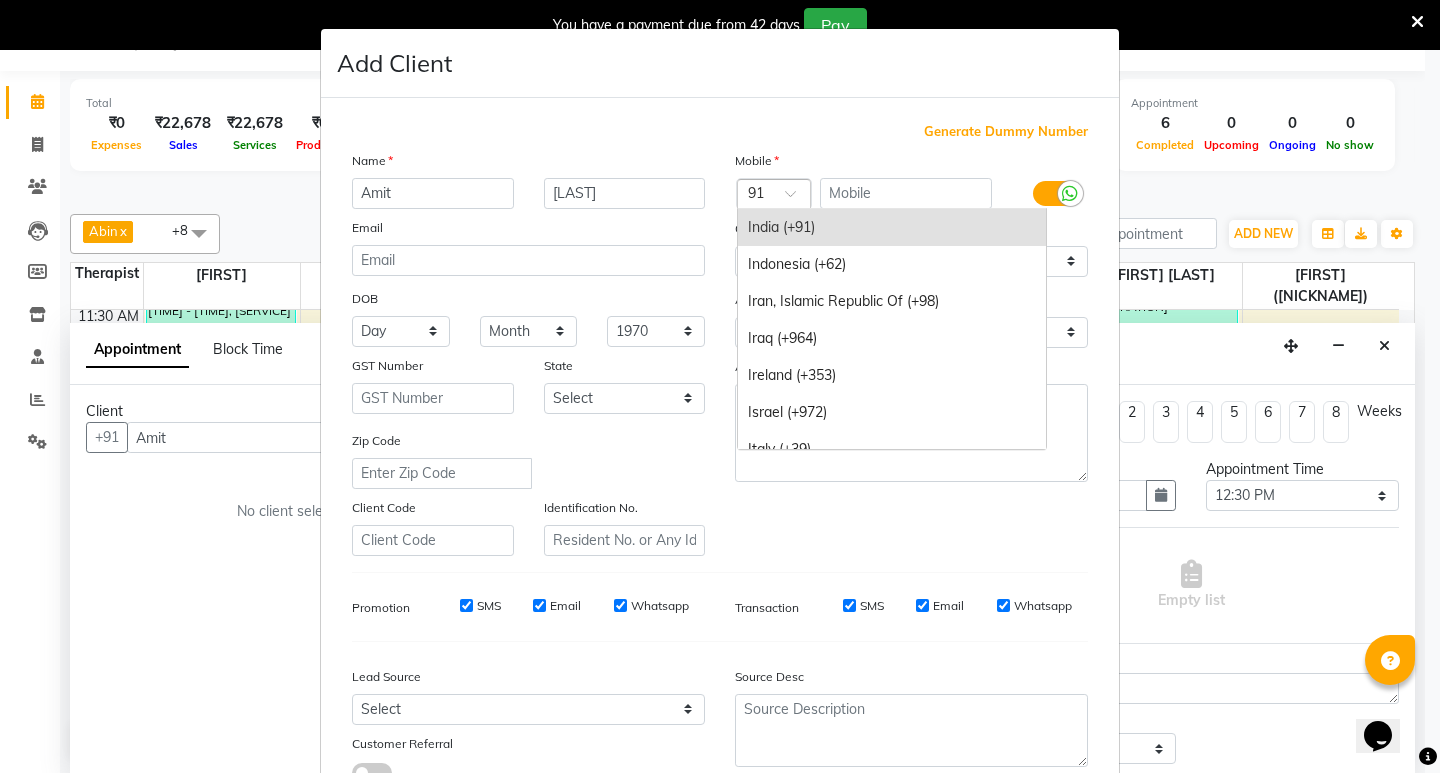 type on "1" 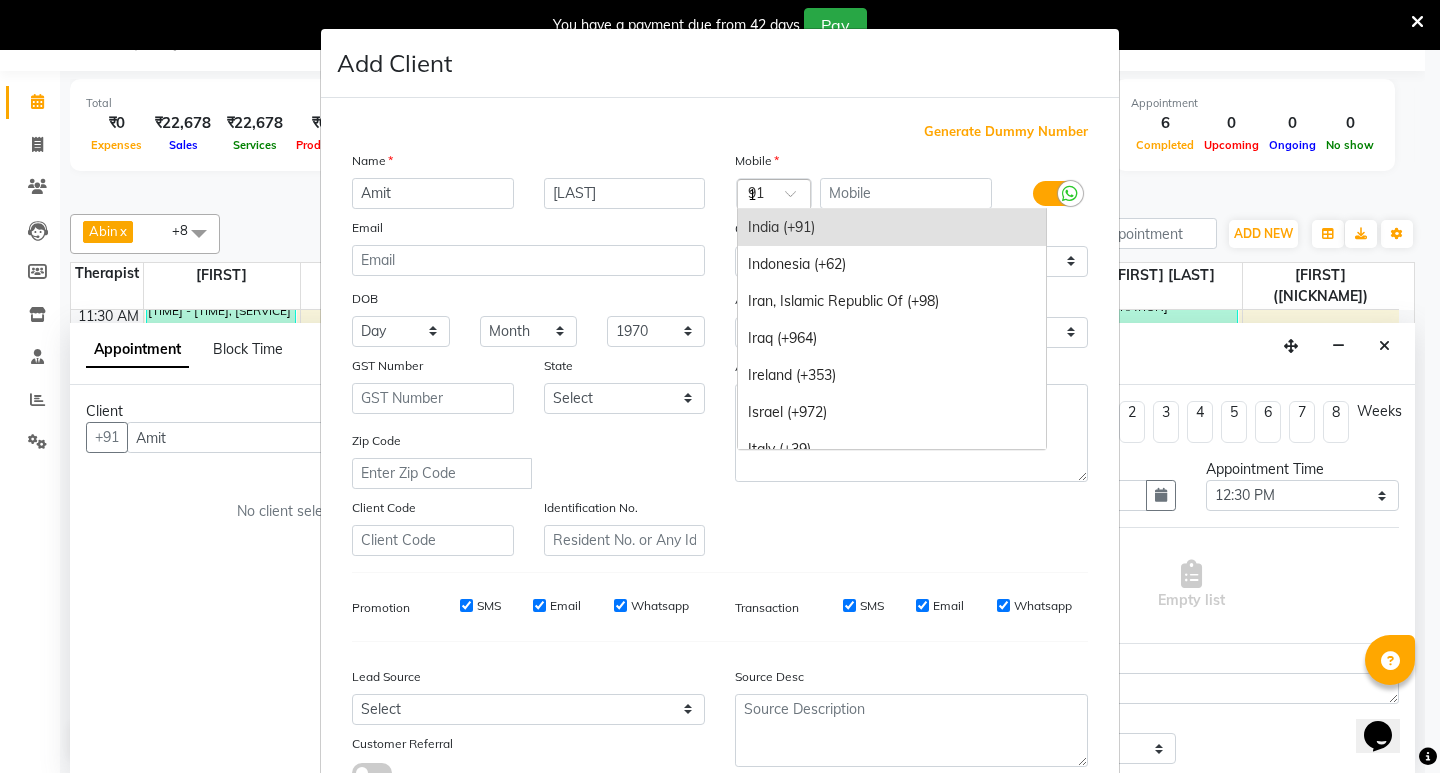 scroll, scrollTop: 1721, scrollLeft: 0, axis: vertical 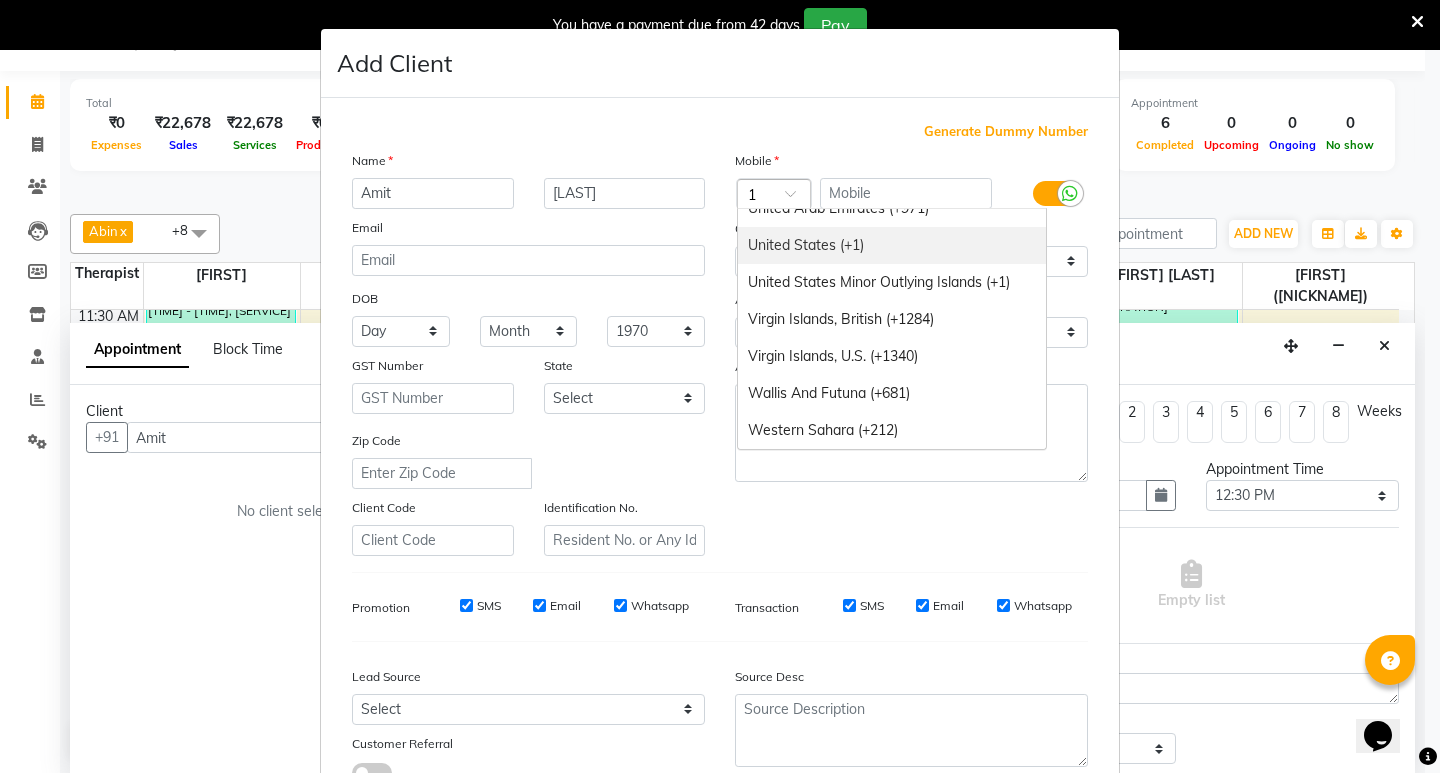 click on "United States (+1)" at bounding box center (892, 245) 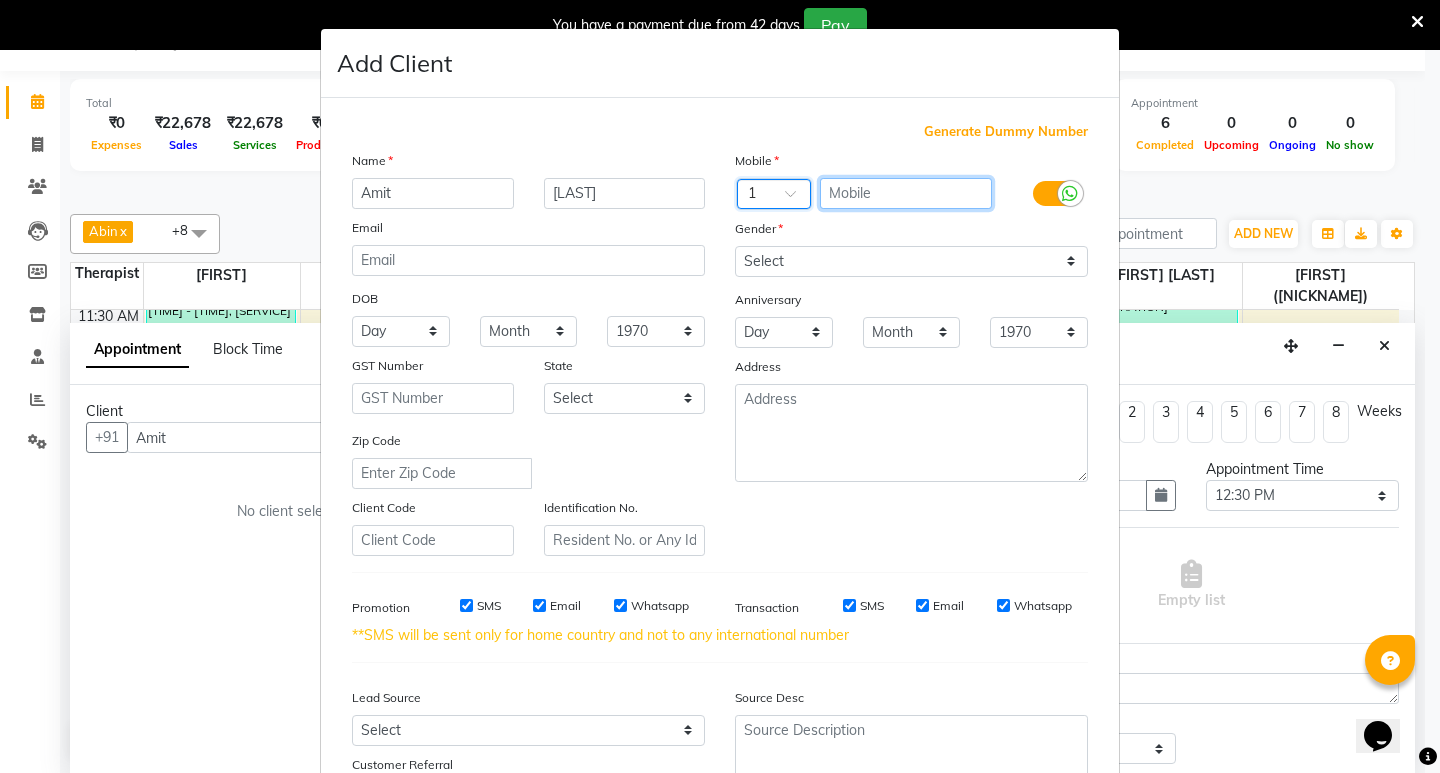 click at bounding box center (906, 193) 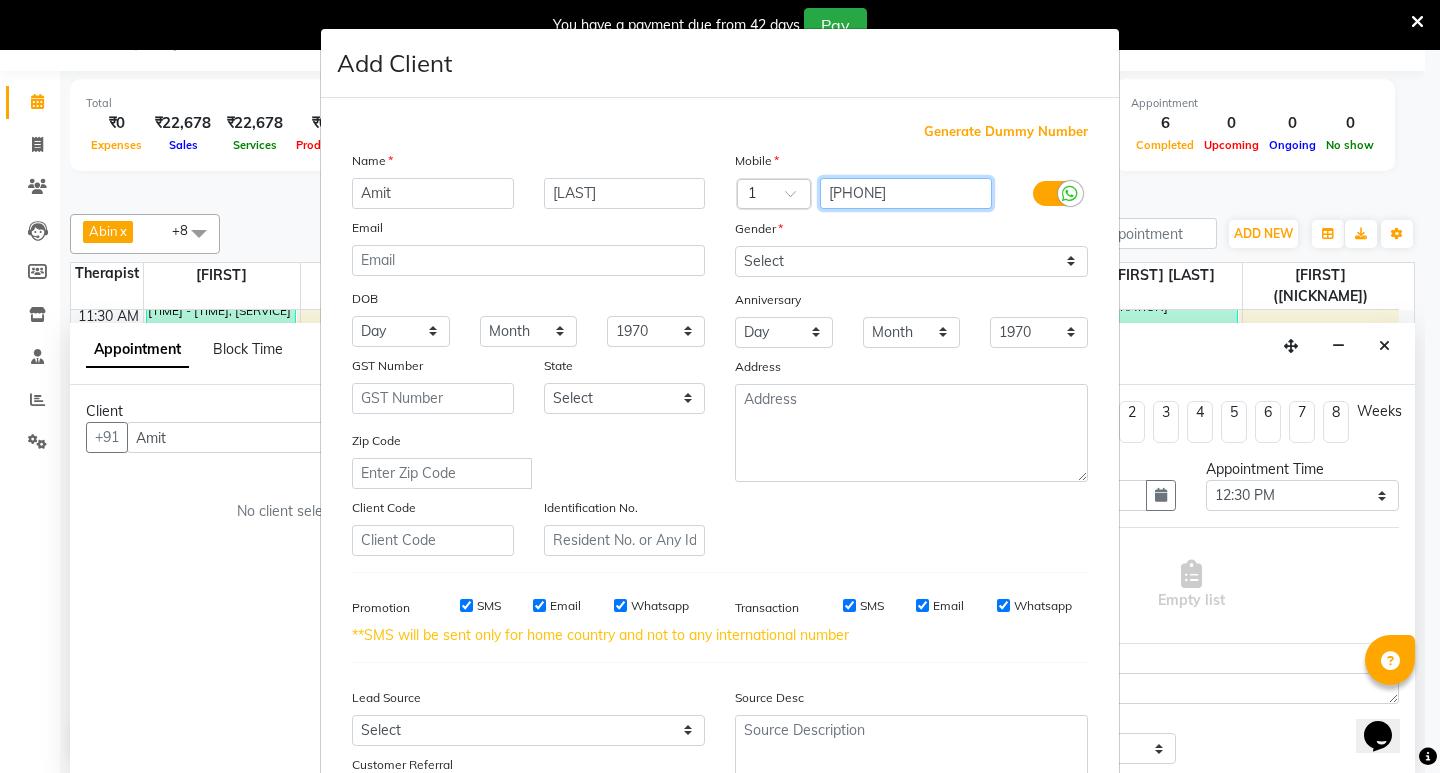 type on "[PHONE]" 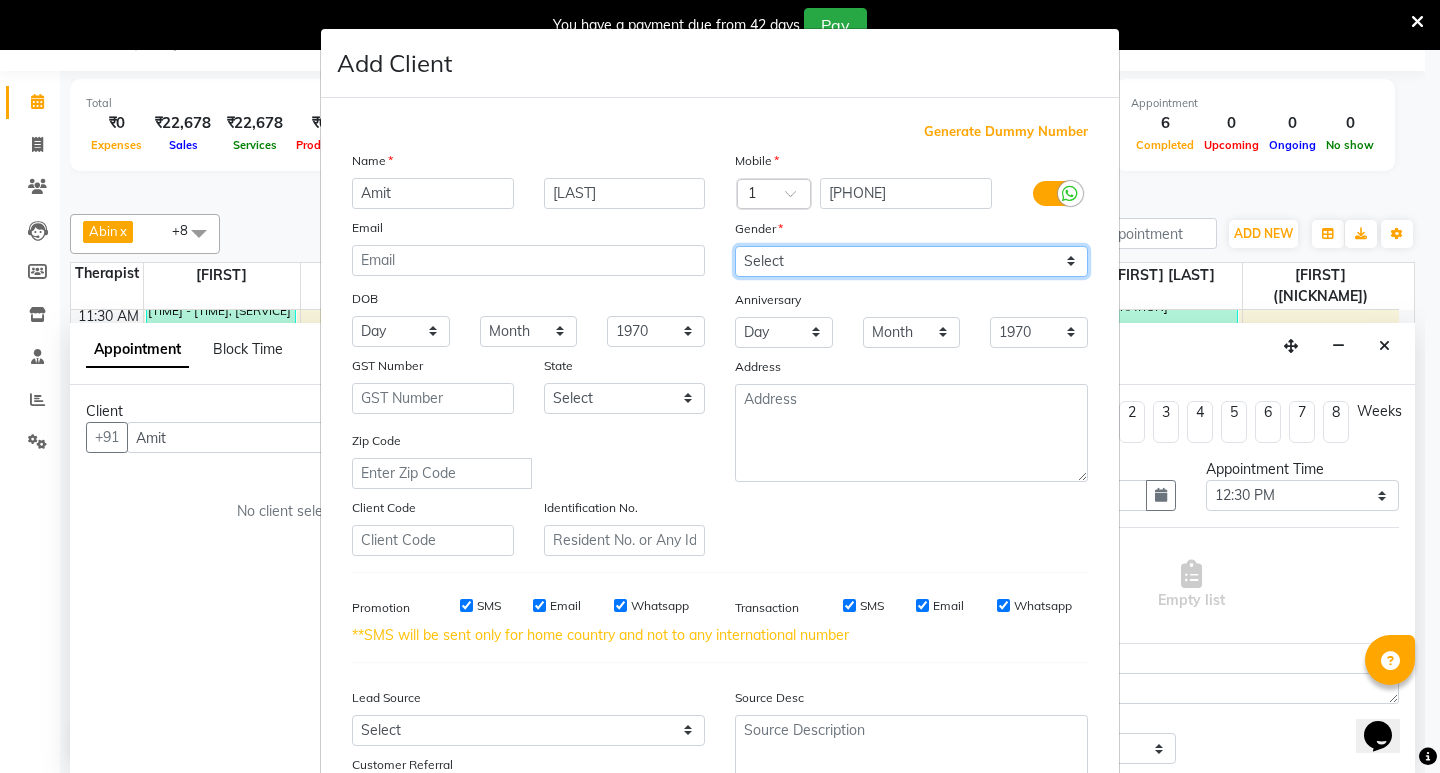 click on "Select Male Female Other Prefer Not To Say" at bounding box center [911, 261] 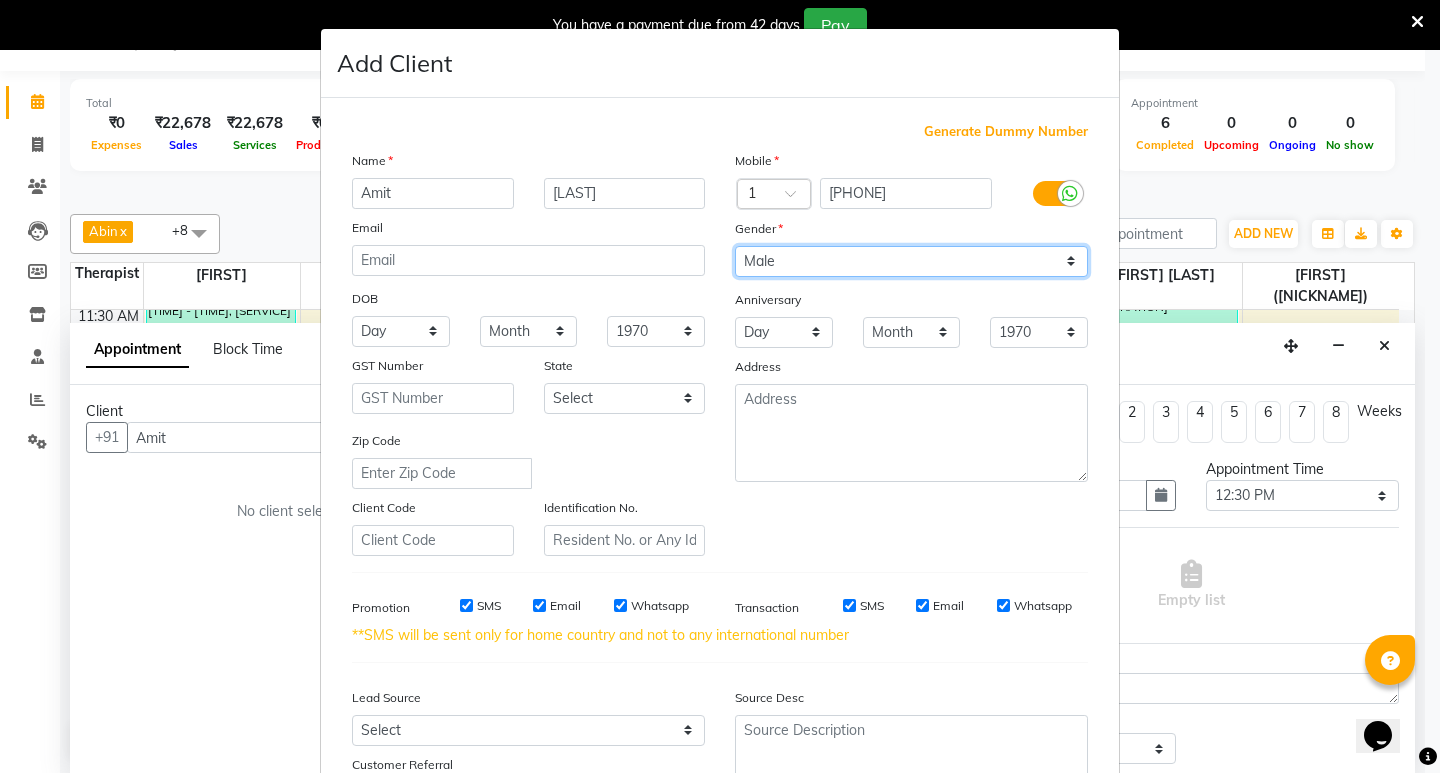 click on "Select Male Female Other Prefer Not To Say" at bounding box center (911, 261) 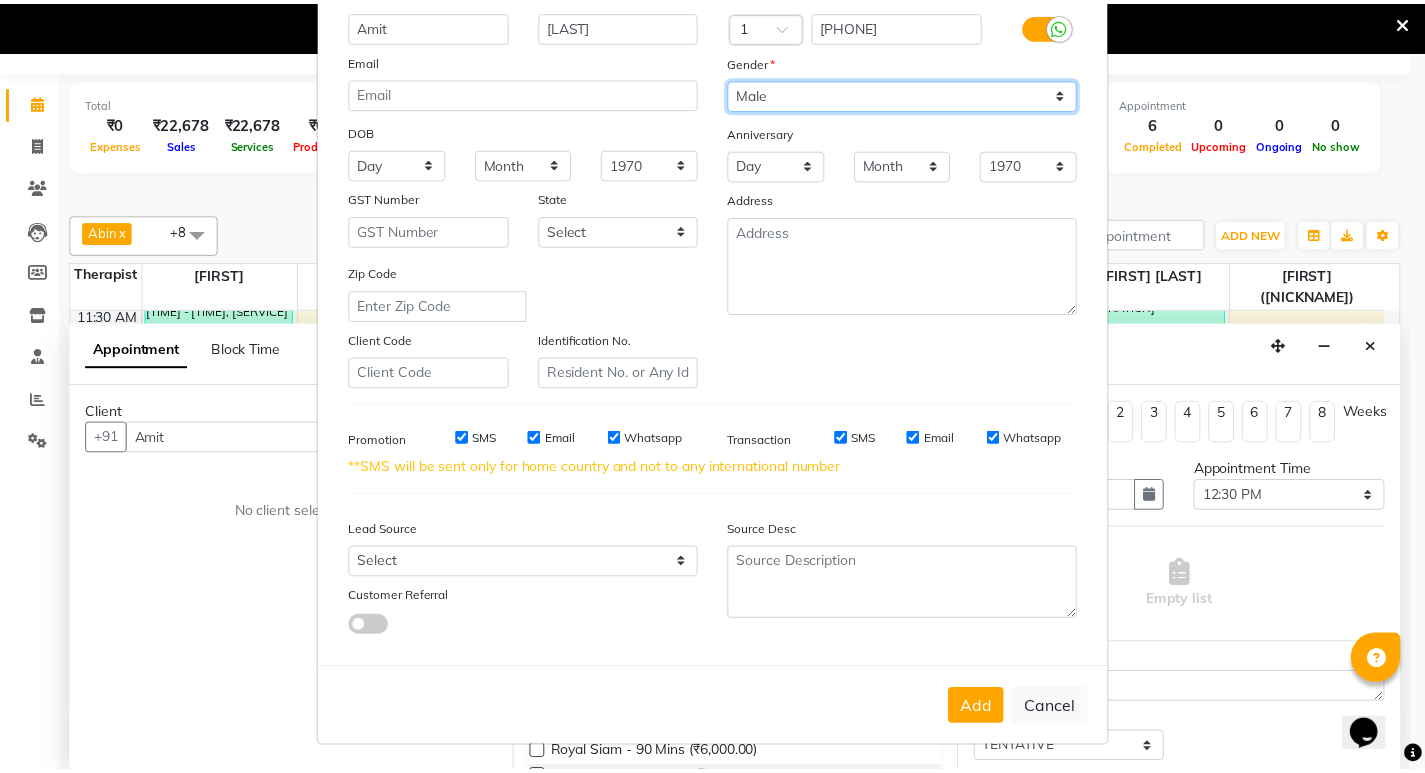 scroll, scrollTop: 171, scrollLeft: 0, axis: vertical 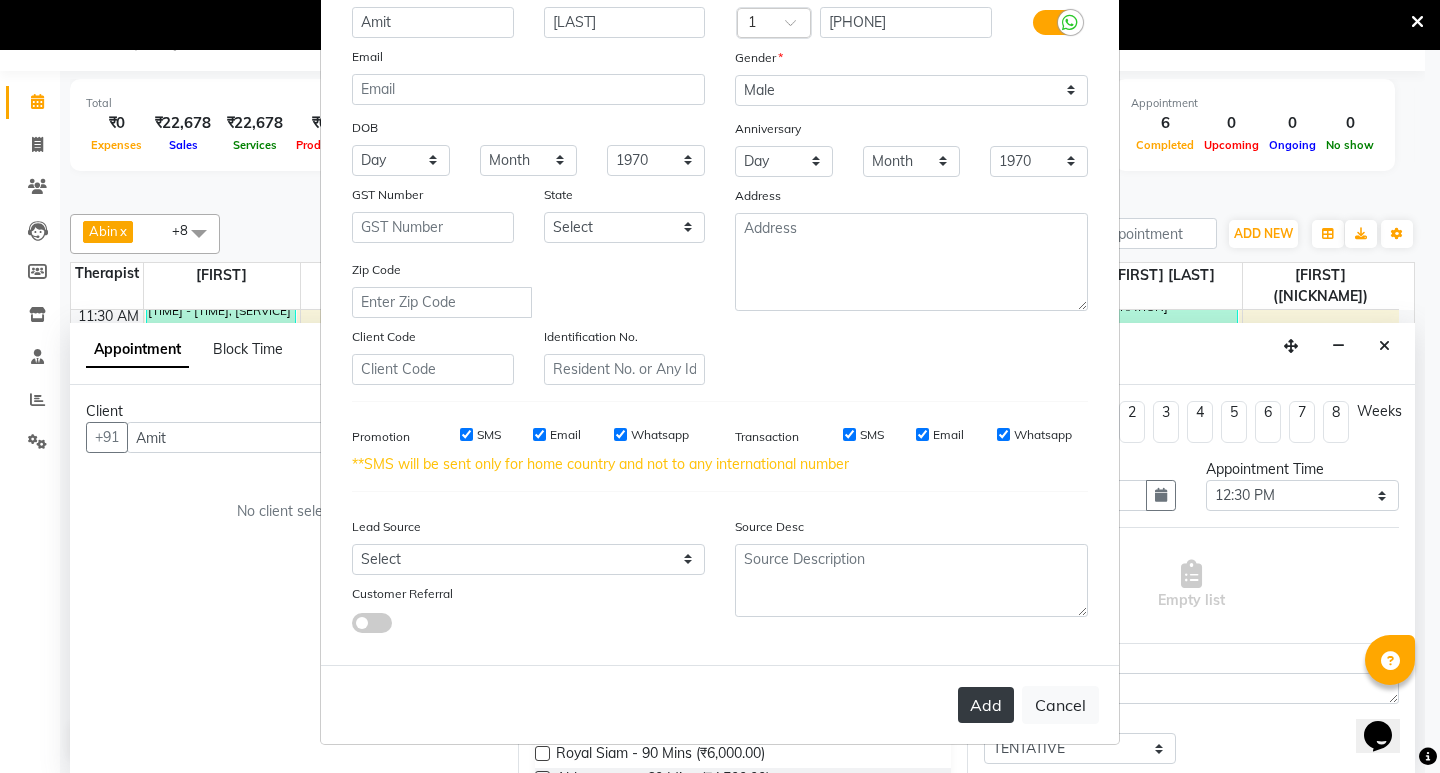 click on "Add" at bounding box center (986, 705) 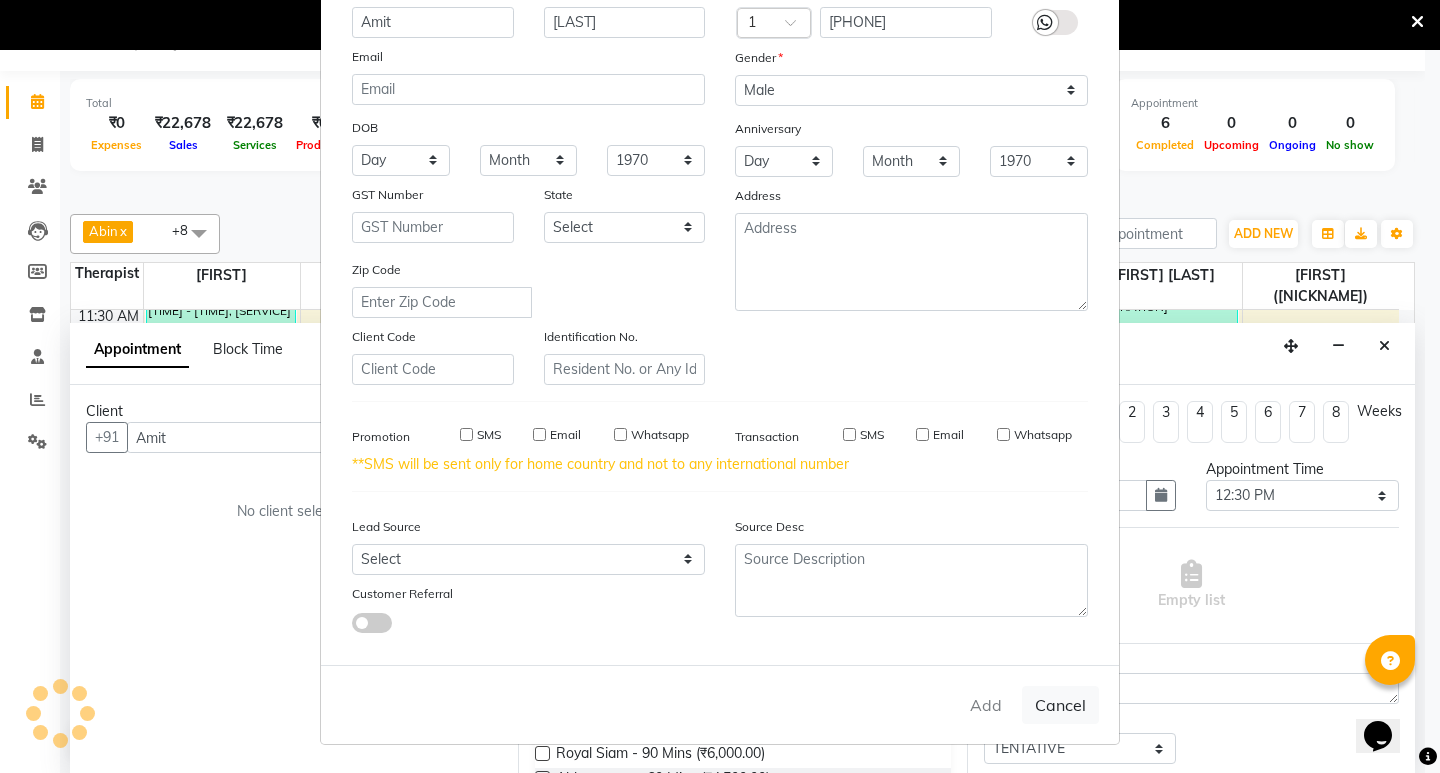 type on "[PHONE]" 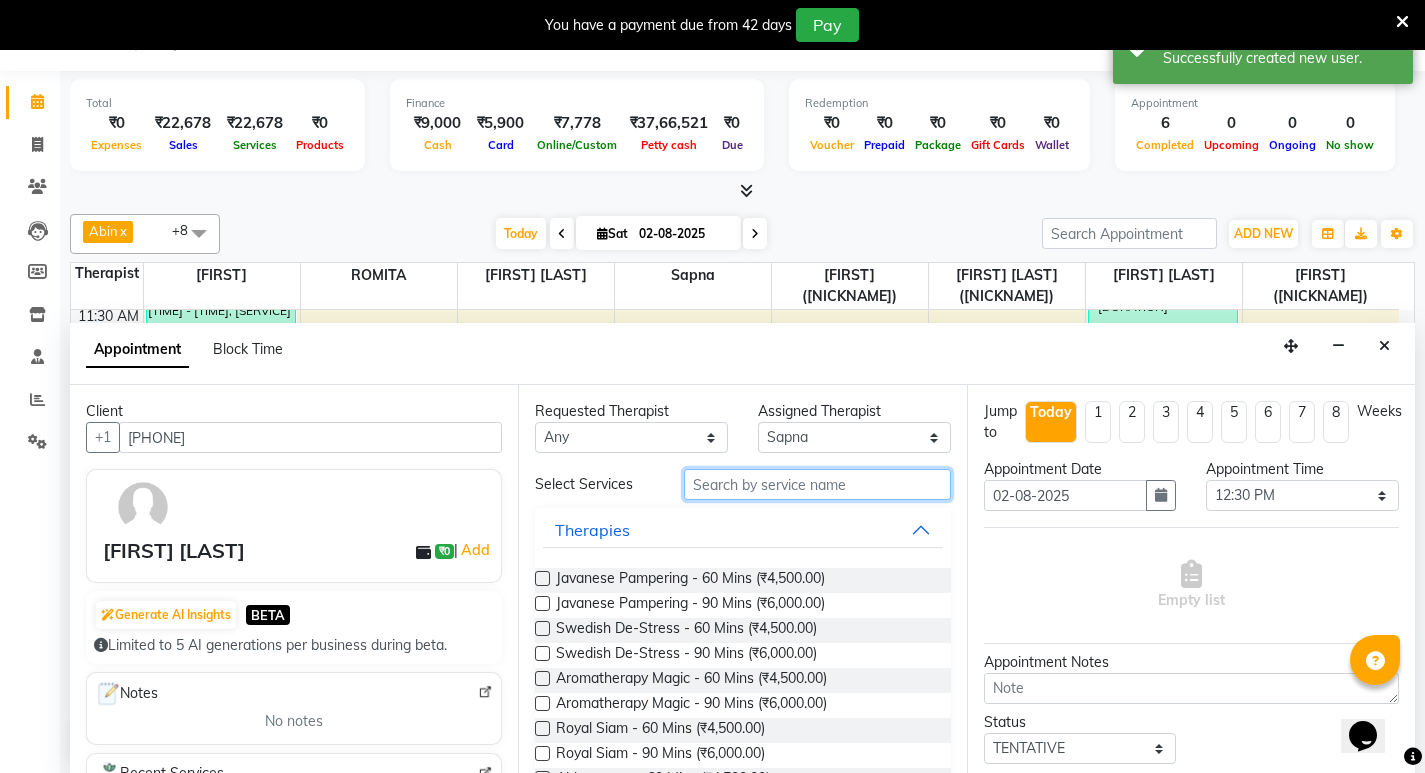 click at bounding box center (817, 484) 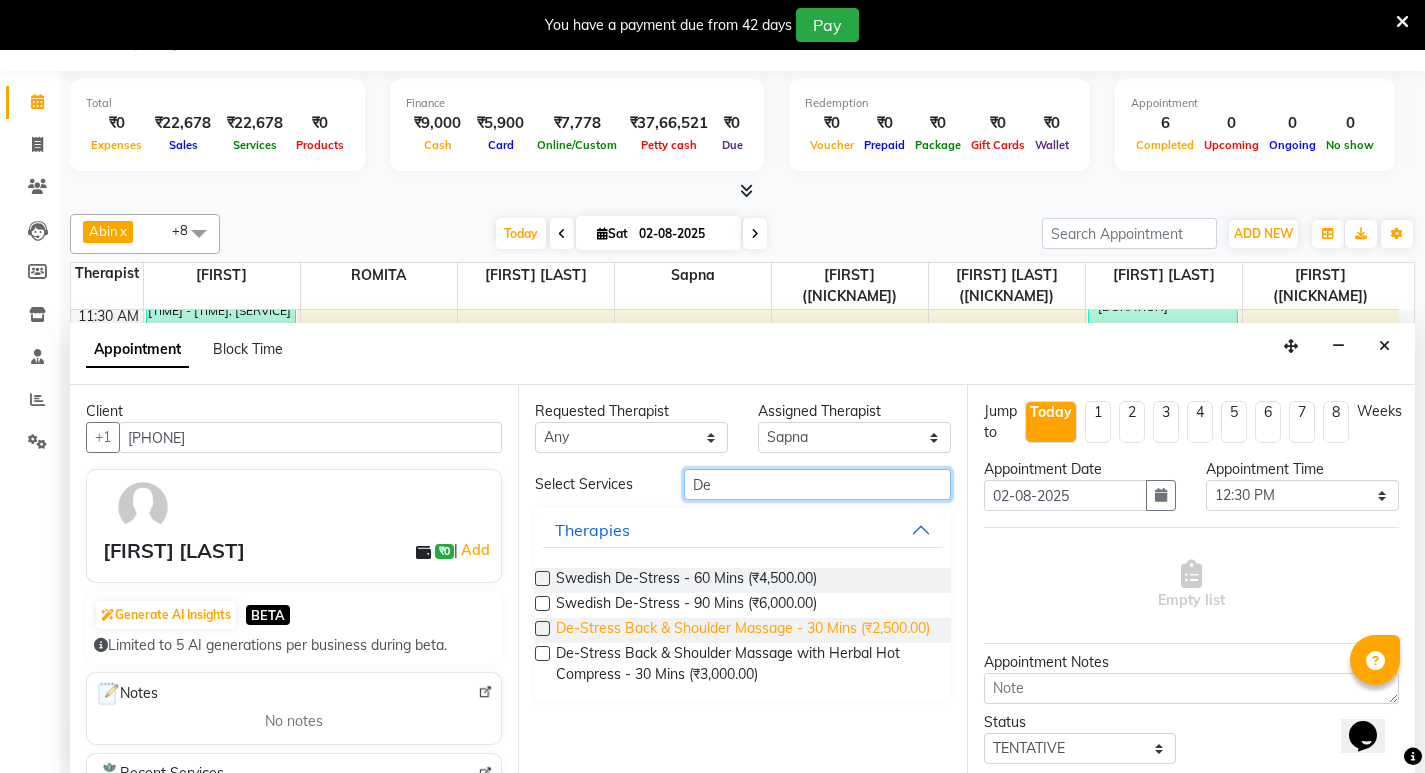 type on "De" 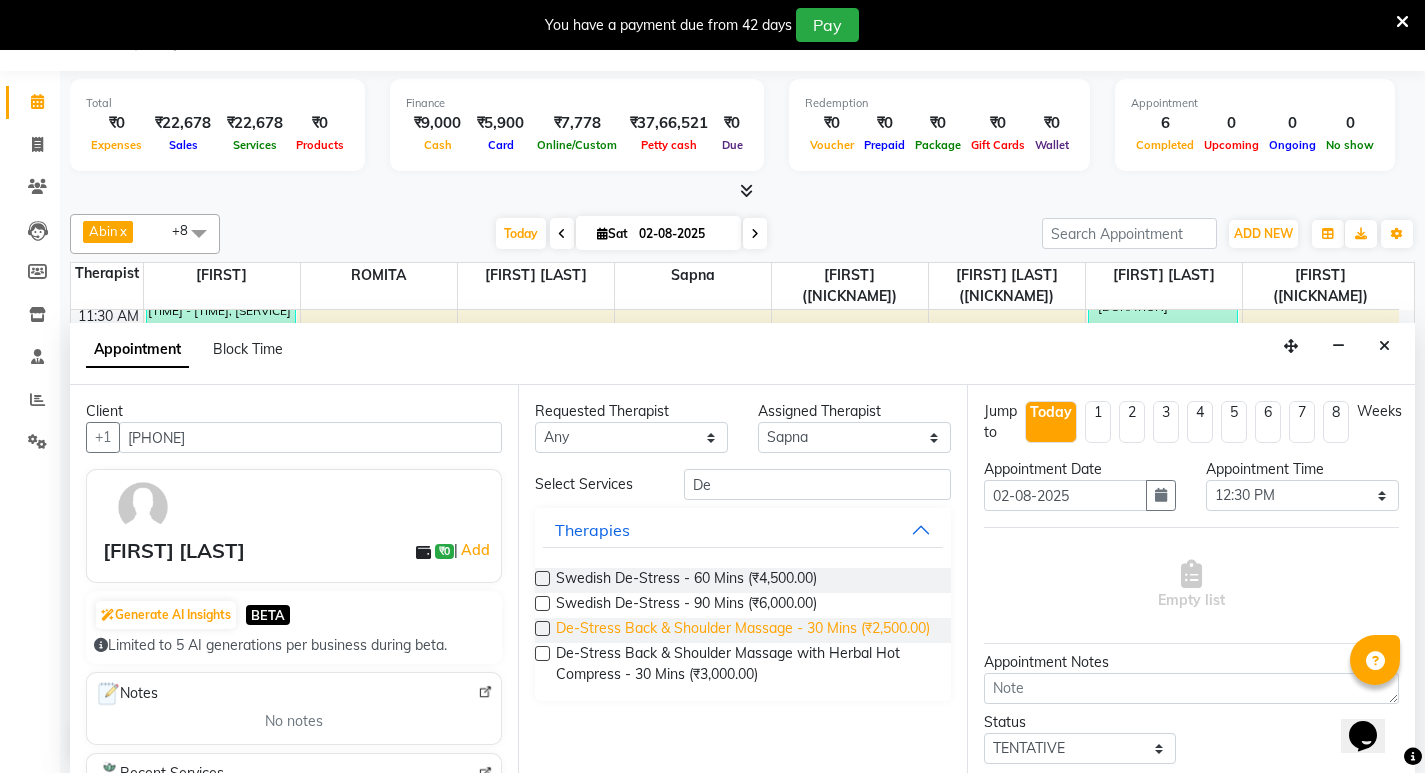 click on "De-Stress Back & Shoulder Massage - 30 Mins (₹2,500.00)" at bounding box center [743, 630] 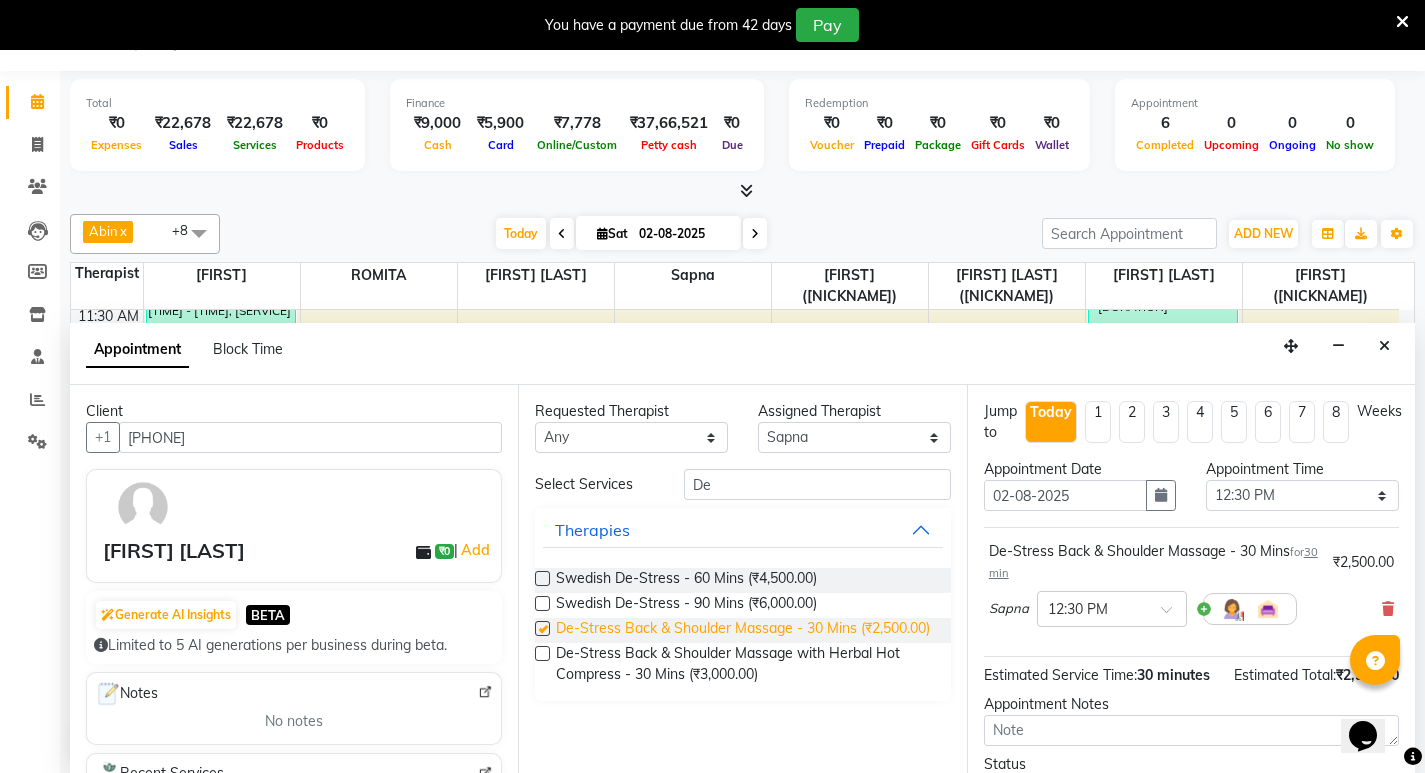 checkbox on "false" 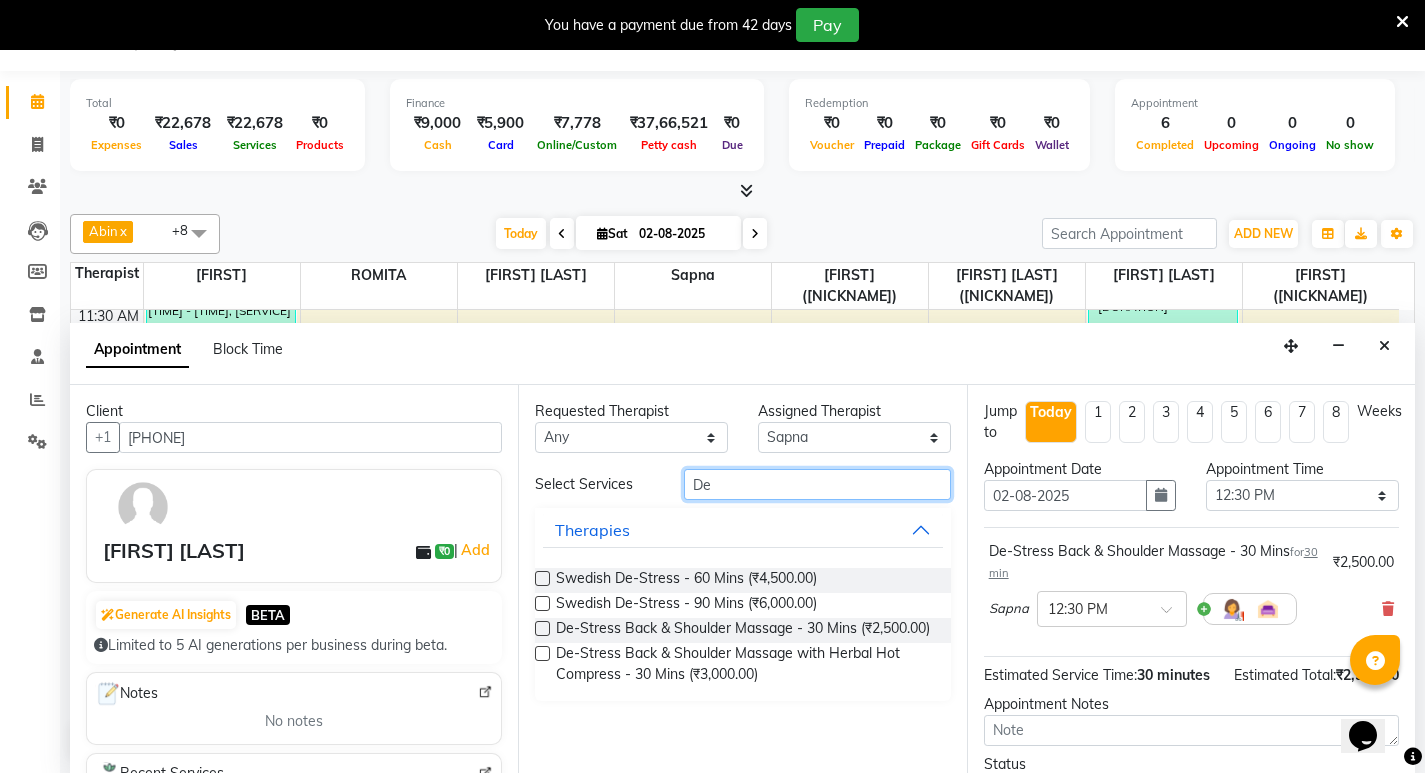 click on "De" at bounding box center (817, 484) 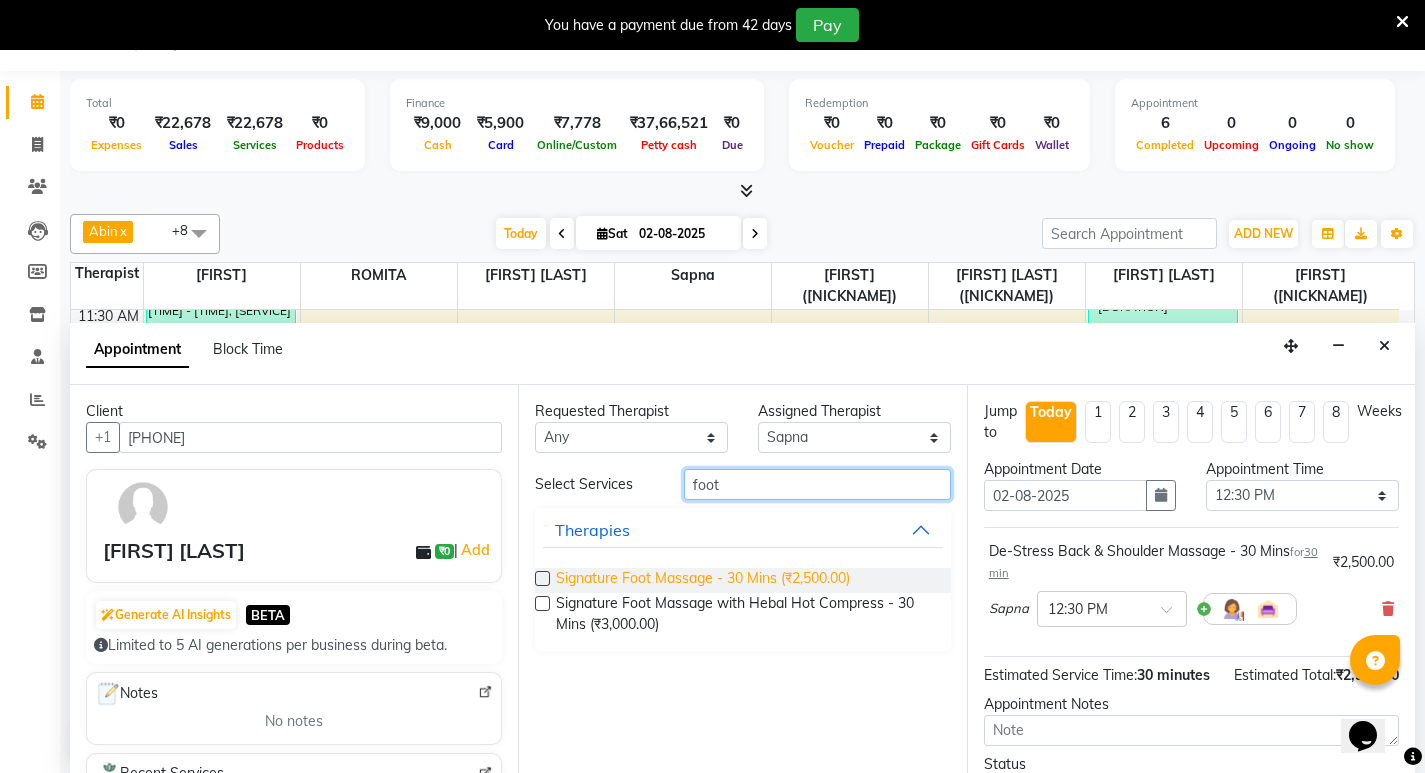 type on "foot" 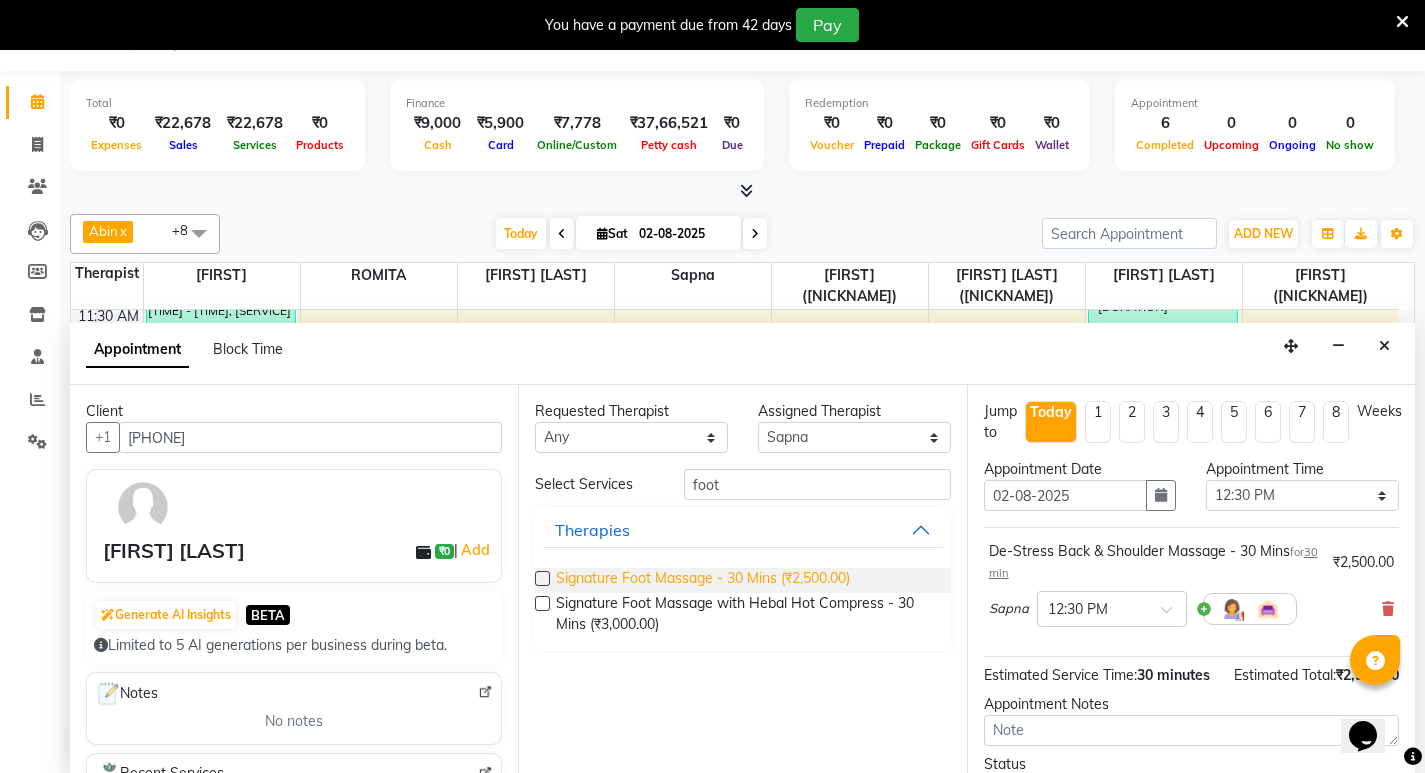 click on "Signature Foot Massage - 30 Mins (₹2,500.00)" at bounding box center [703, 580] 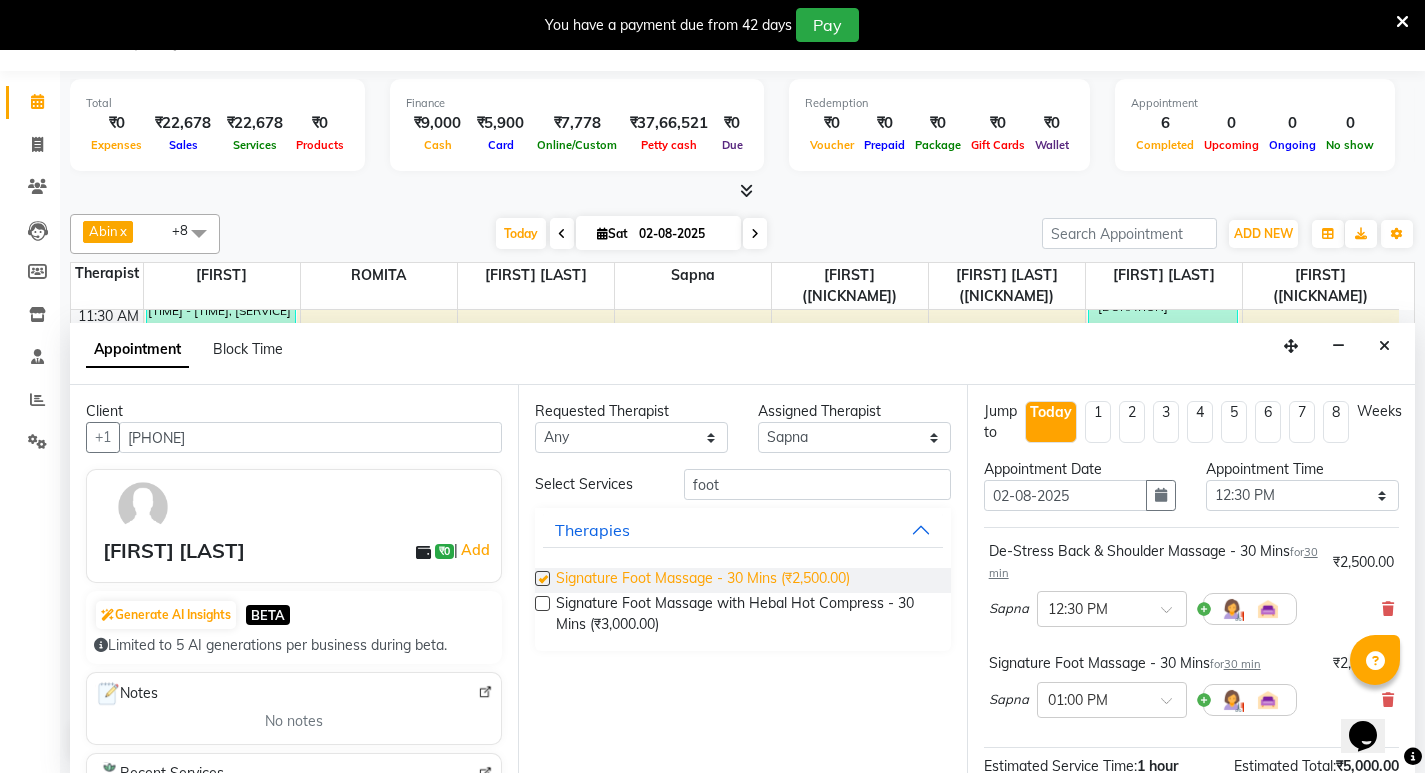 checkbox on "false" 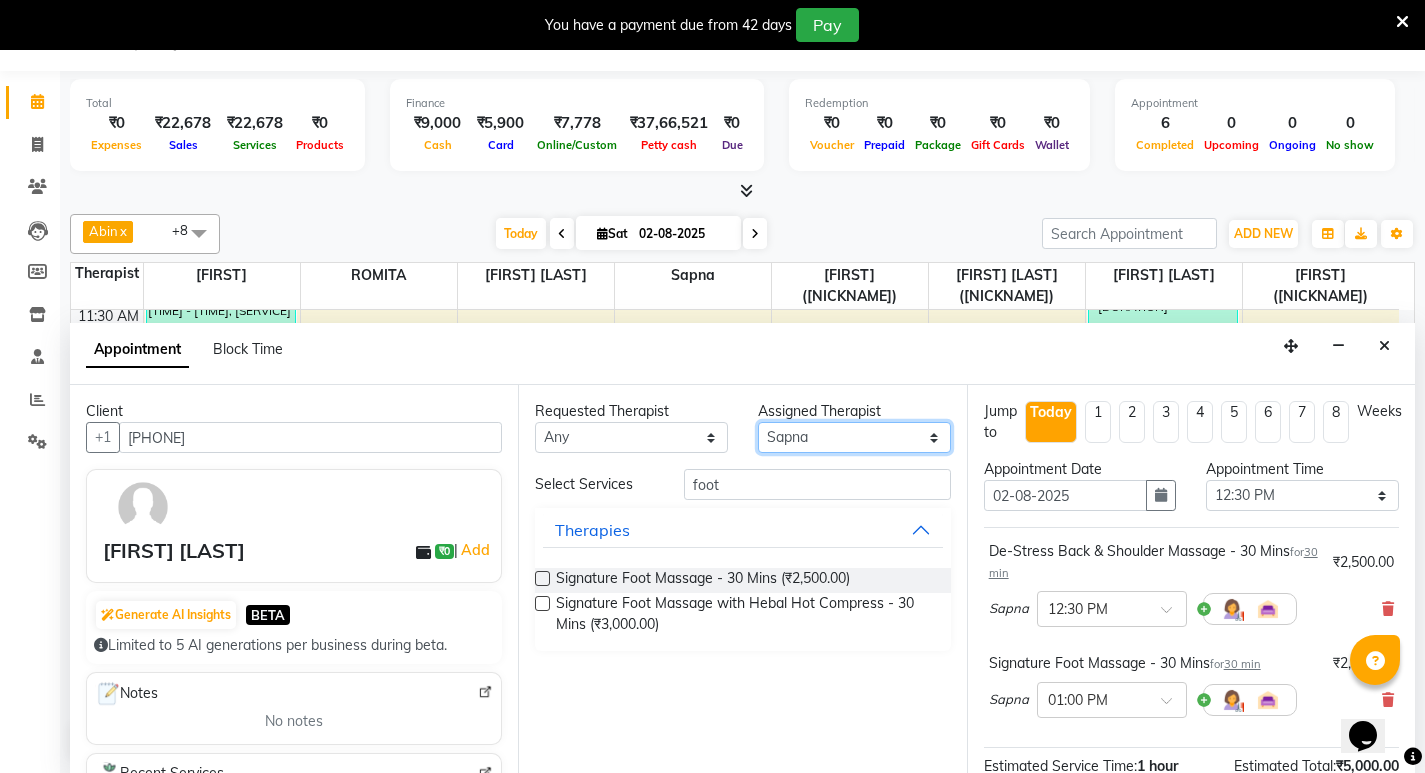 click on "Select [FIRST] [FIRST] ([NICKNAME])  [FIRST] ([NICKNAME])  [FIRST] [LAST] [FIRST] [LAST]" at bounding box center [854, 437] 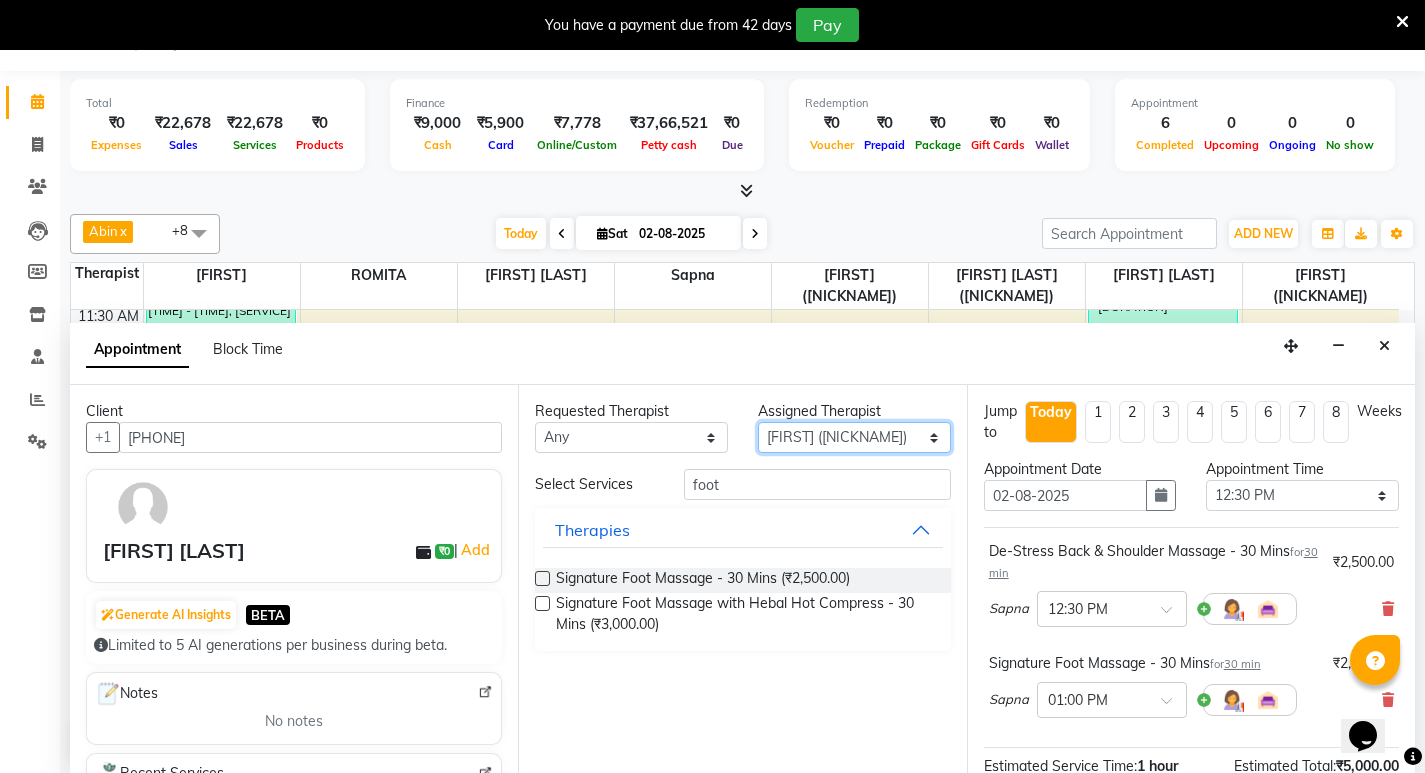 click on "Select [FIRST] [FIRST] ([NICKNAME])  [FIRST] ([NICKNAME])  [FIRST] [LAST] [FIRST] [LAST]" at bounding box center (854, 437) 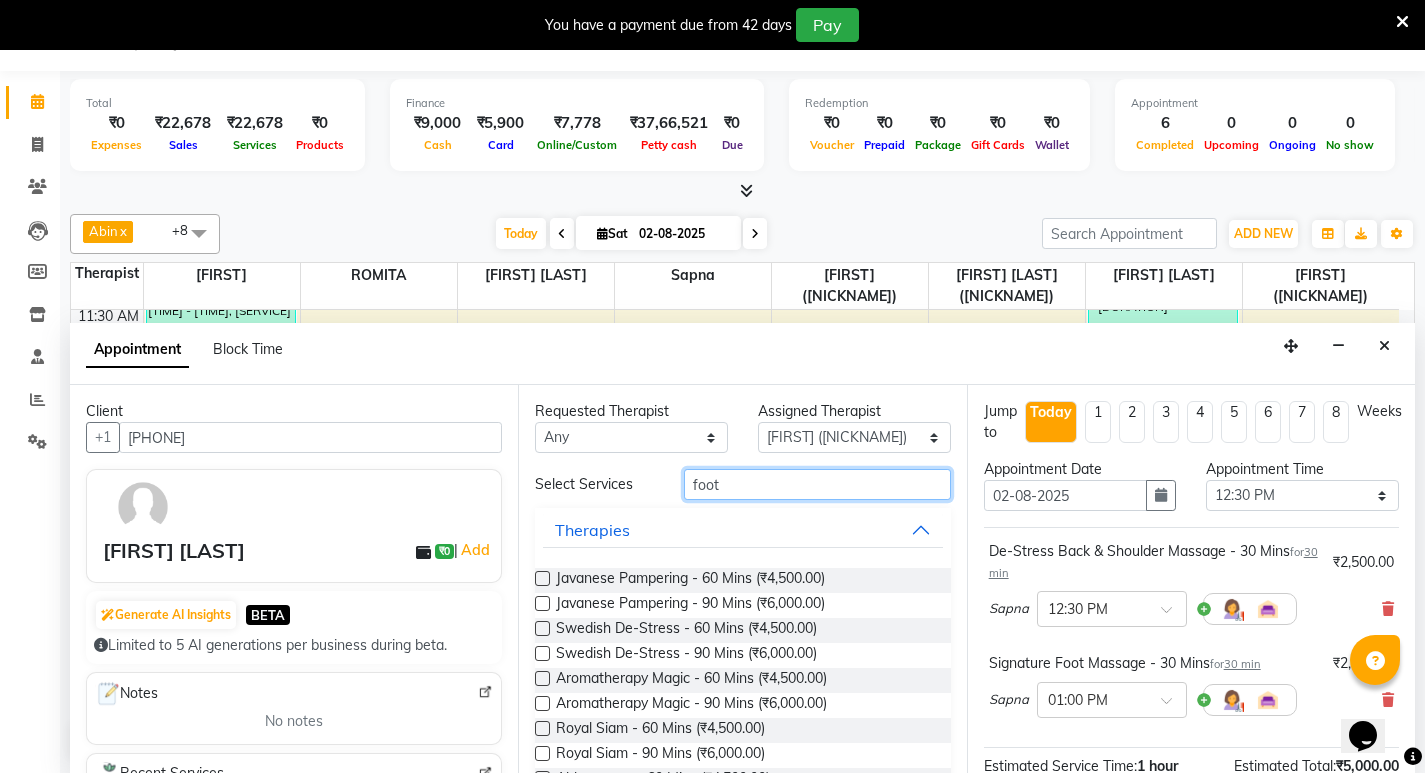 click on "foot" at bounding box center [817, 484] 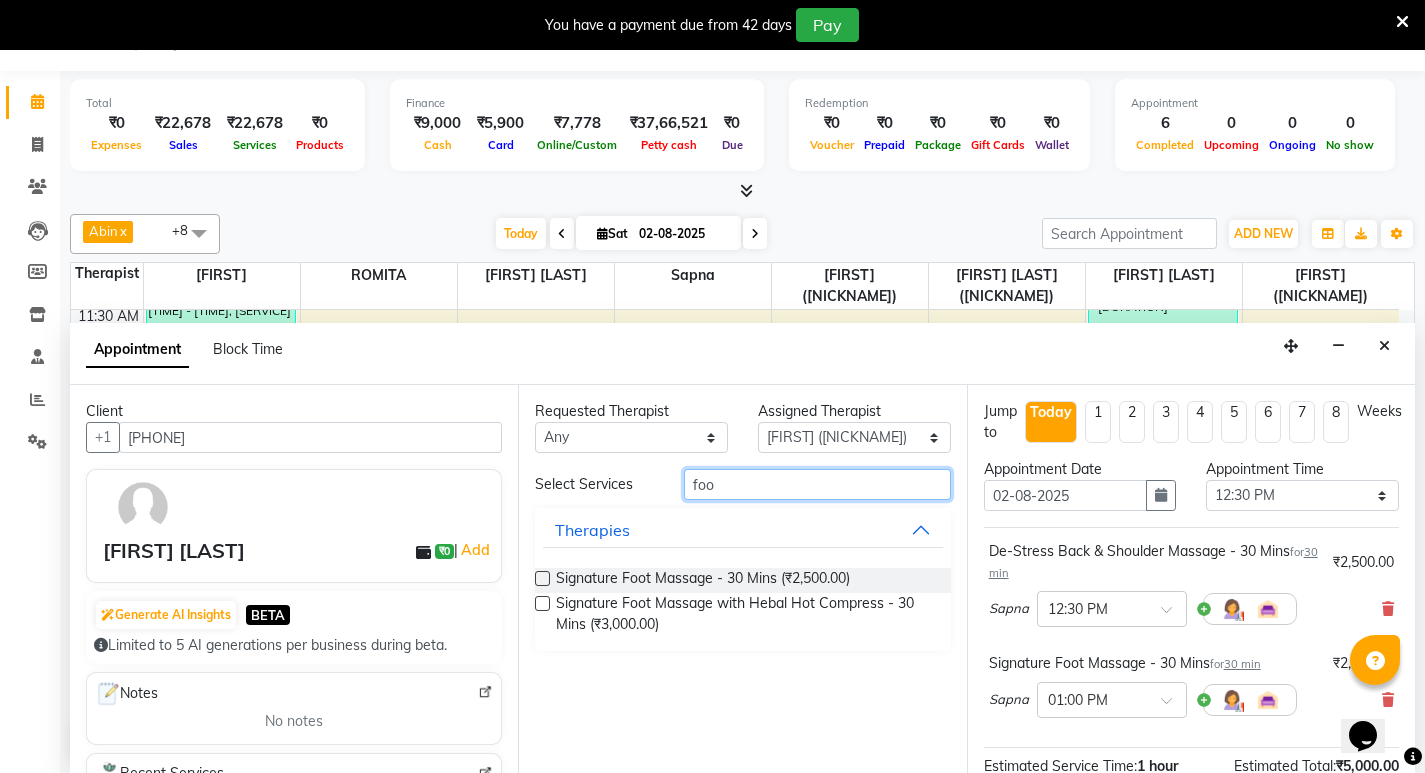 type on "foot" 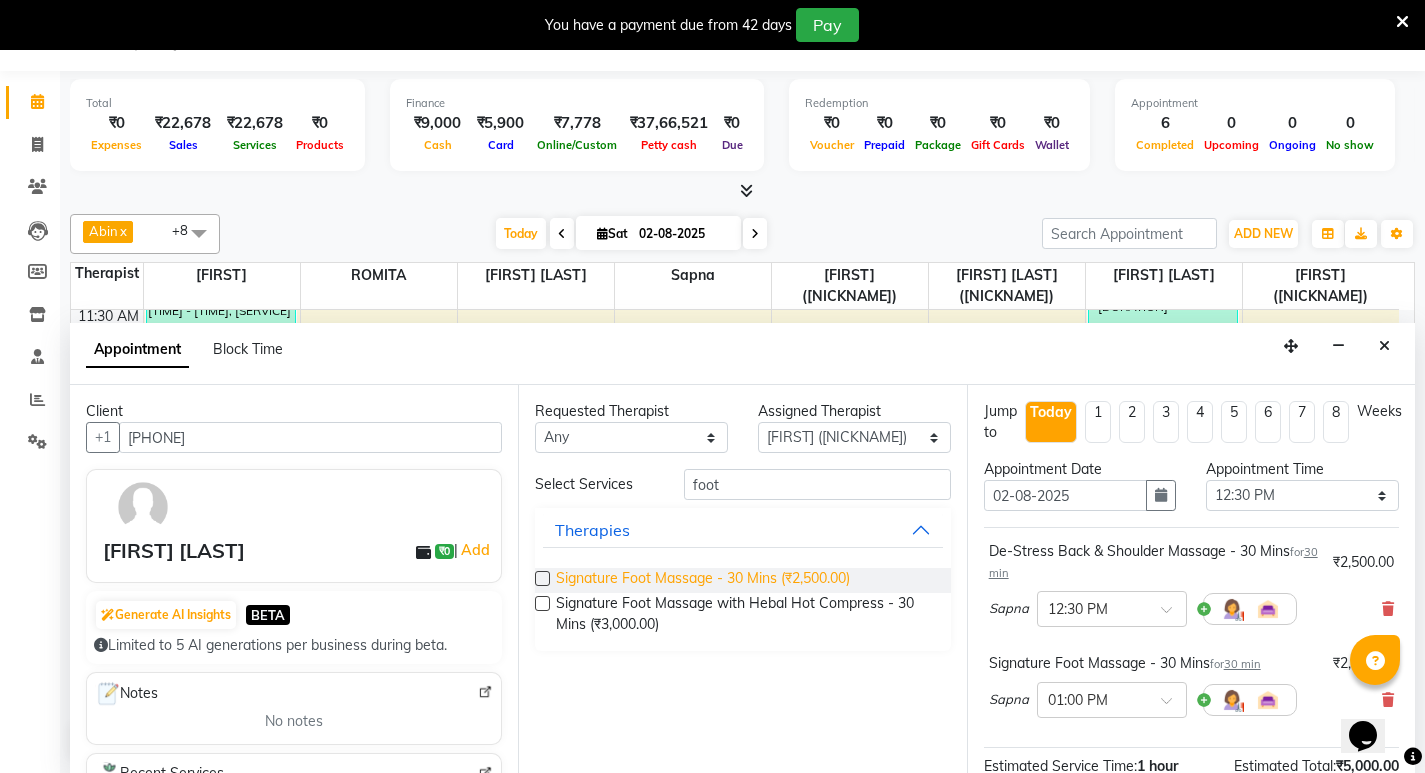 click on "Signature Foot Massage - 30 Mins (₹2,500.00)" at bounding box center (703, 580) 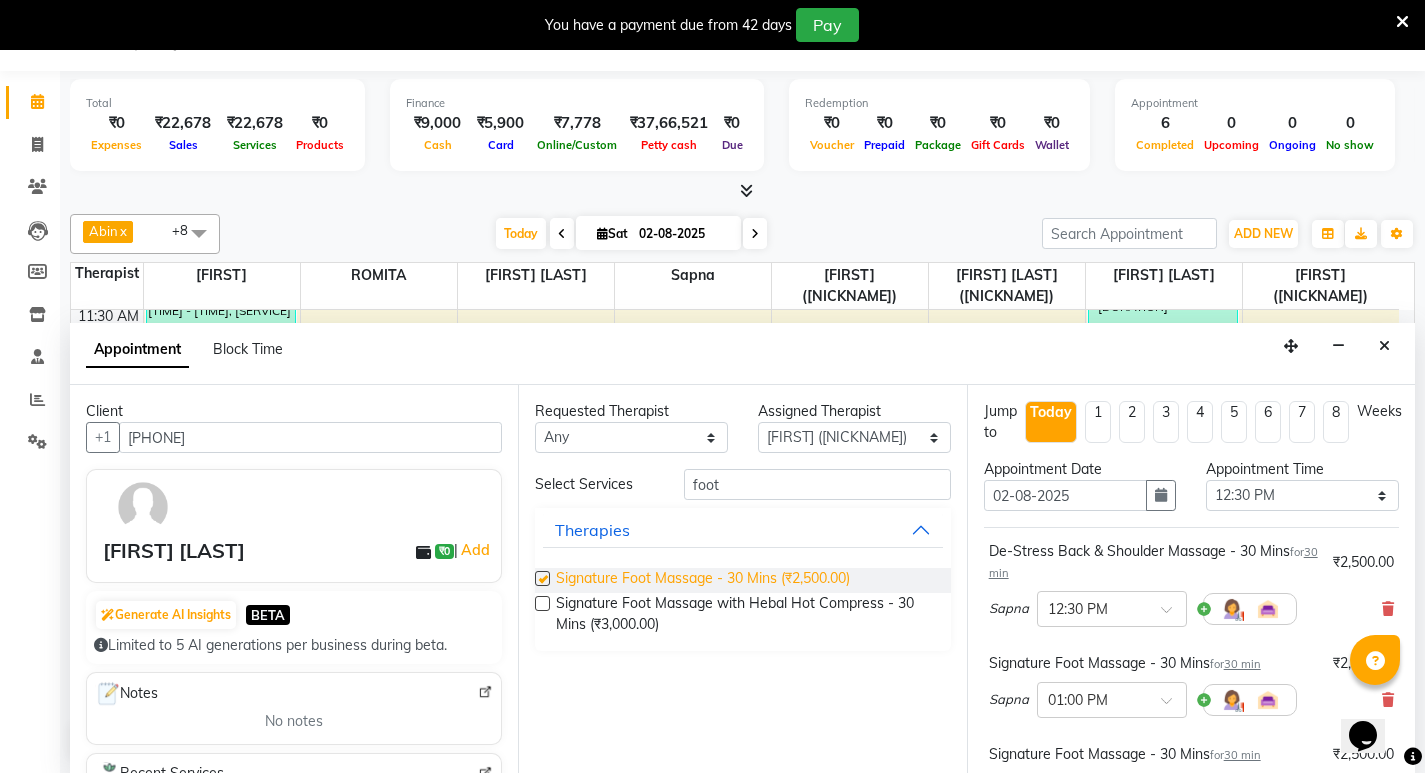 checkbox on "false" 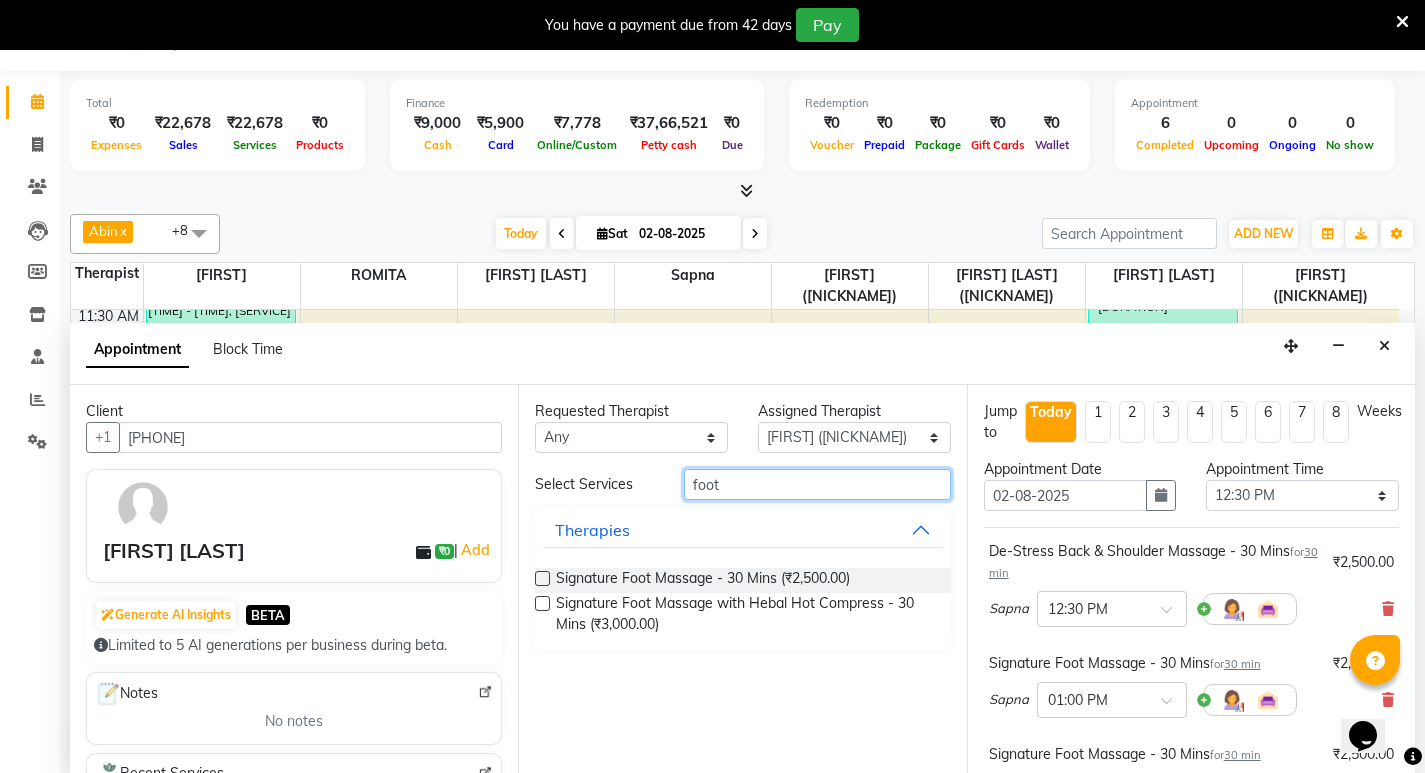 click on "foot" at bounding box center (817, 484) 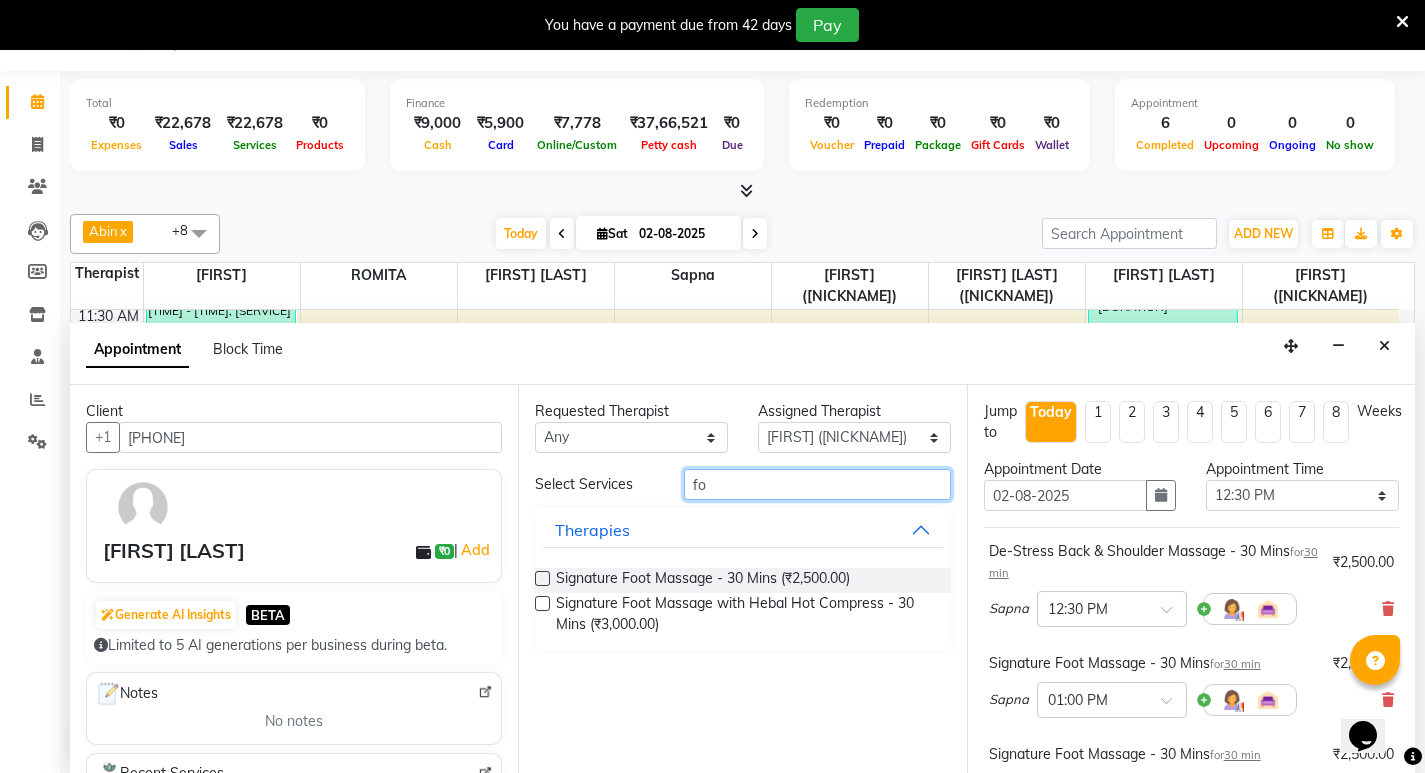 type on "f" 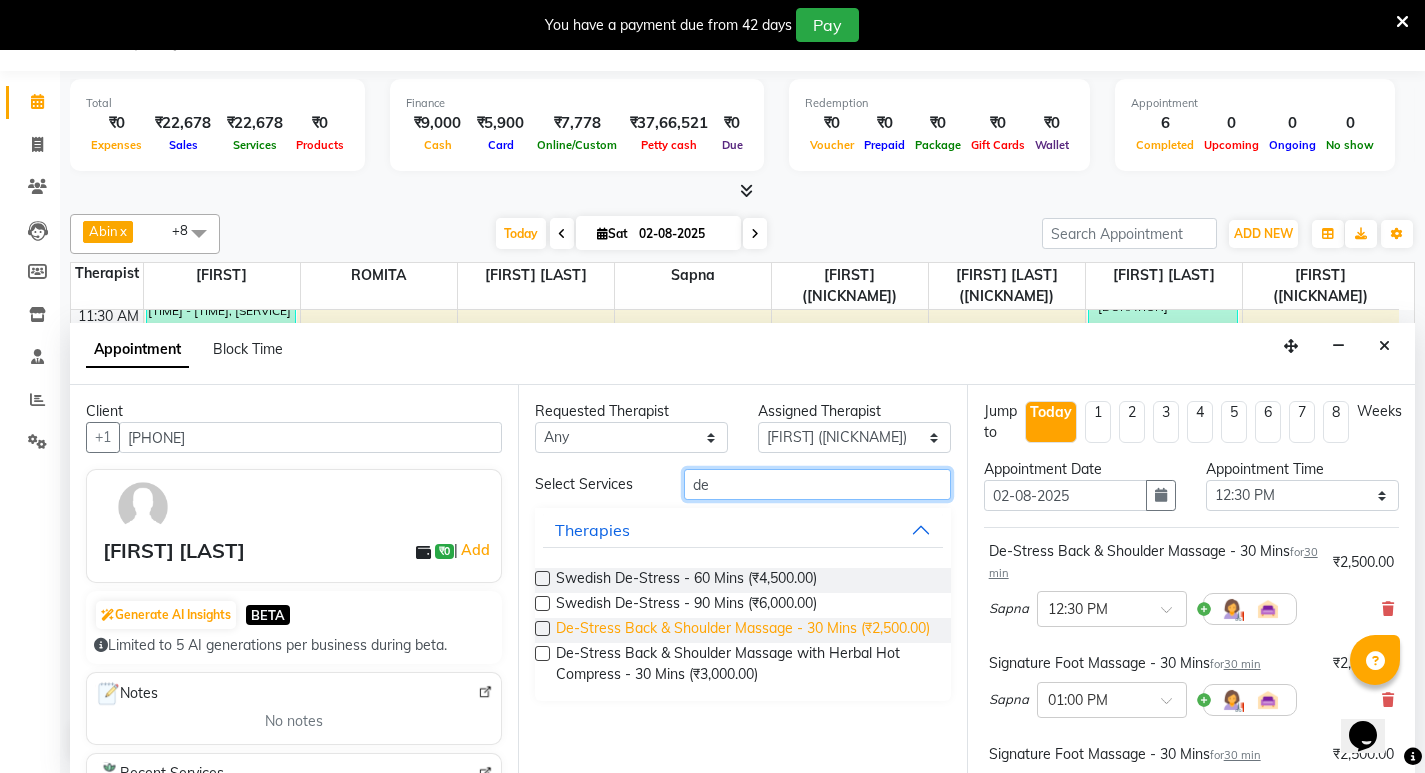 type on "de" 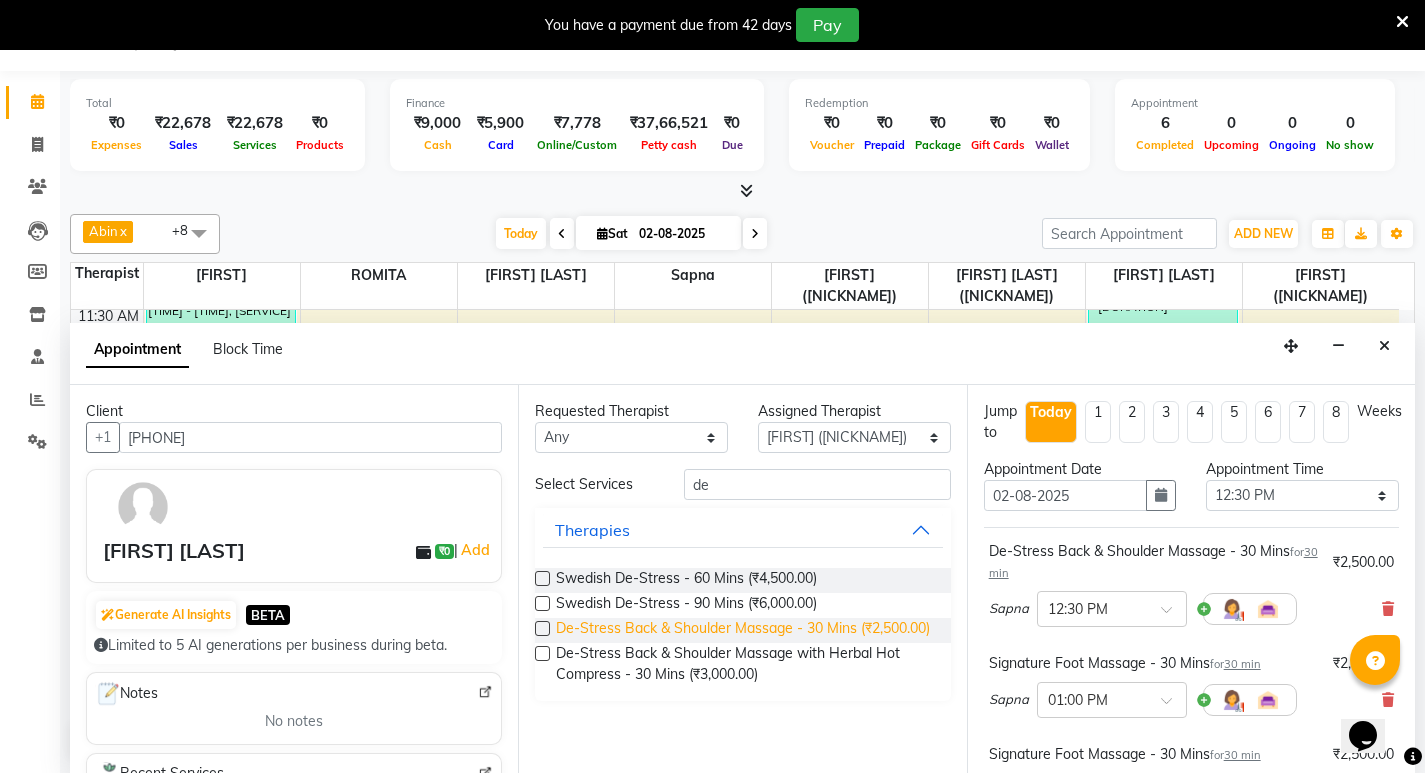 click on "De-Stress Back & Shoulder Massage - 30 Mins (₹2,500.00)" at bounding box center [743, 630] 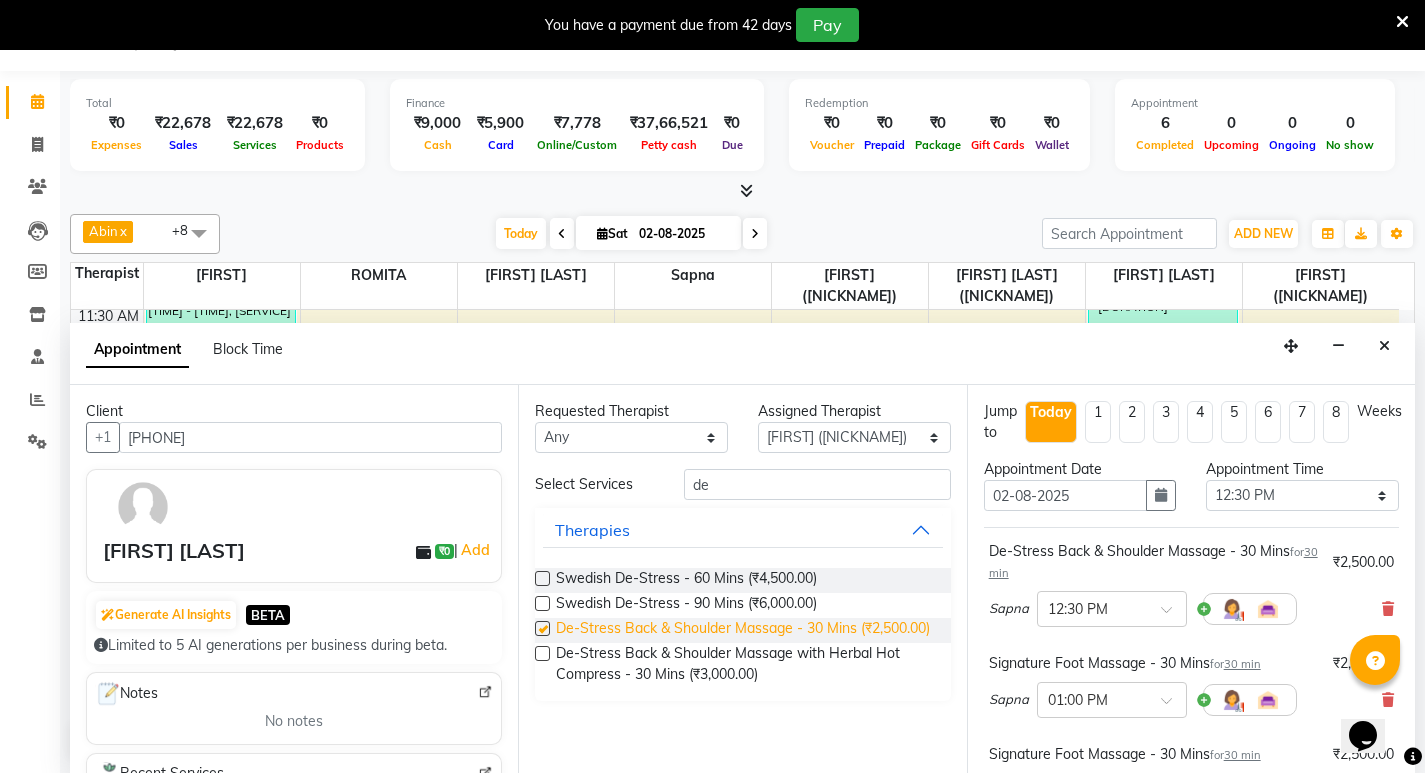checkbox on "false" 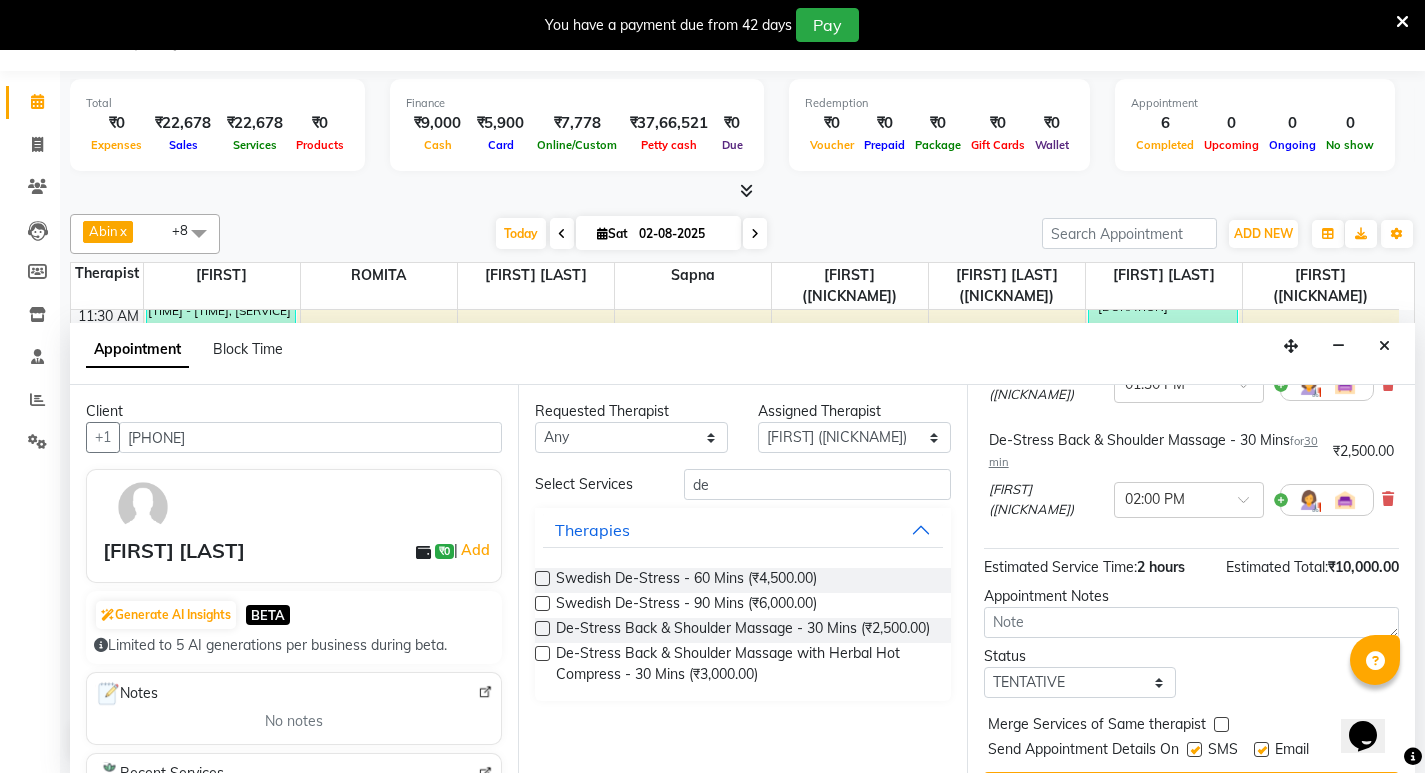 scroll, scrollTop: 459, scrollLeft: 0, axis: vertical 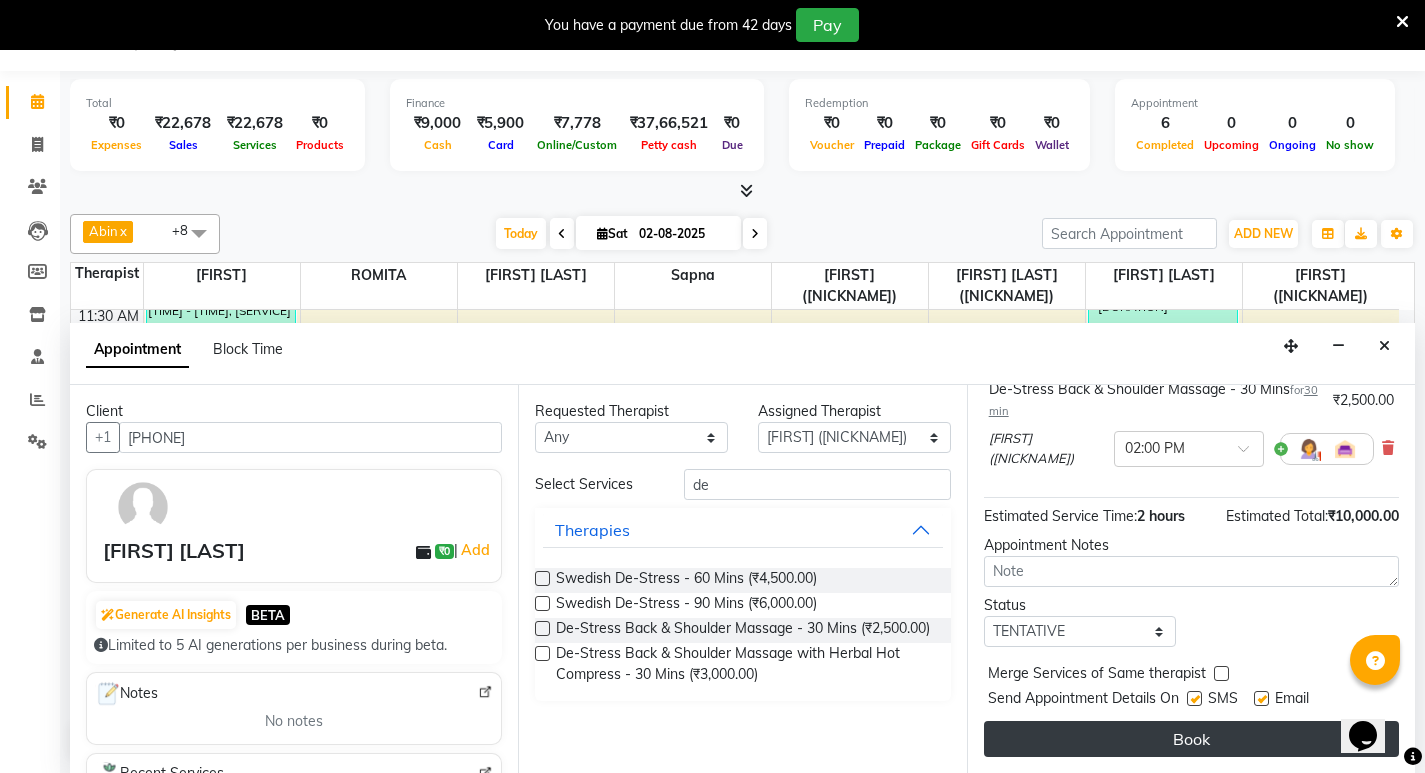 click on "Book" at bounding box center [1191, 739] 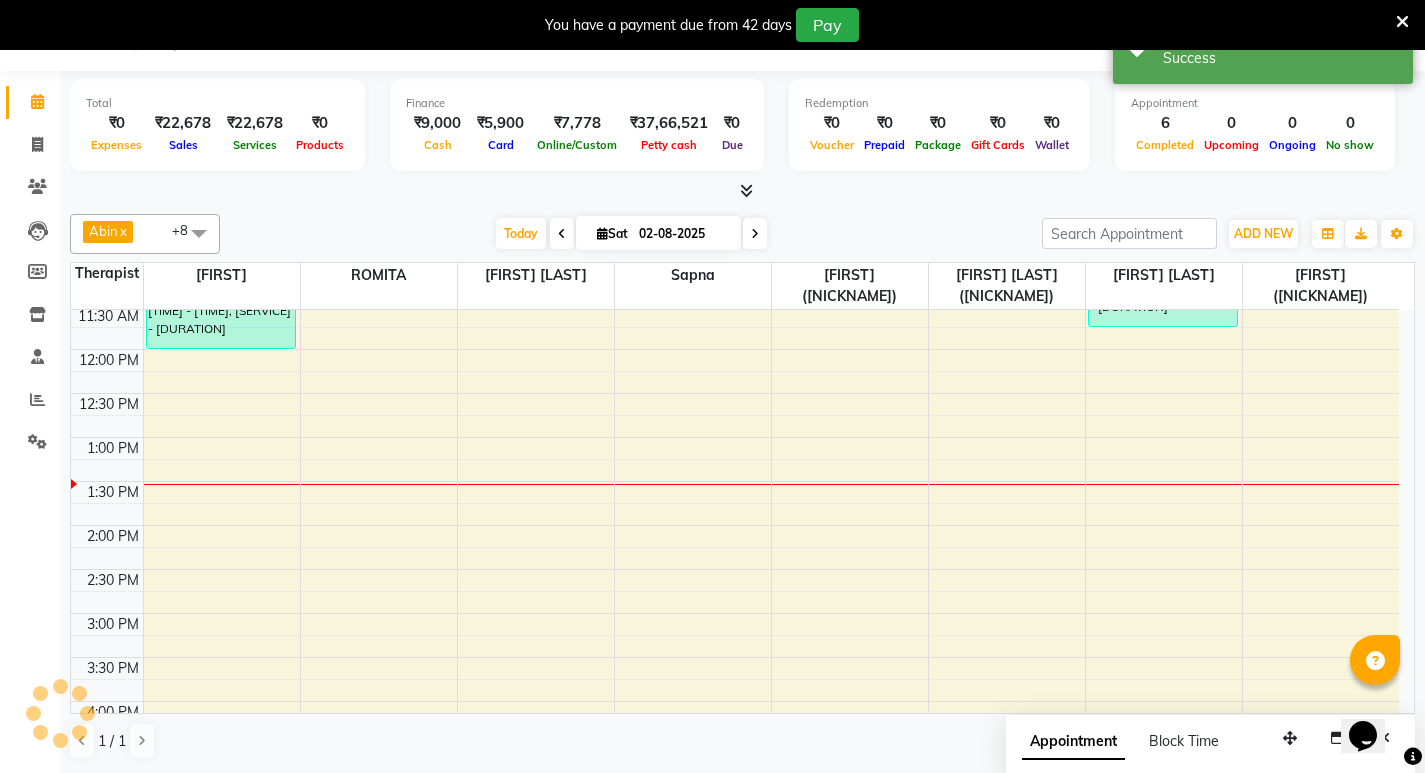 scroll, scrollTop: 0, scrollLeft: 0, axis: both 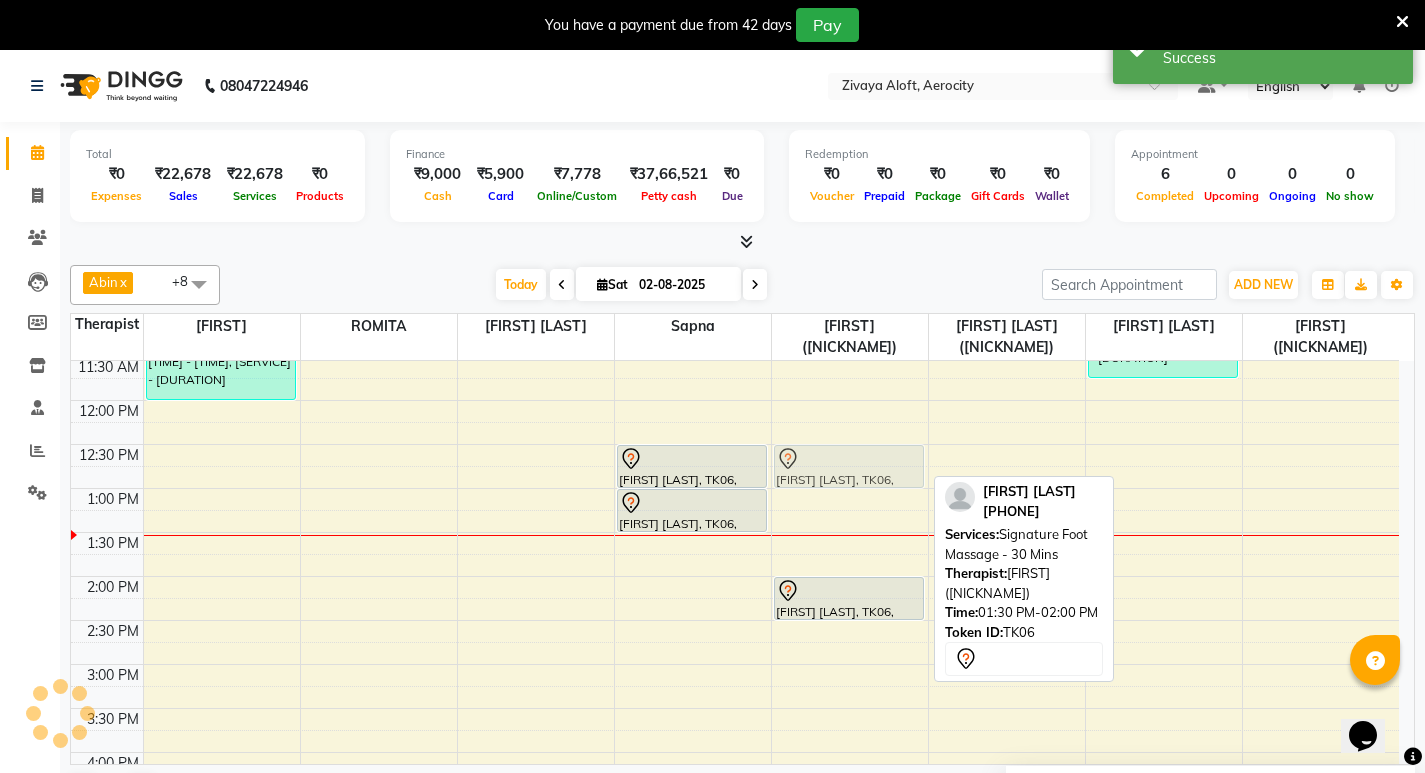 drag, startPoint x: 828, startPoint y: 559, endPoint x: 830, endPoint y: 479, distance: 80.024994 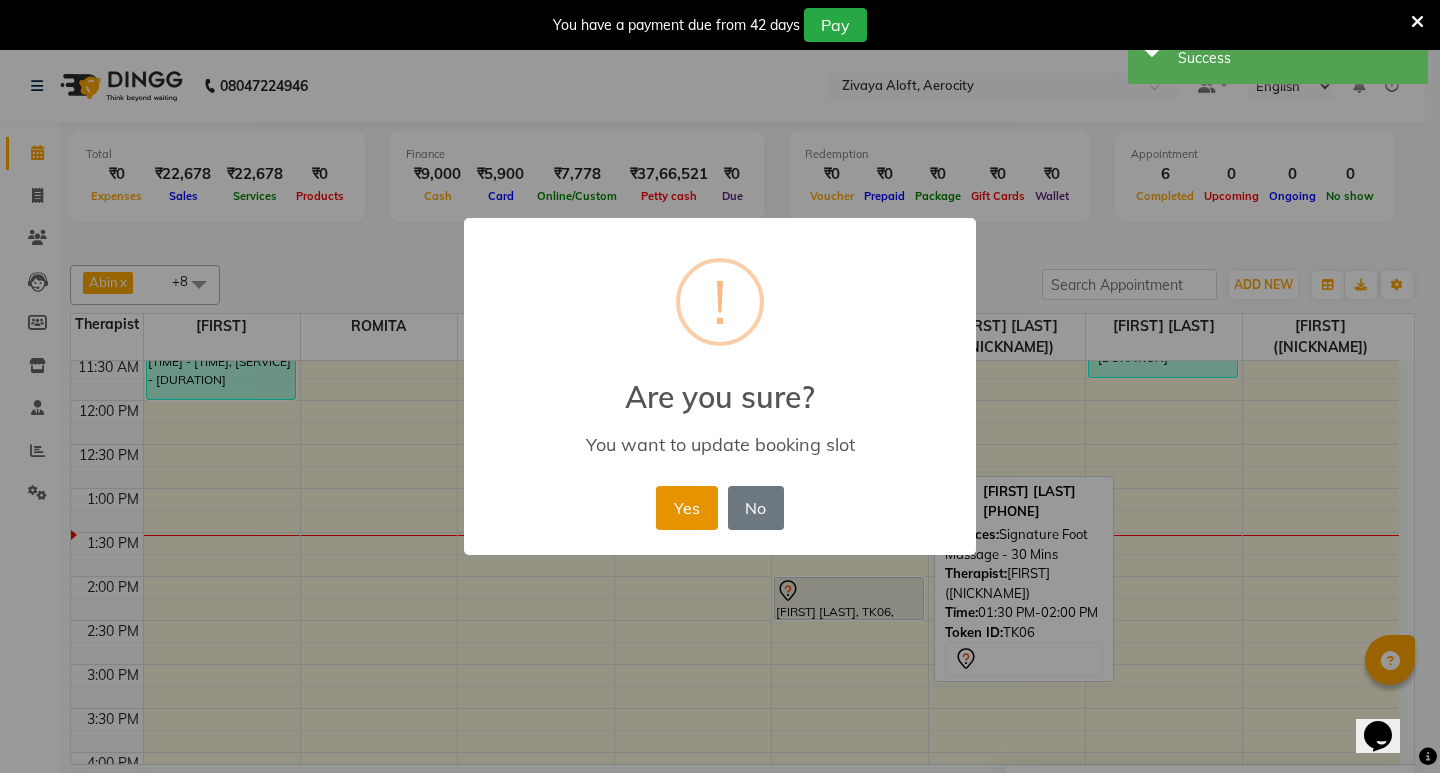click on "Yes" at bounding box center (686, 508) 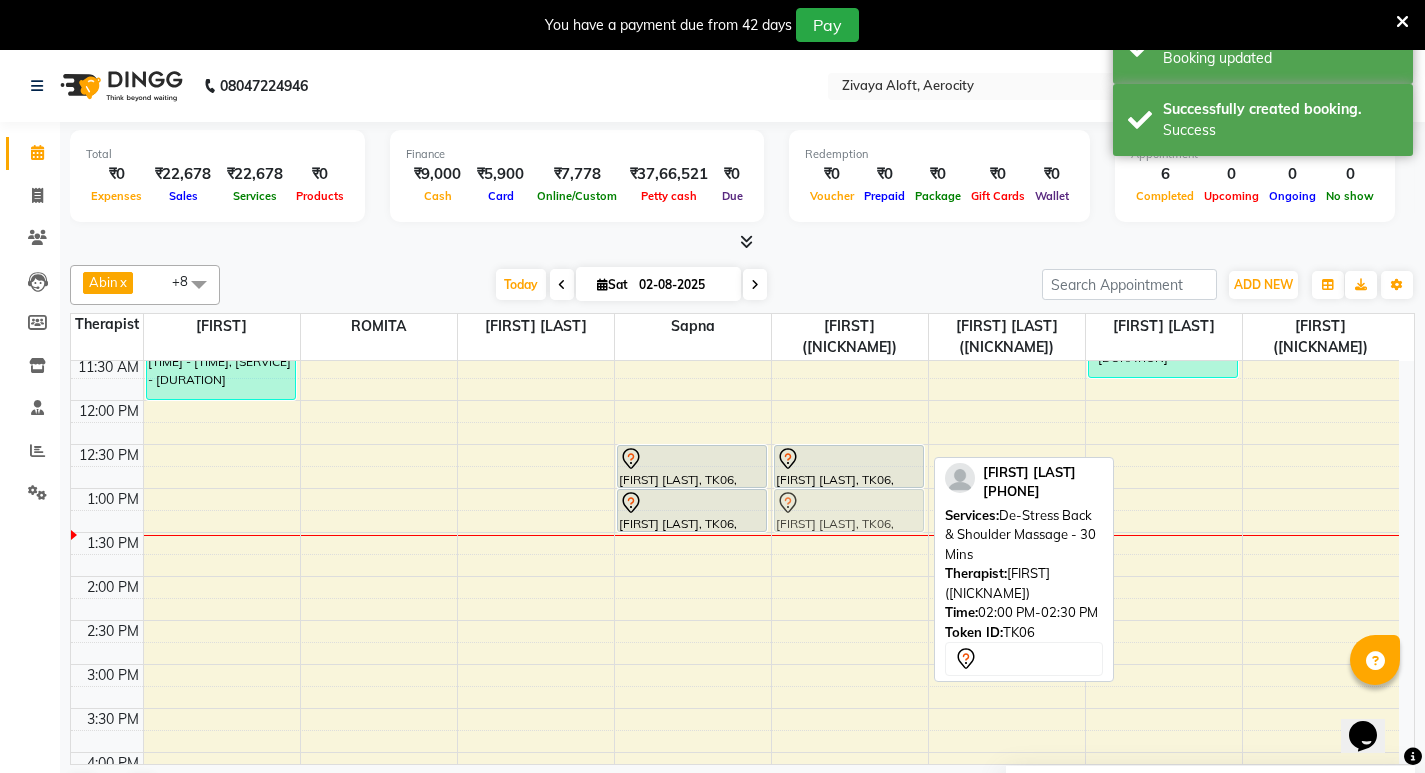 drag, startPoint x: 838, startPoint y: 599, endPoint x: 828, endPoint y: 516, distance: 83.60024 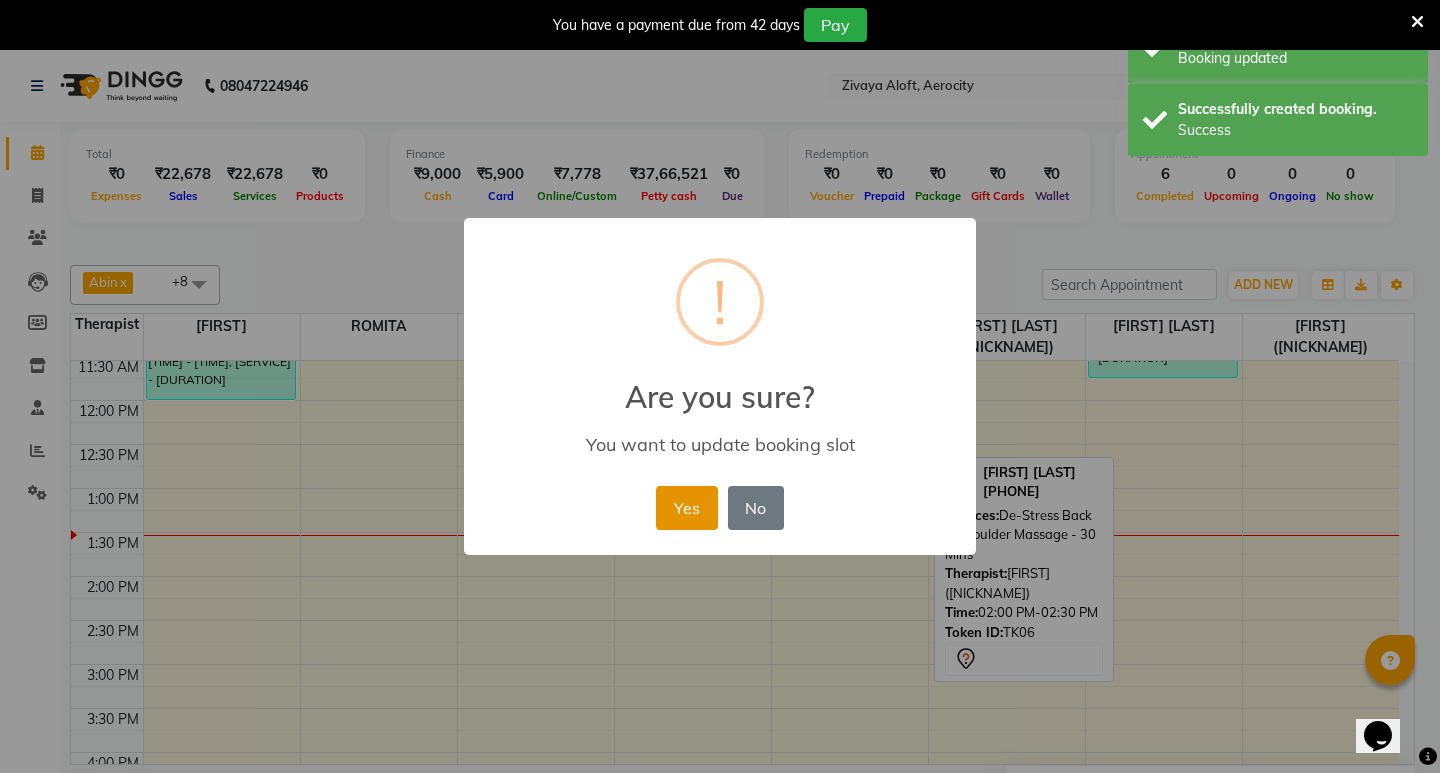 click on "Yes" at bounding box center [686, 508] 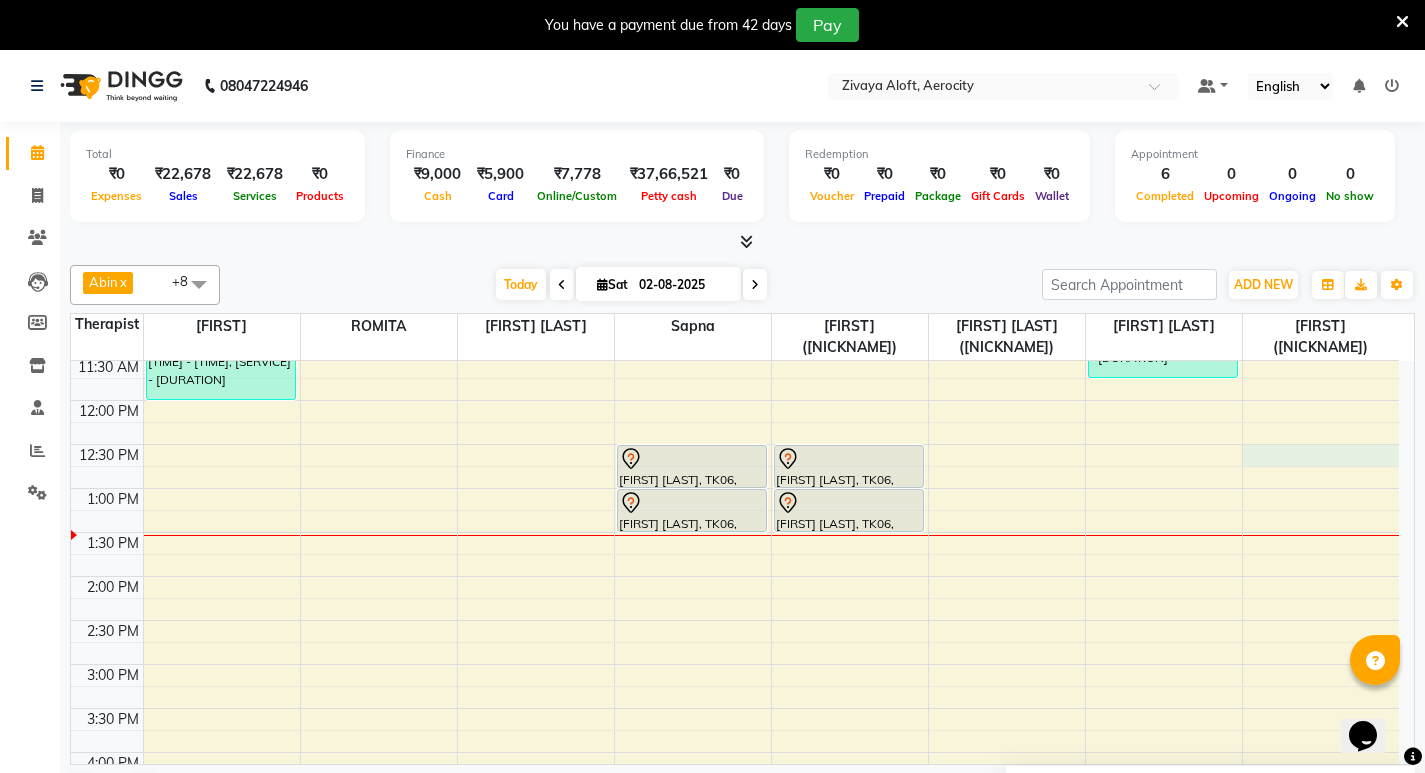 click on "[FIRST] [LAST], TK01, [TIME] - [TIME], [SERVICE] - [DURATION]     [FIRST] [LAST], TK01, [TIME] - [TIME], [SERVICE] - [DURATION]     [FIRST] [LAST], TK03, [TIME] - [TIME], [SERVICE] - [DURATION]     [FIRST] [LAST], TK04, [TIME] - [TIME], [SERVICE] - [DURATION]             [FIRST] [LAST], TK06, [TIME] - [TIME], [SERVICE] - [DURATION]             [FIRST] [LAST], TK06, [TIME] - [TIME], [SERVICE] - [DURATION]             [FIRST] [LAST], TK06, [TIME] - [TIME], [SERVICE] - [DURATION]             [FIRST] [LAST], TK06, [TIME] - [TIME], [SERVICE] - [DURATION]     [FIRST] [LAST], TK02, [TIME] - [TIME], [SERVICE] - [DURATION]" at bounding box center [735, 708] 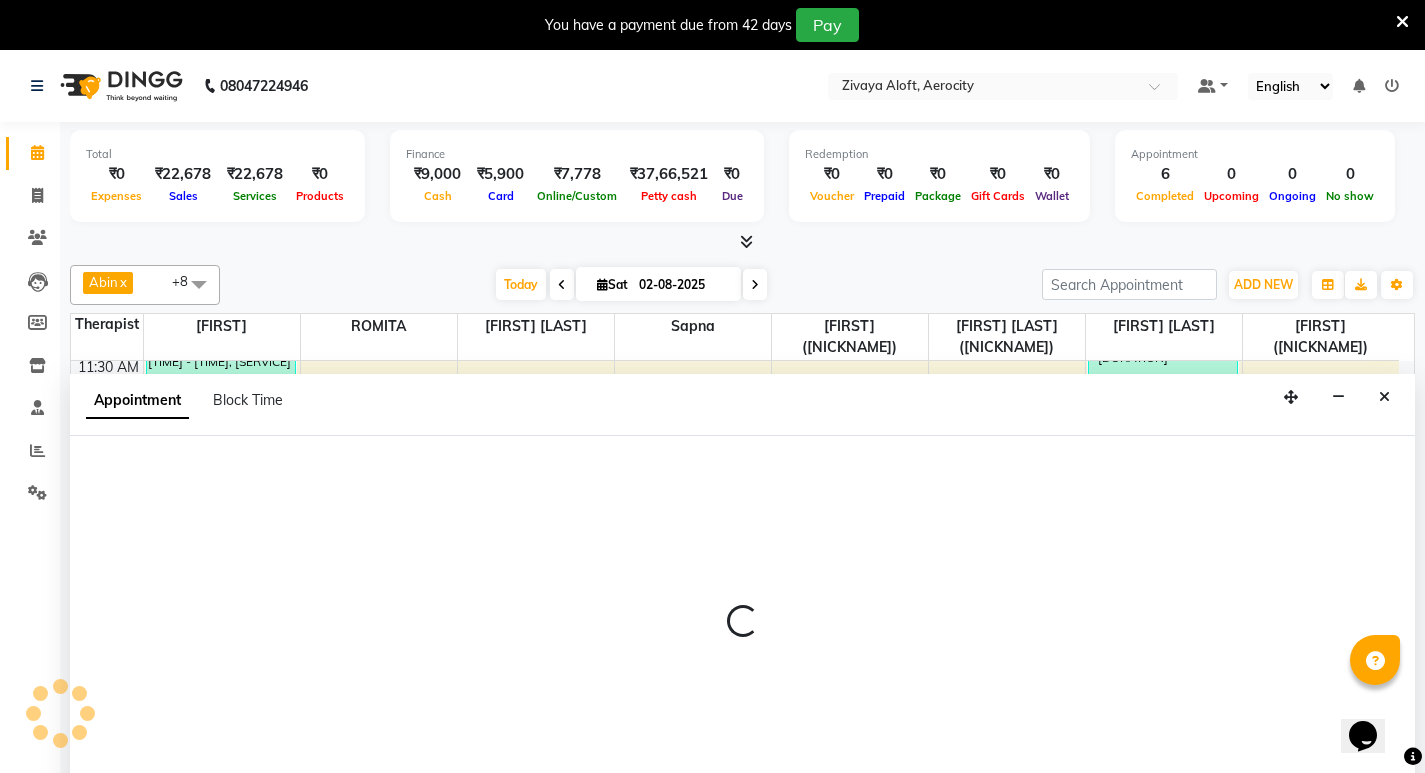 select on "48462" 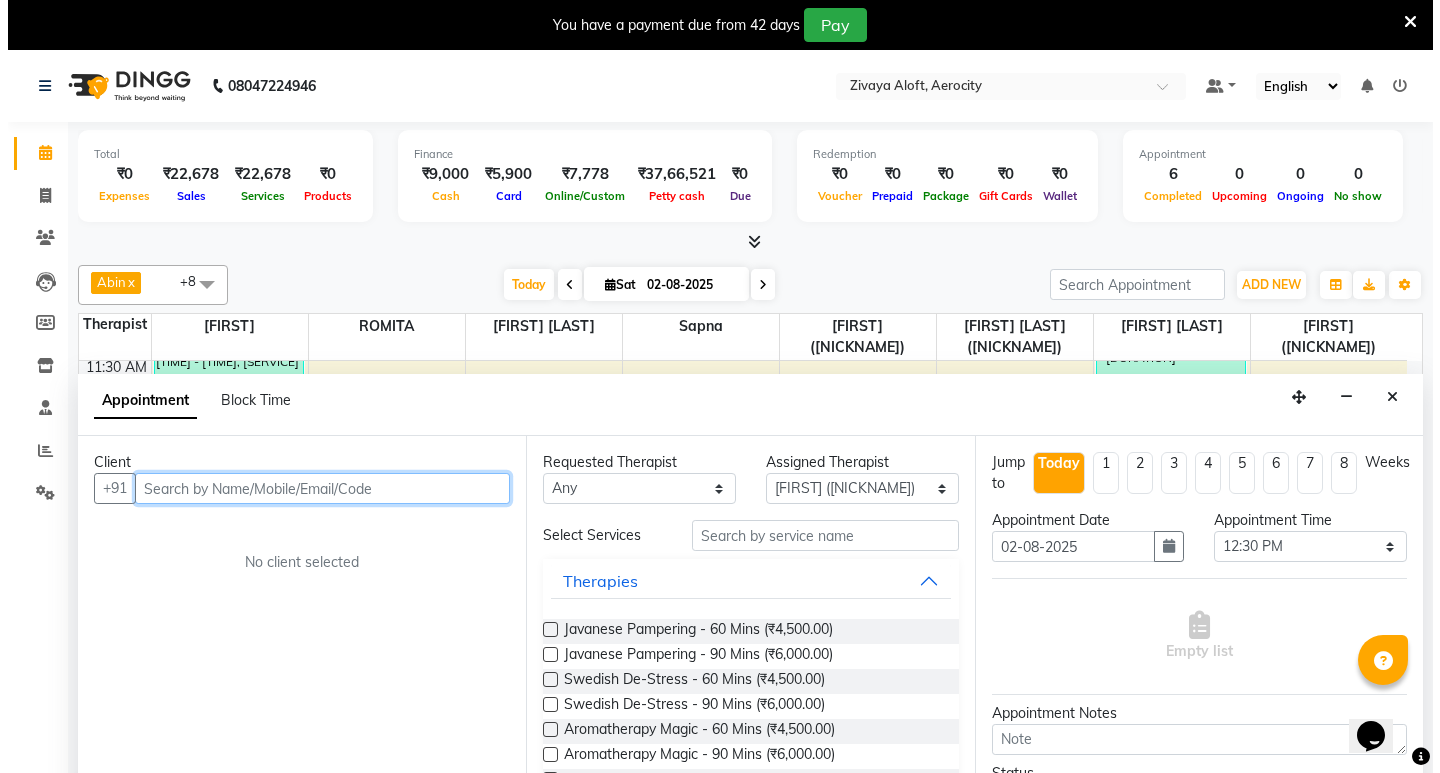 scroll, scrollTop: 51, scrollLeft: 0, axis: vertical 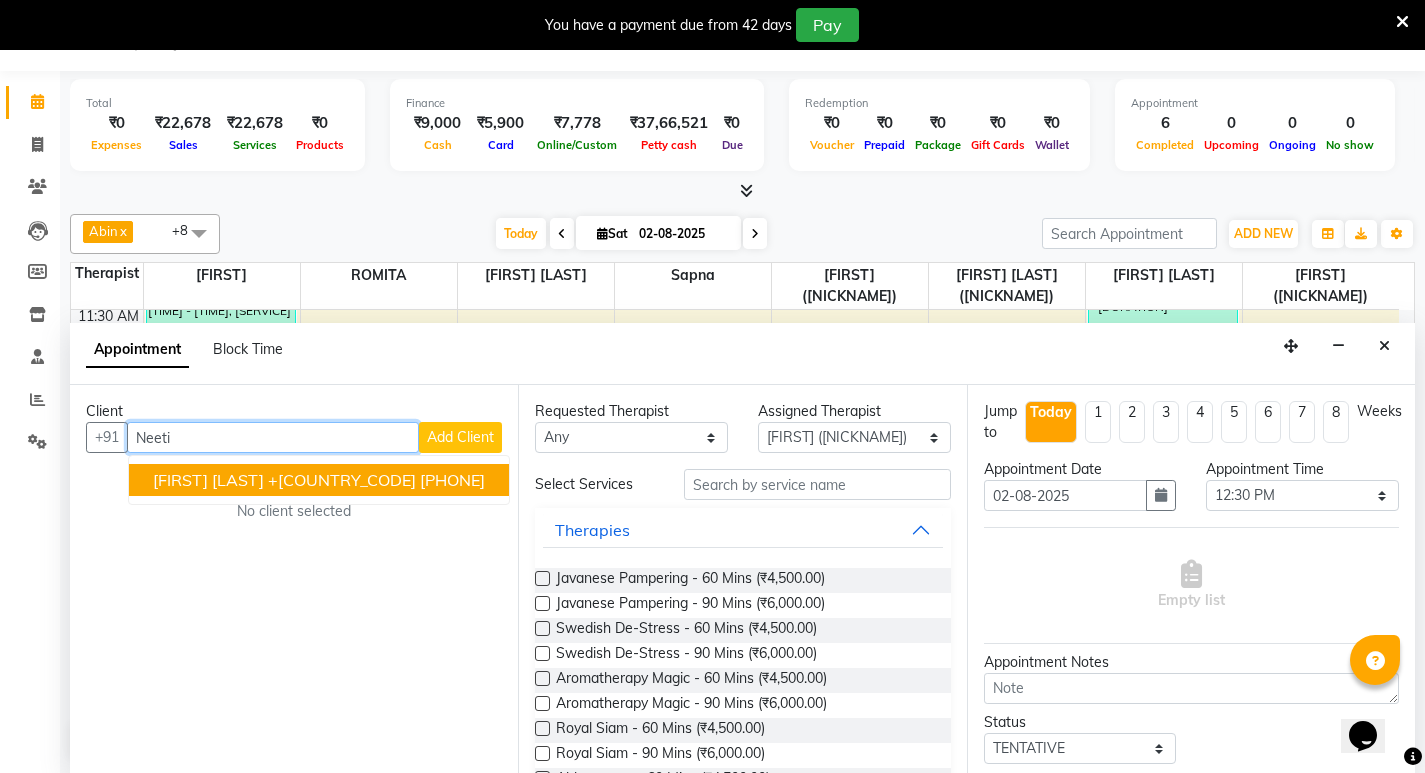 type on "Neeti" 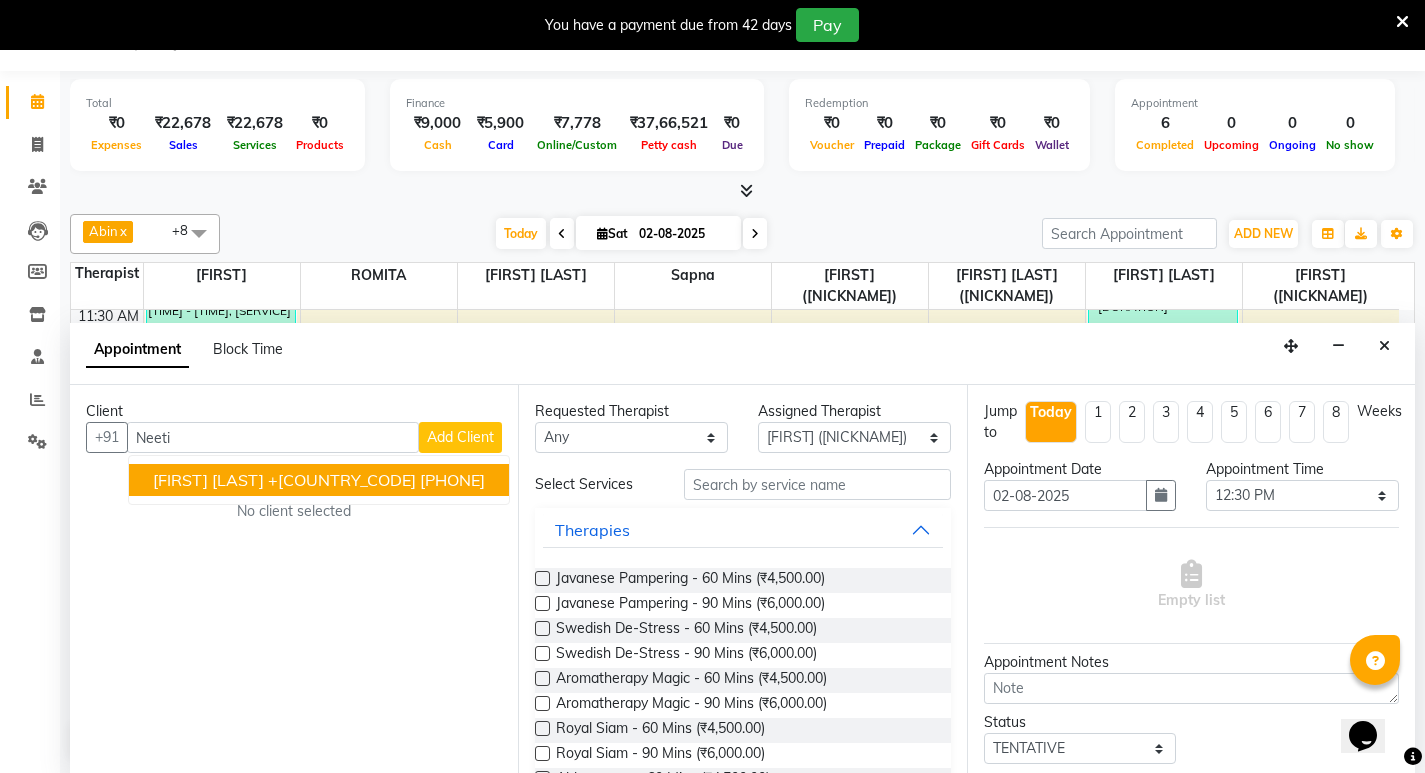 click on "Add Client" at bounding box center (460, 437) 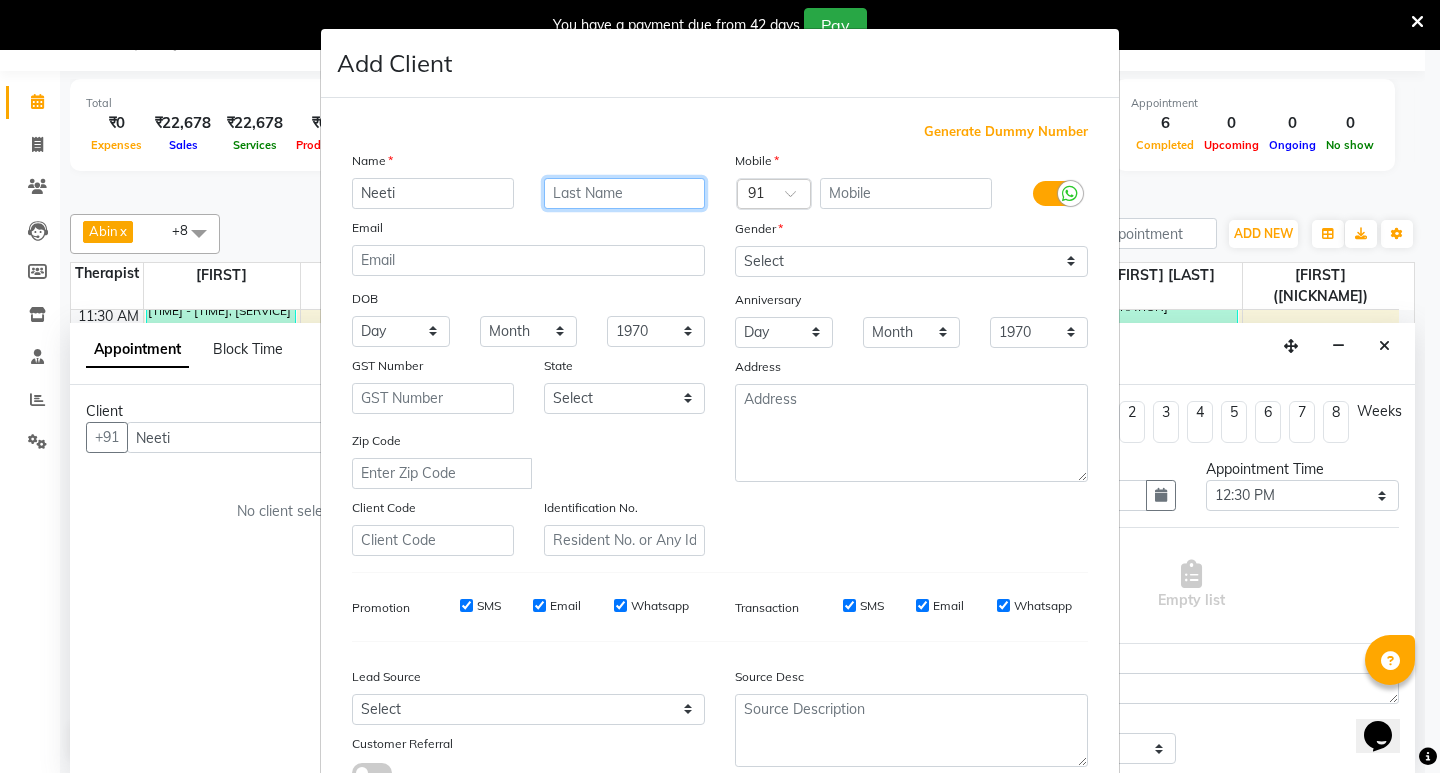 click at bounding box center (625, 193) 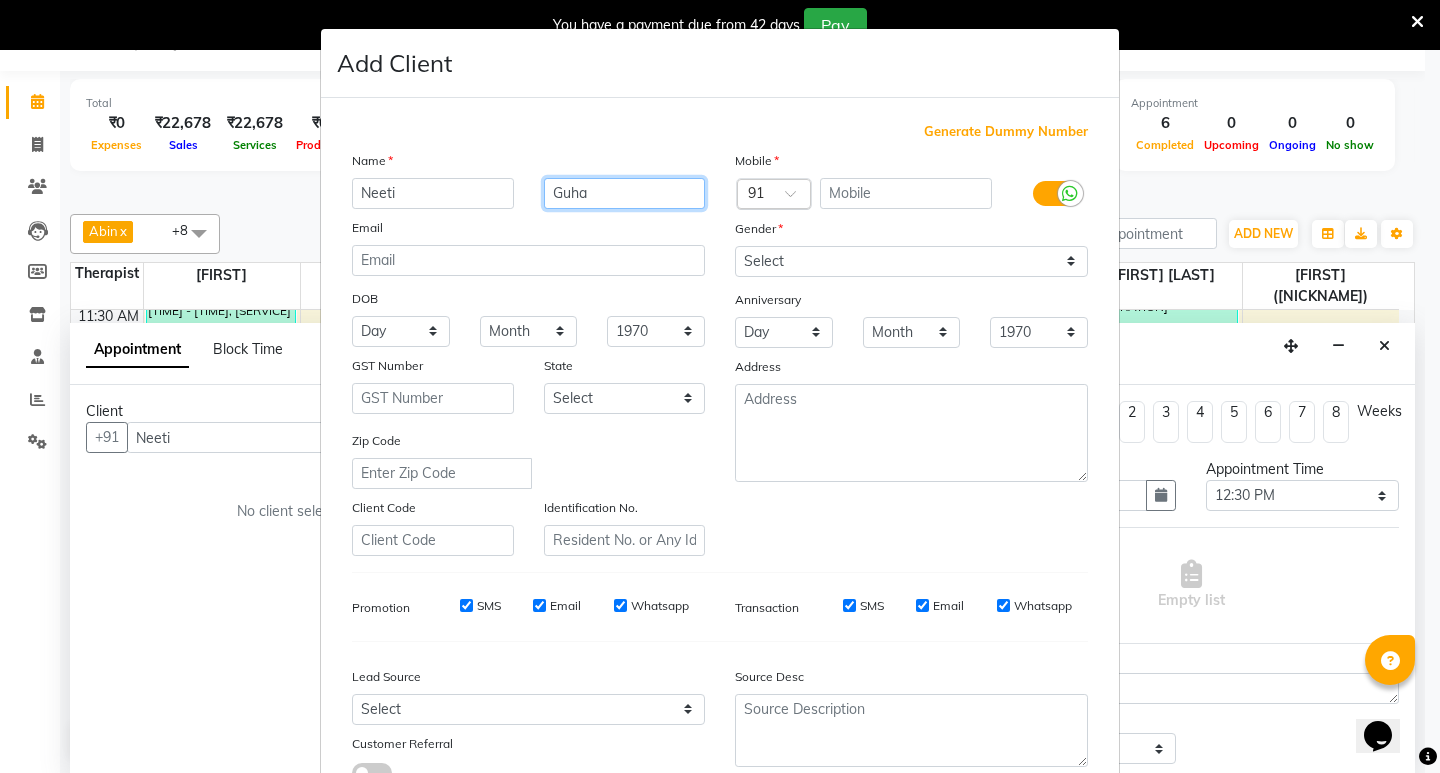 type on "Guha" 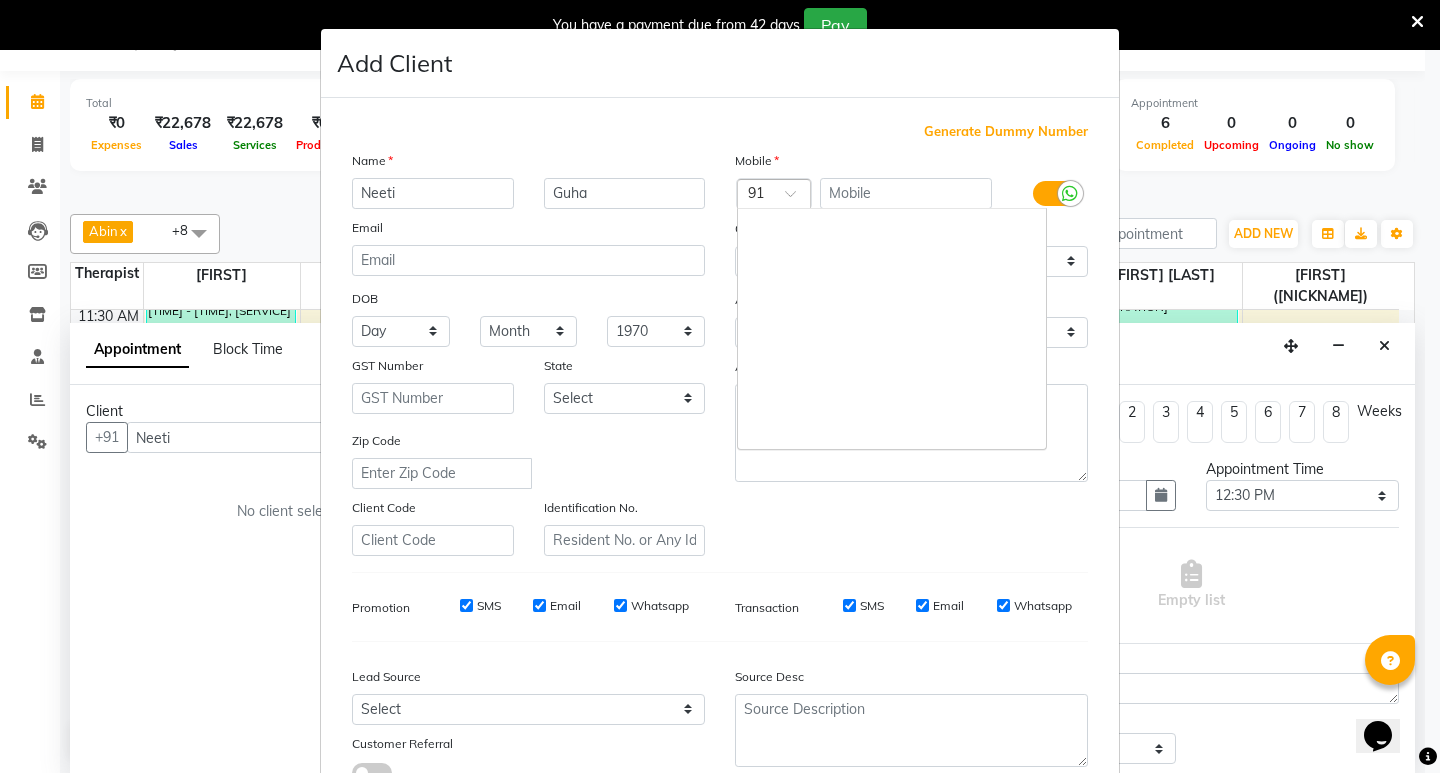 click at bounding box center (754, 195) 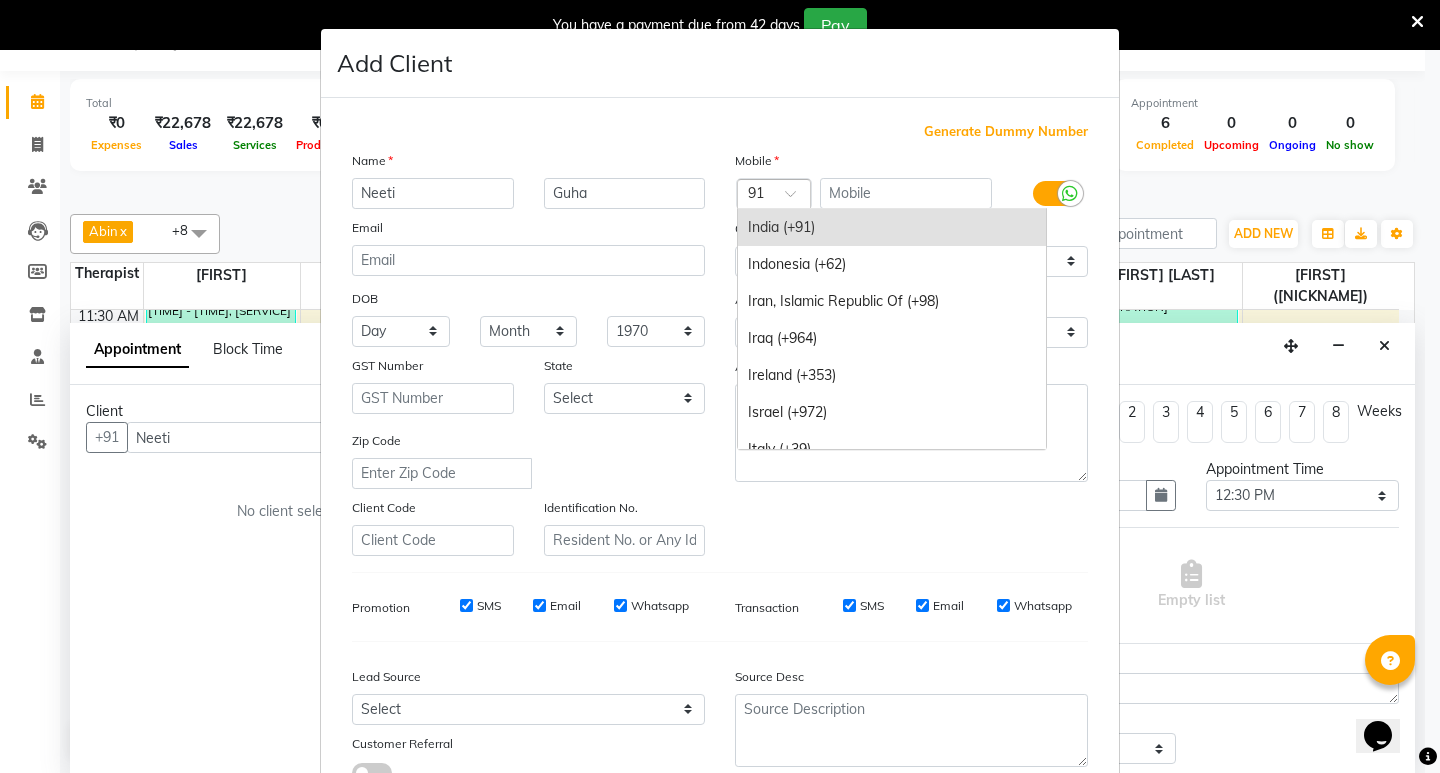type on "1" 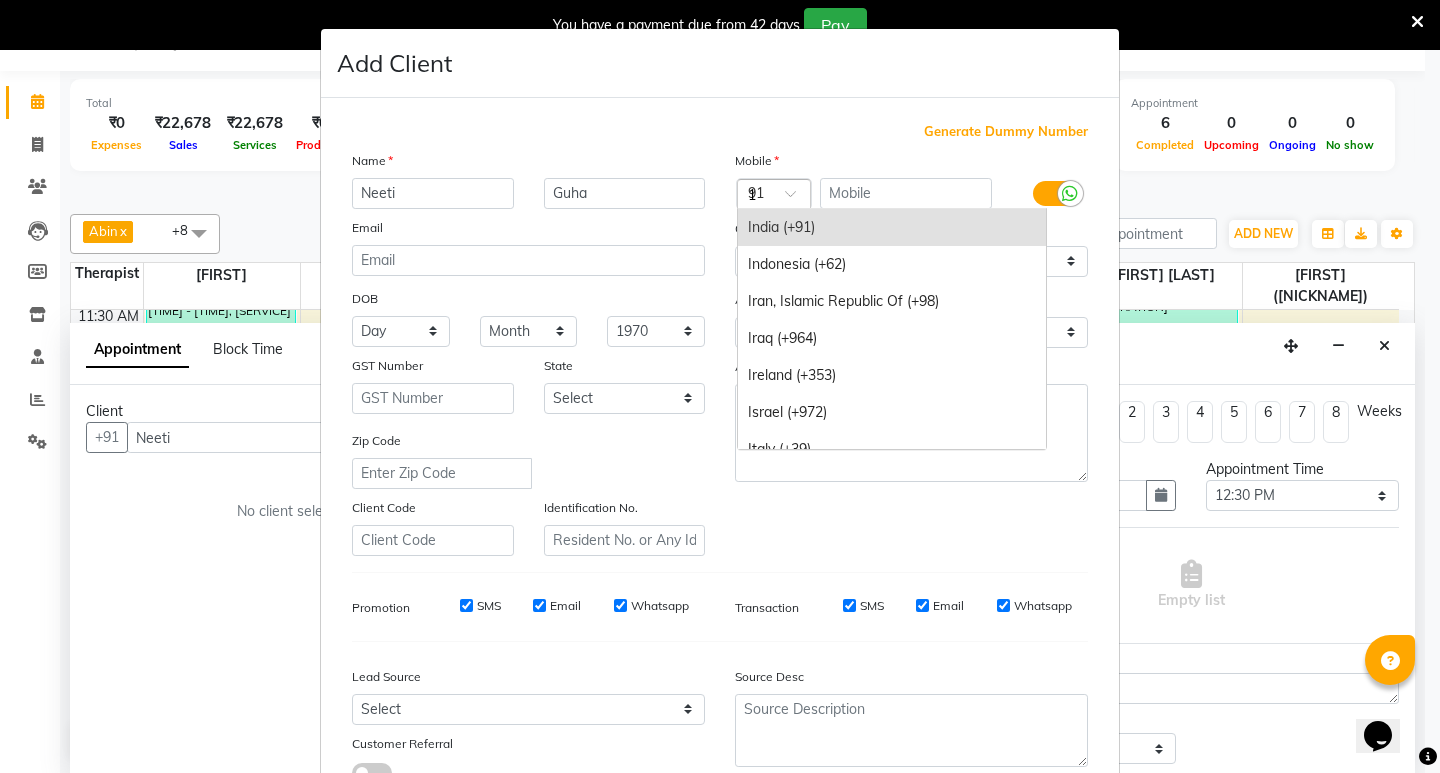 scroll, scrollTop: 1721, scrollLeft: 0, axis: vertical 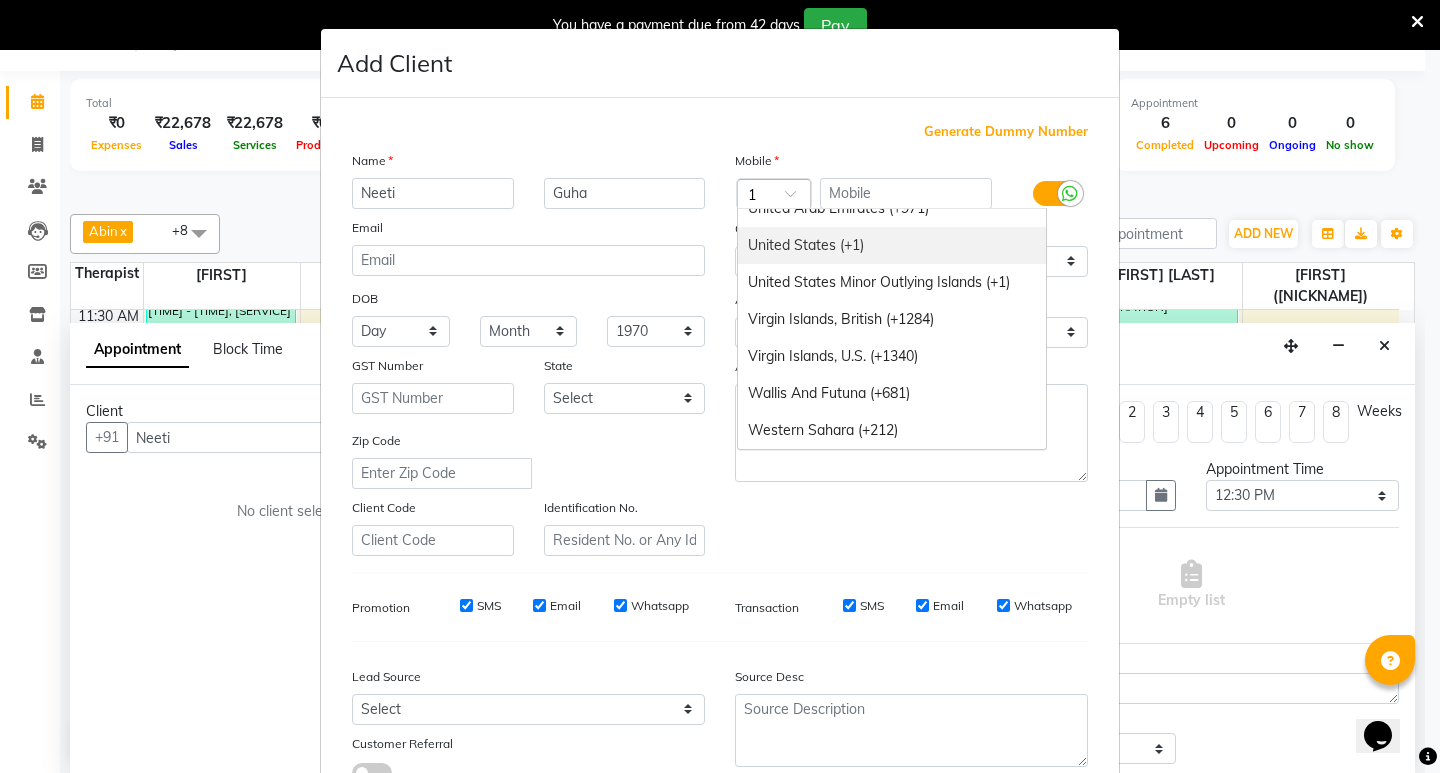 click on "United States (+1)" at bounding box center (892, 245) 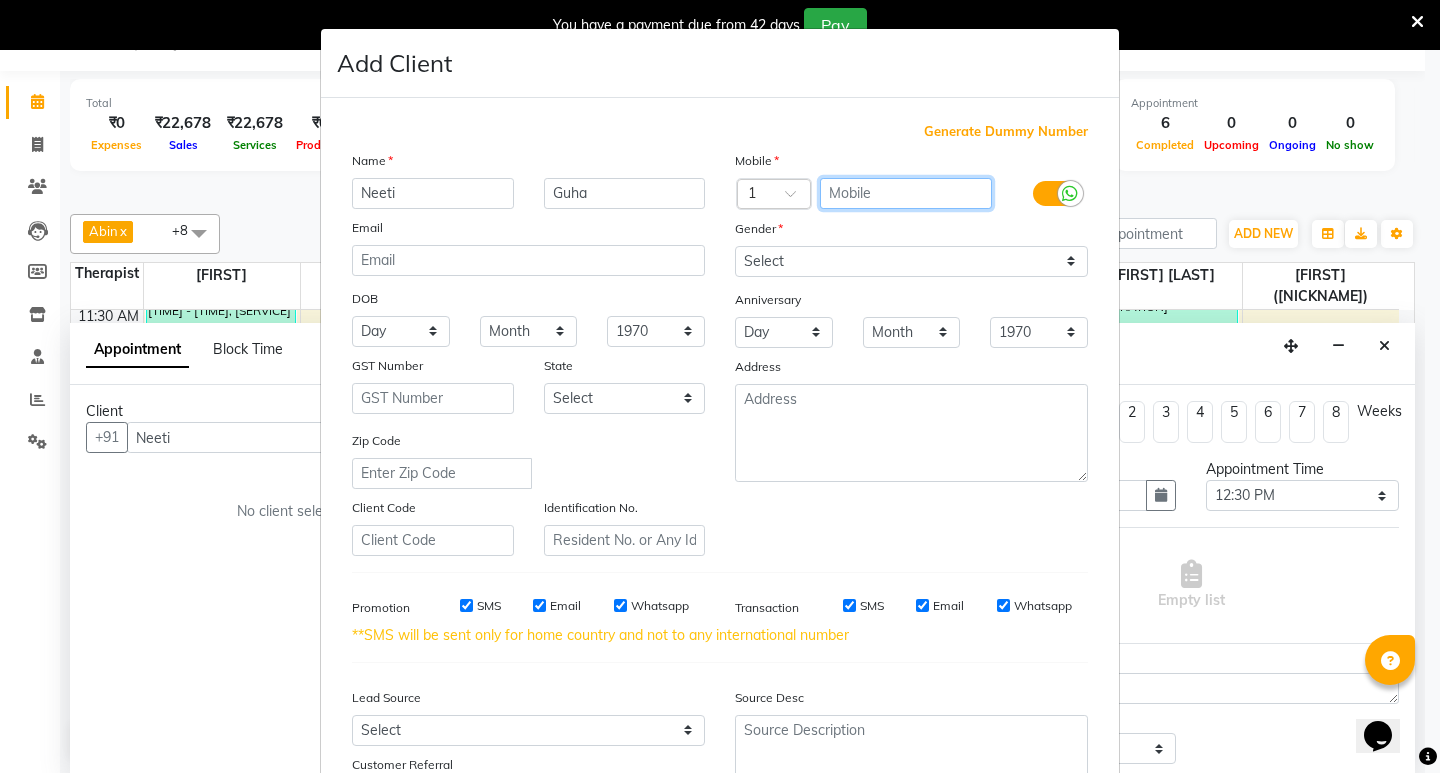 click at bounding box center [906, 193] 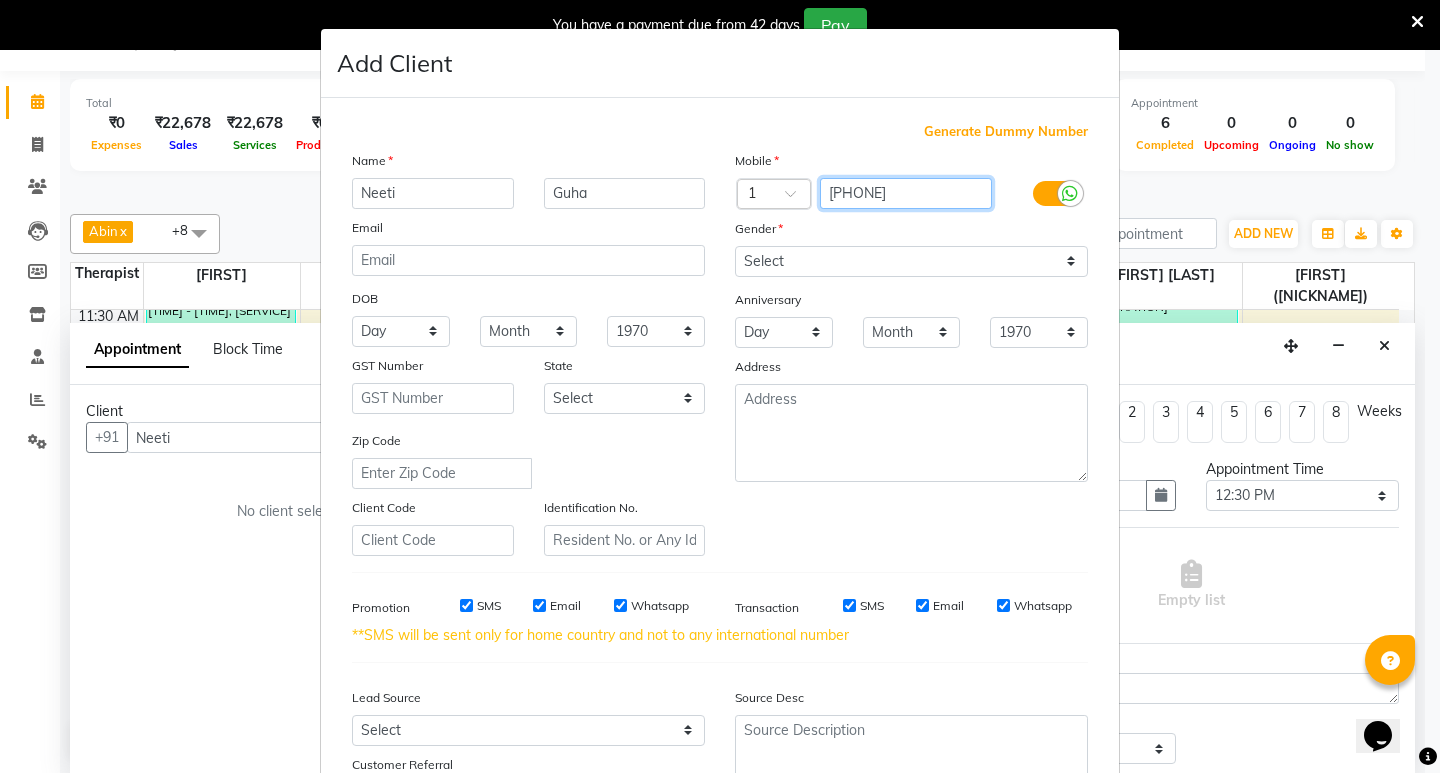 type on "[PHONE]" 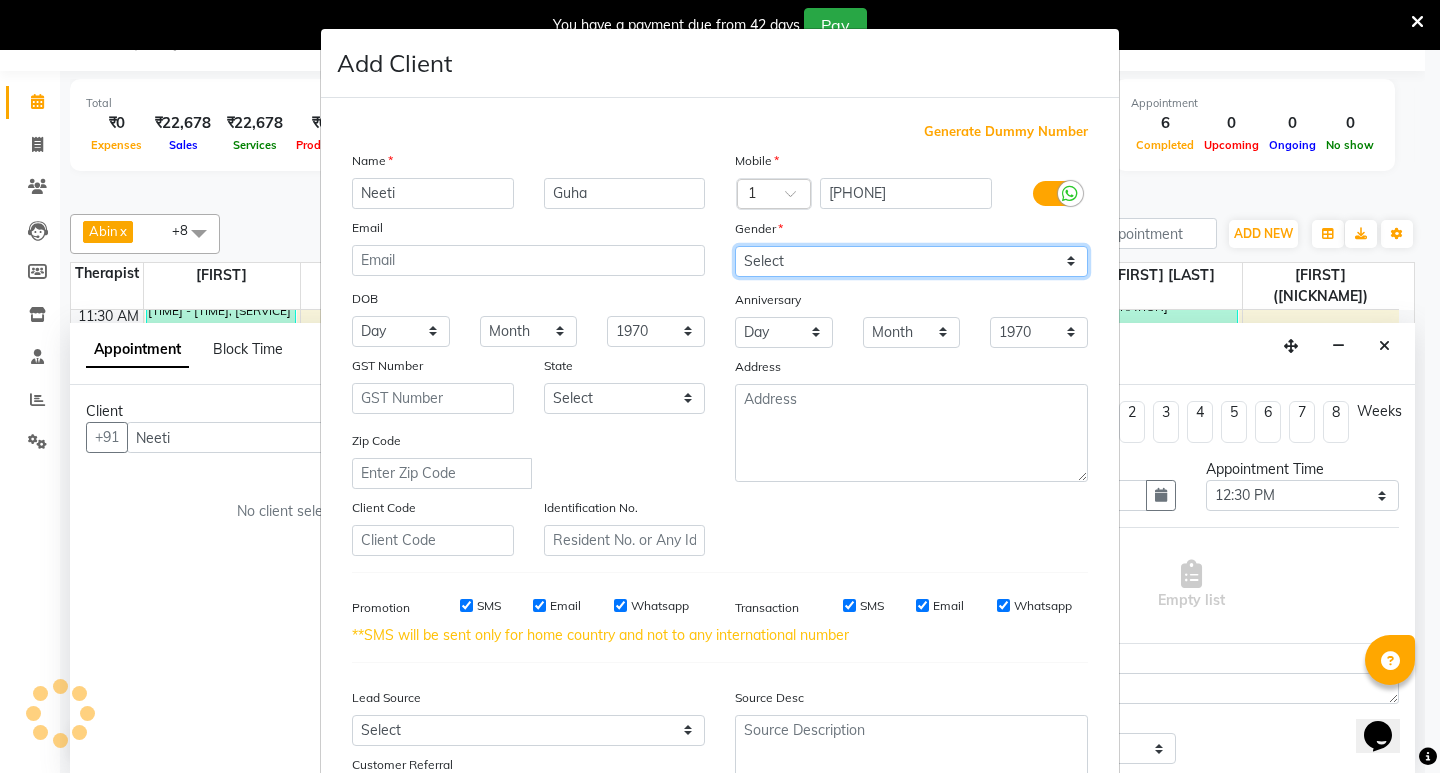 drag, startPoint x: 1065, startPoint y: 261, endPoint x: 1009, endPoint y: 282, distance: 59.808025 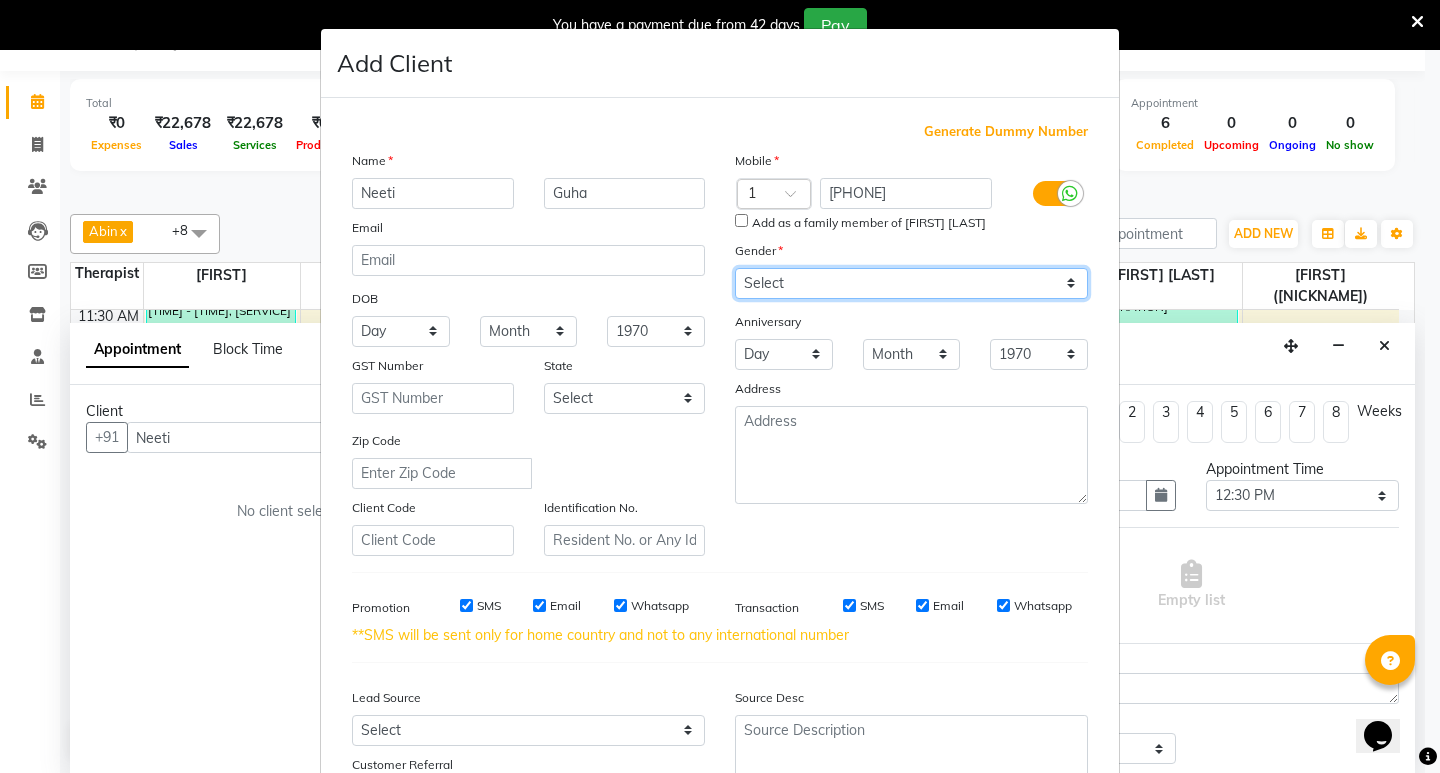 select on "female" 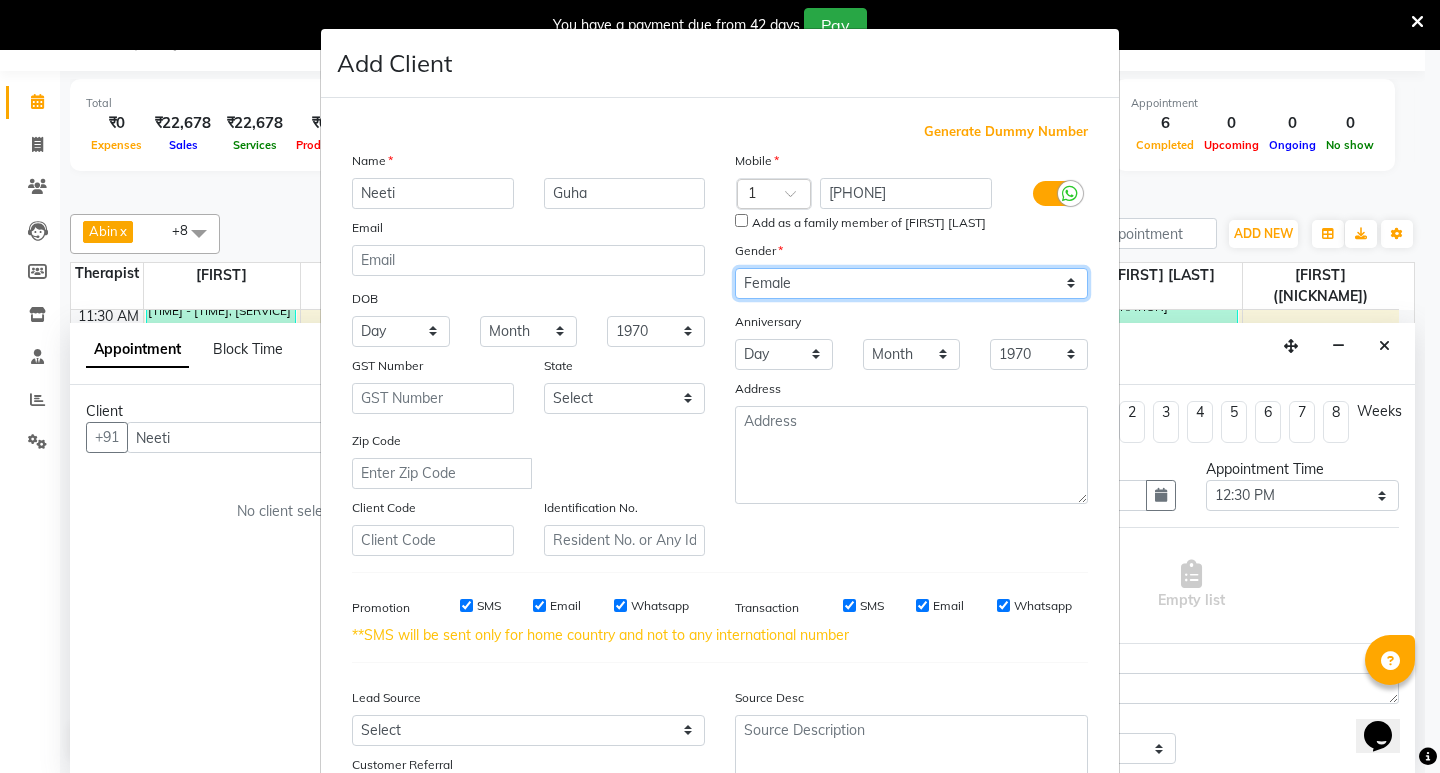 click on "Select Male Female Other Prefer Not To Say" at bounding box center [911, 283] 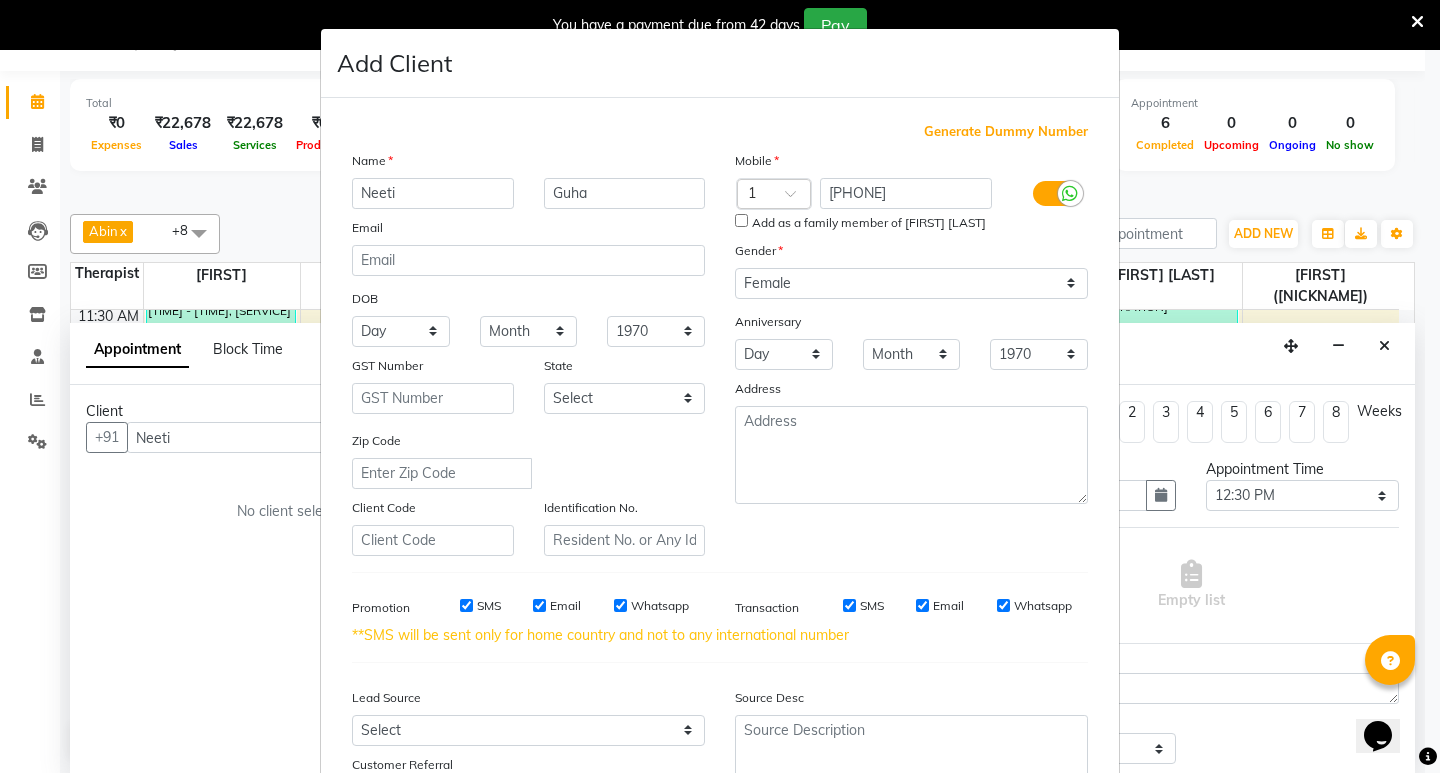 click on "Add as a family member of [FIRST] [LAST]" at bounding box center [741, 220] 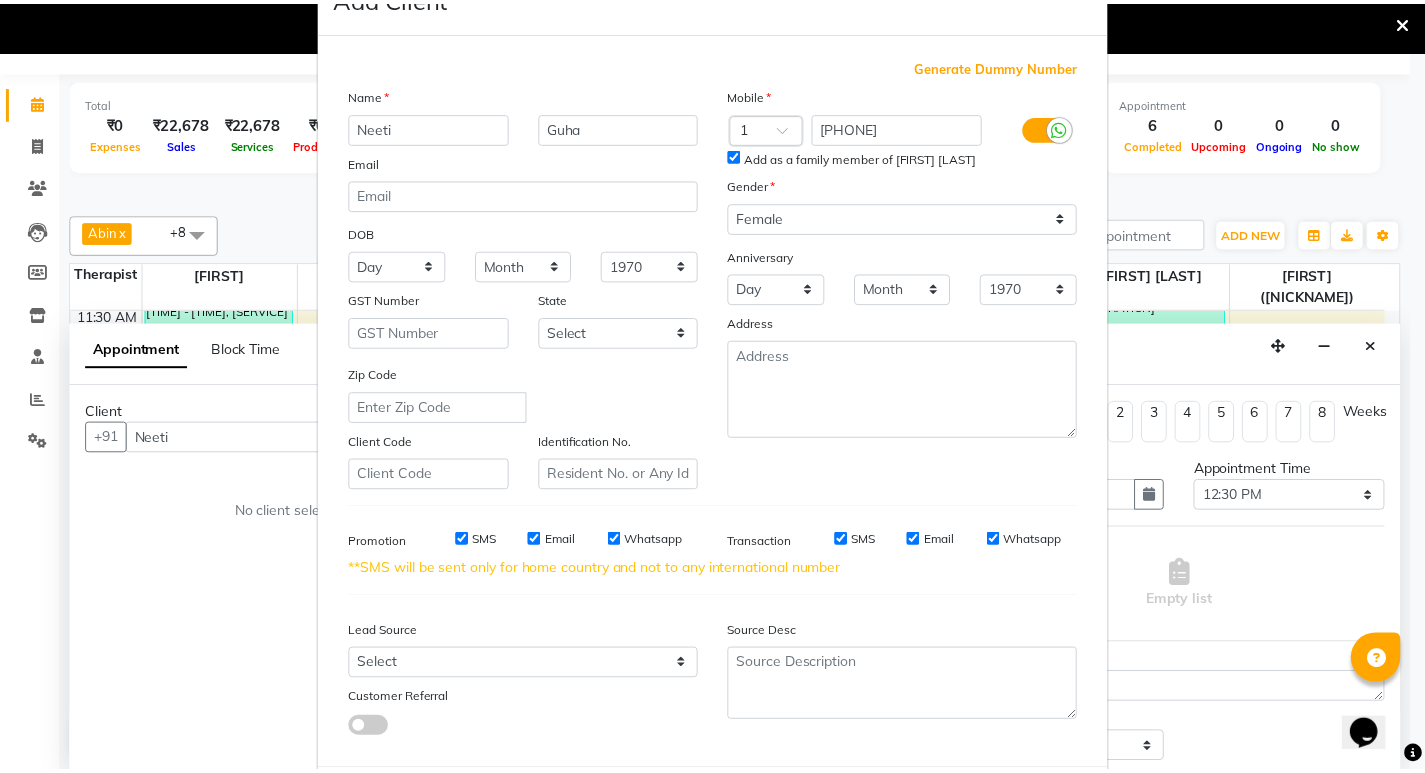 scroll, scrollTop: 171, scrollLeft: 0, axis: vertical 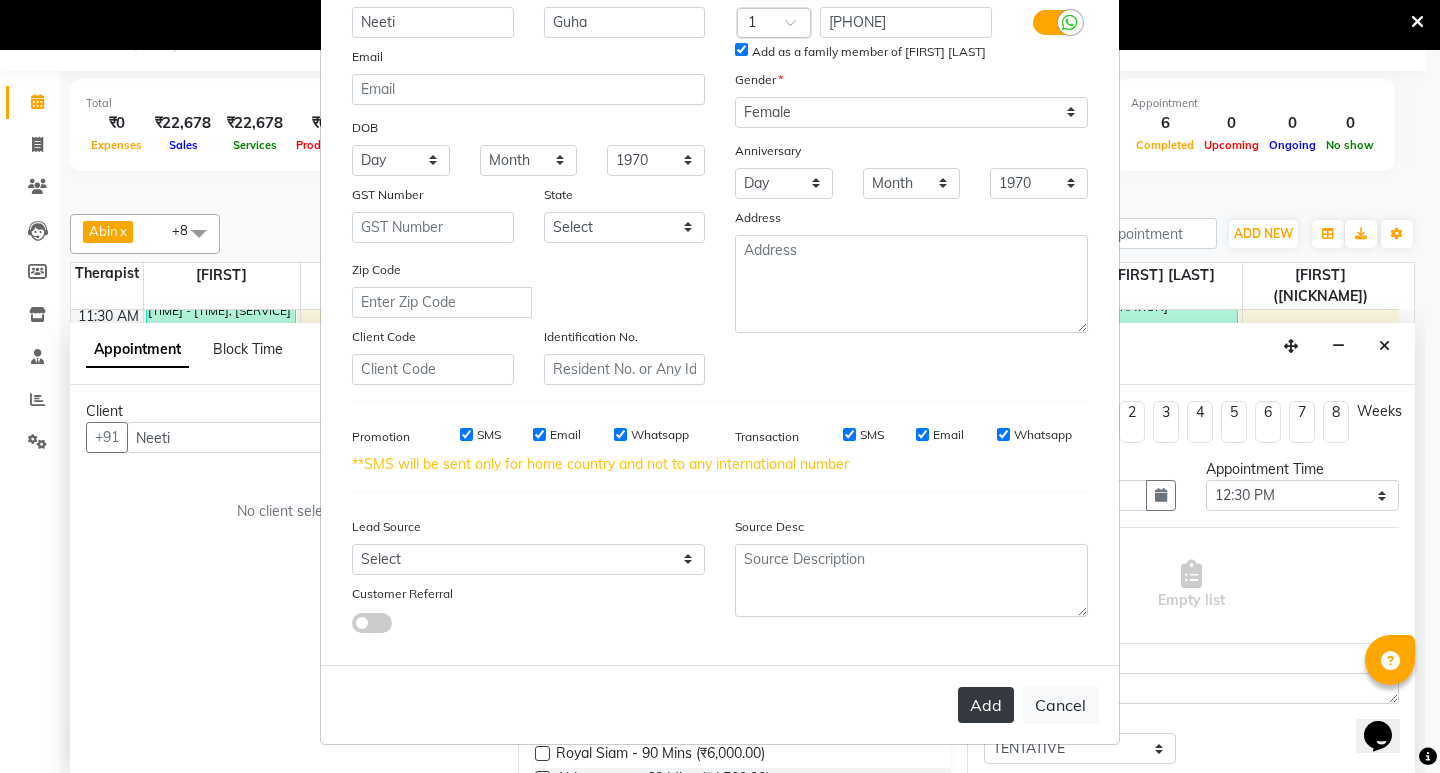 click on "Add" at bounding box center [986, 705] 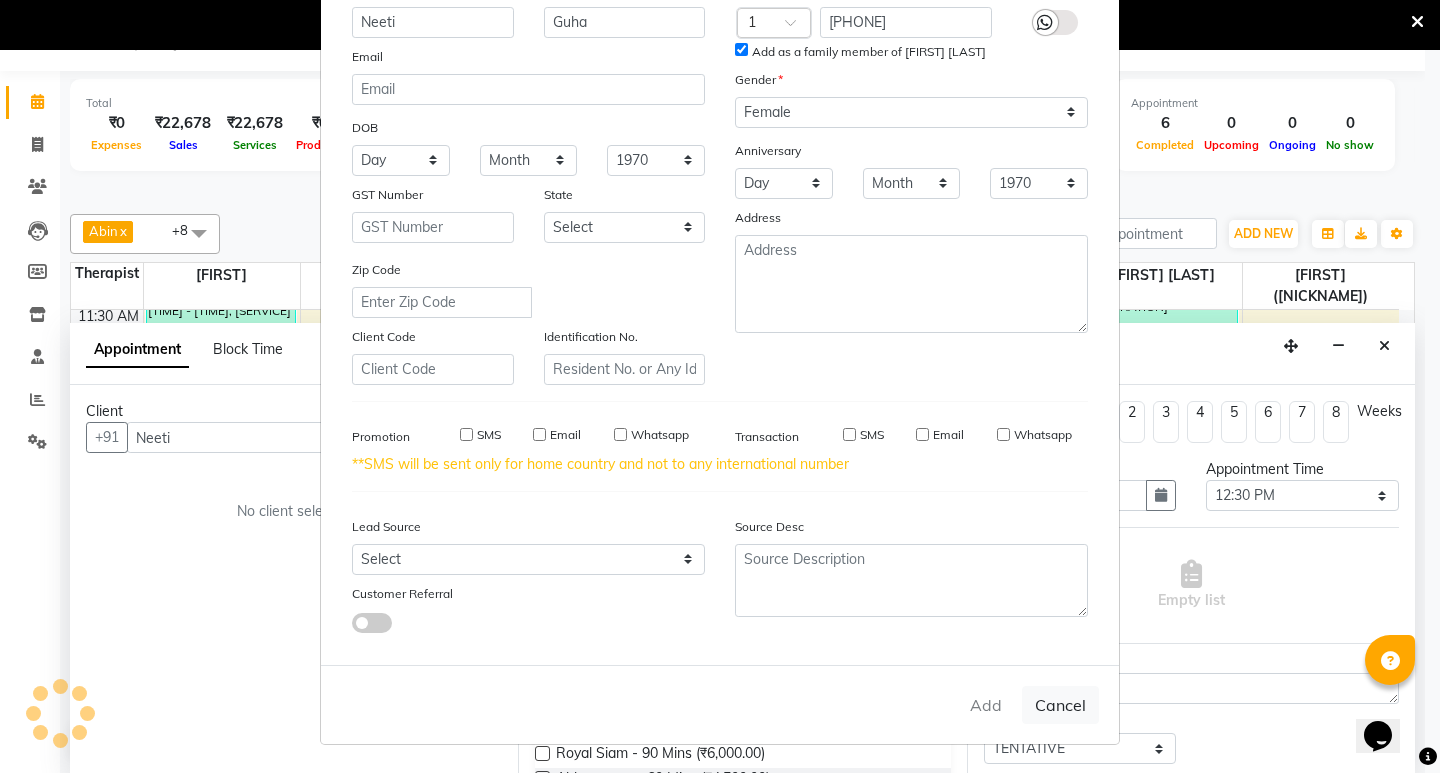 type on "[PHONE]" 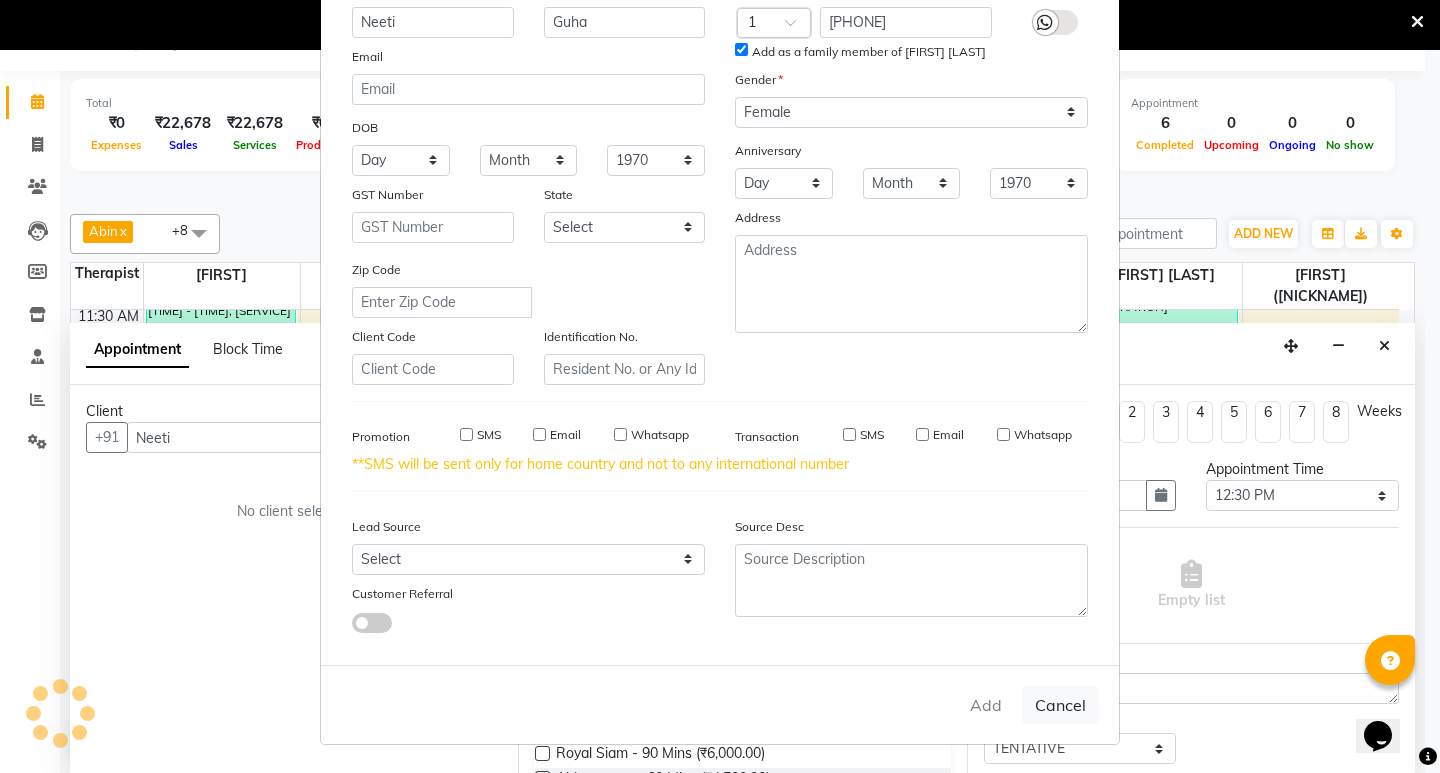type 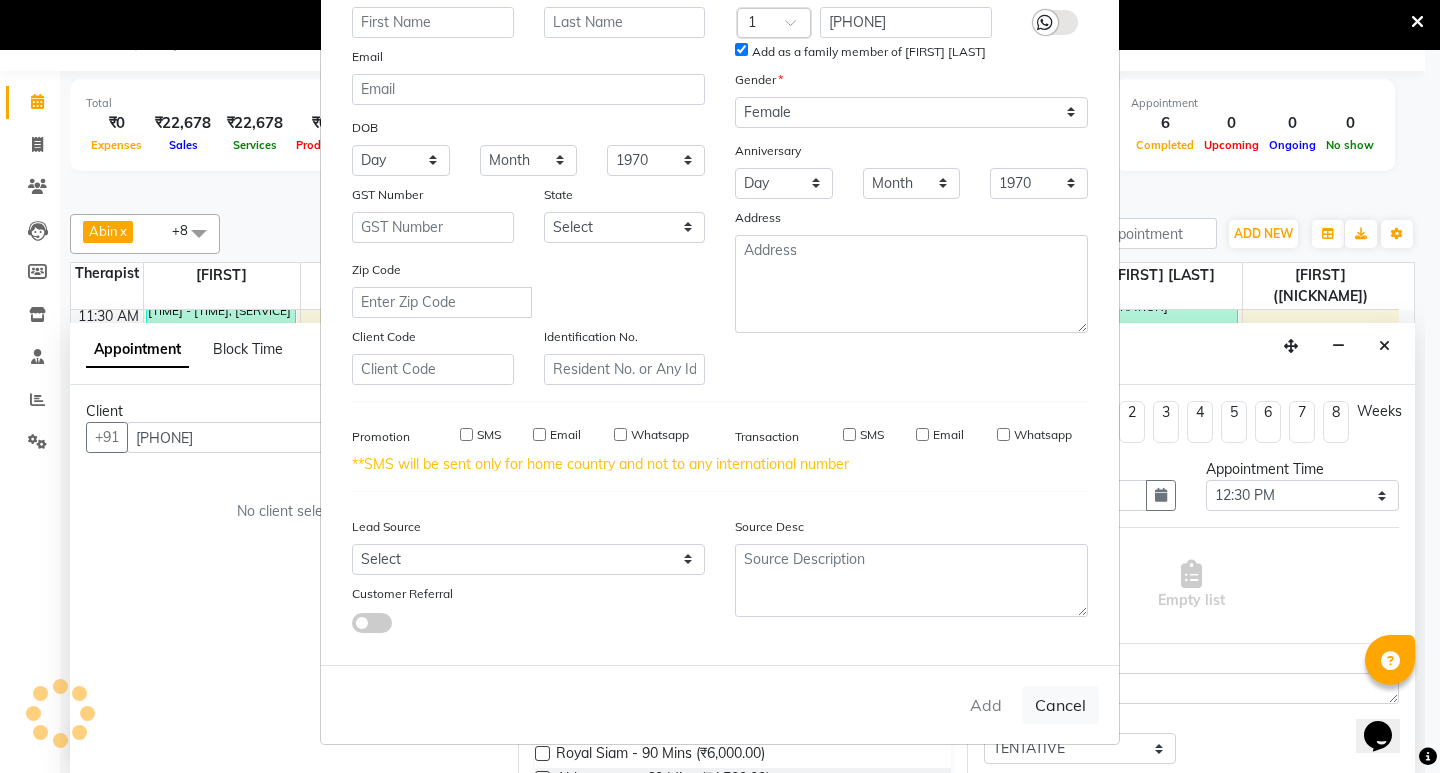 select 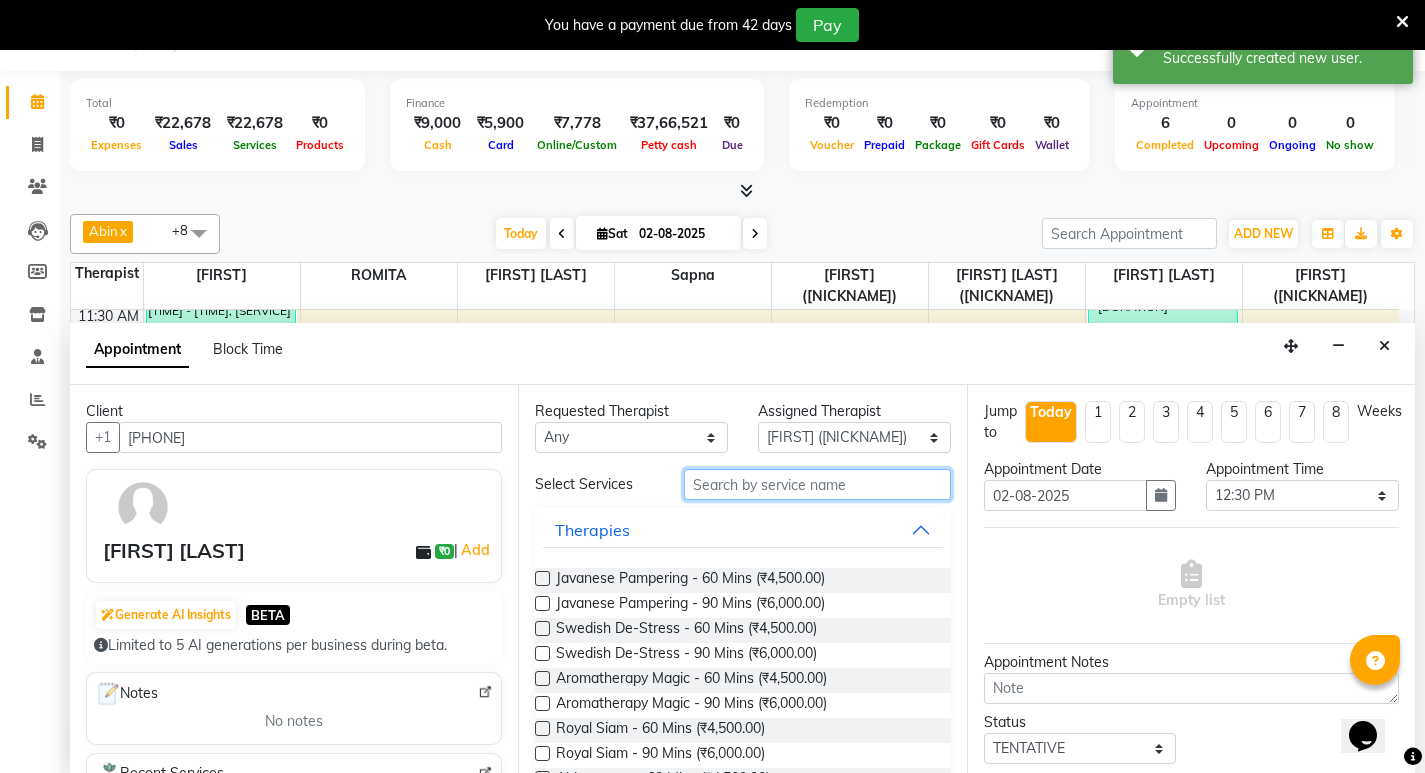click at bounding box center [817, 484] 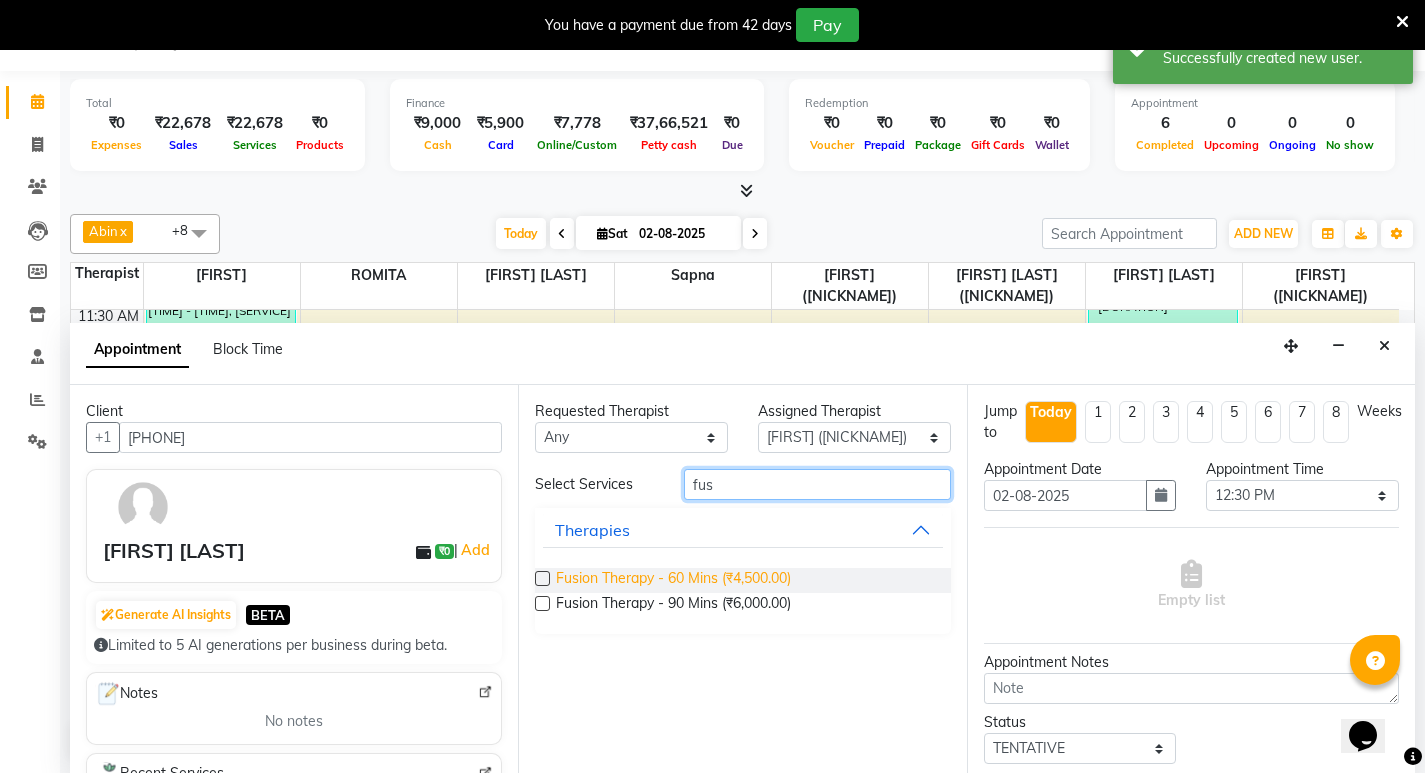 type on "fus" 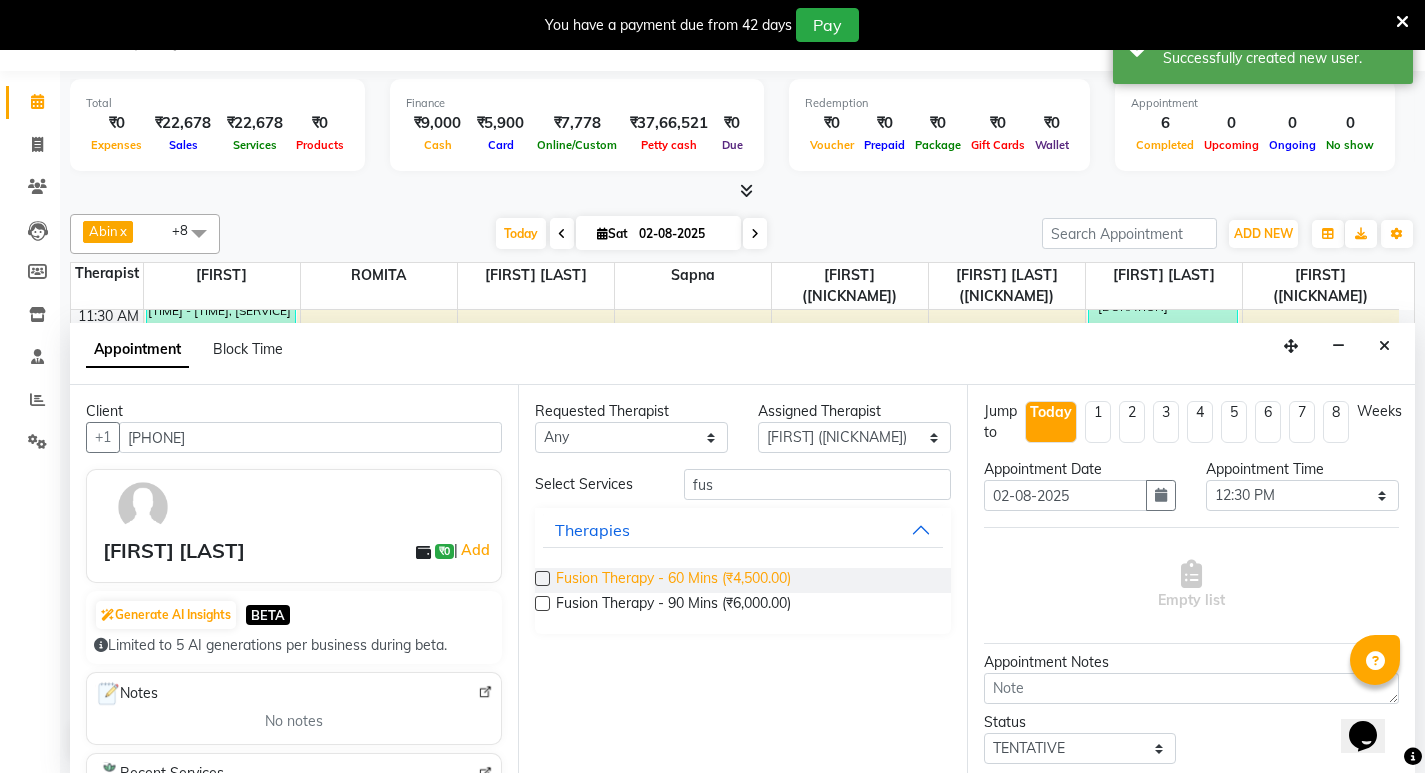 click on "Fusion Therapy - 60 Mins (₹4,500.00)" at bounding box center (673, 580) 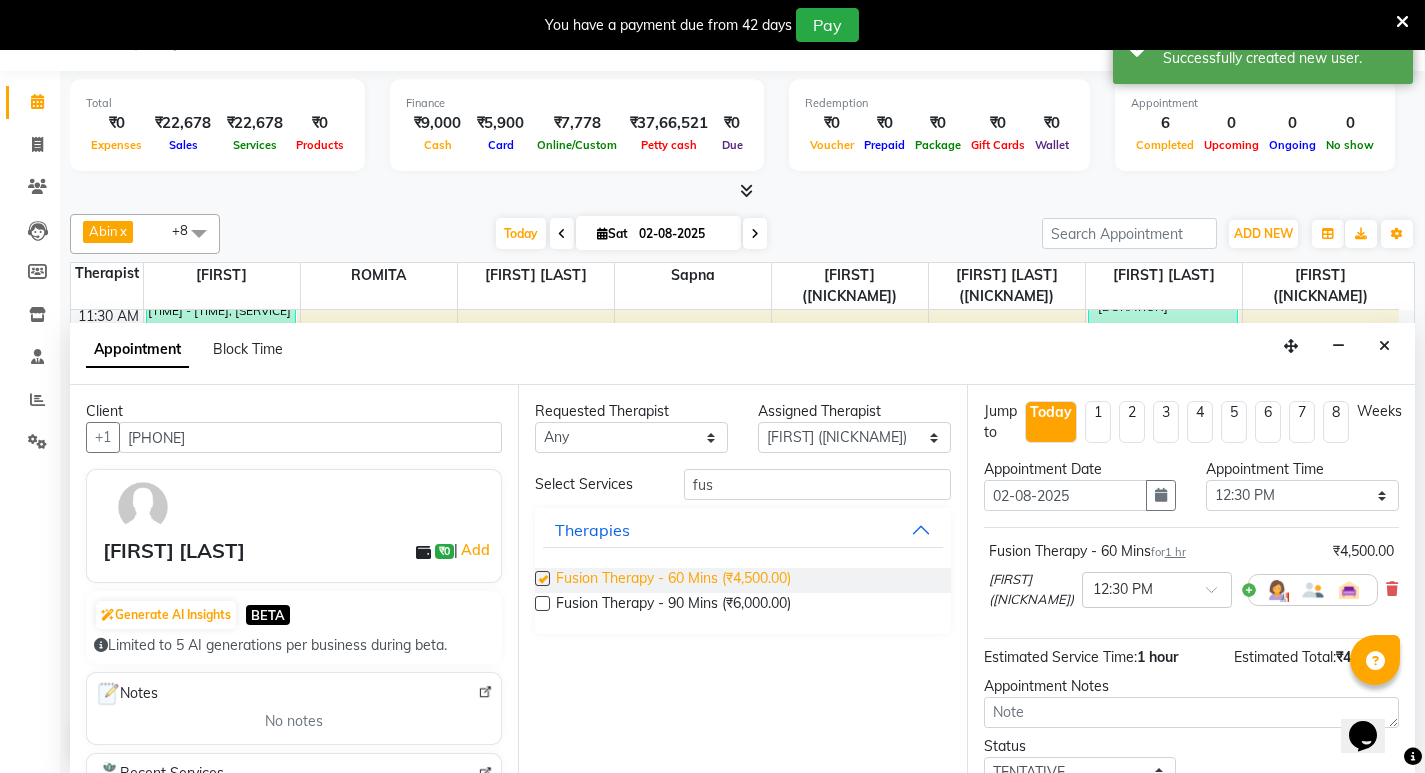 checkbox on "false" 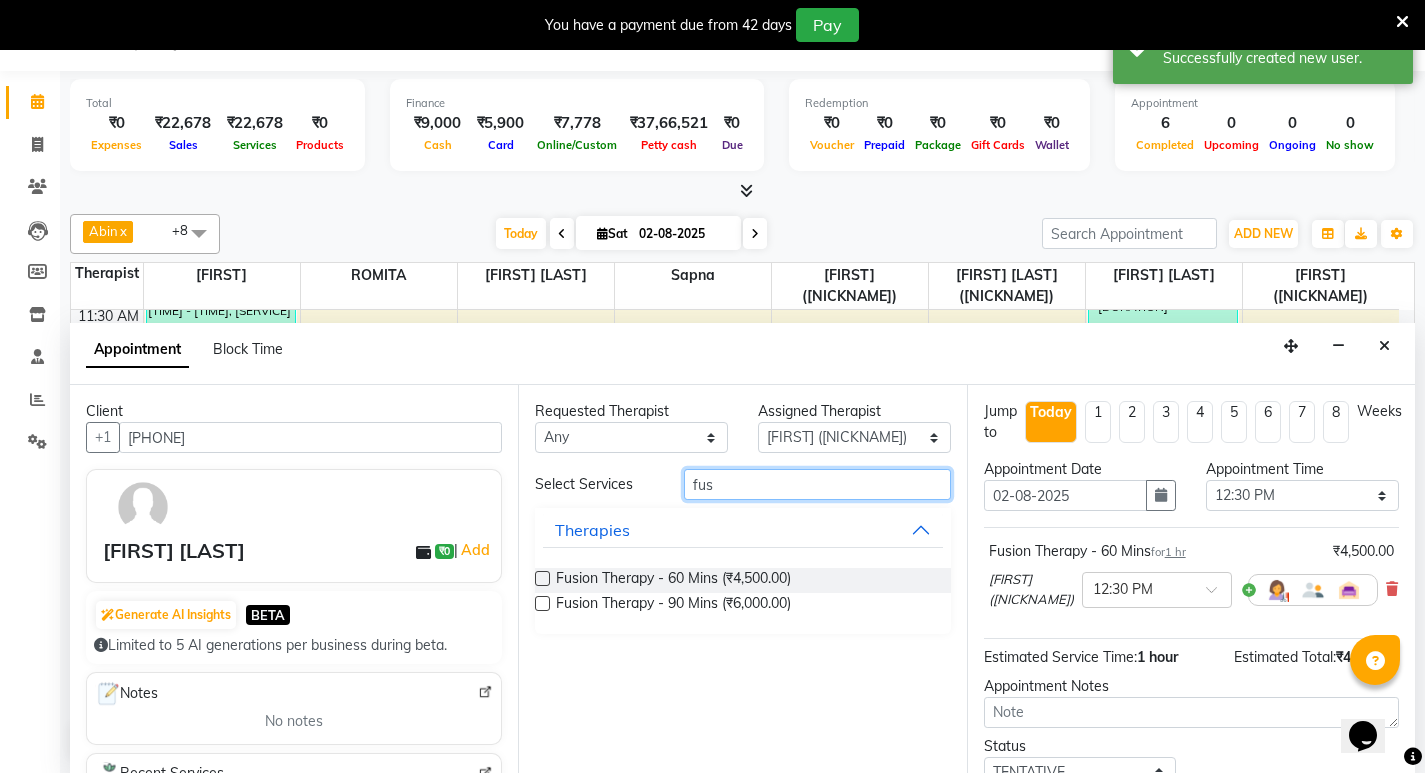 click on "fus" at bounding box center (817, 484) 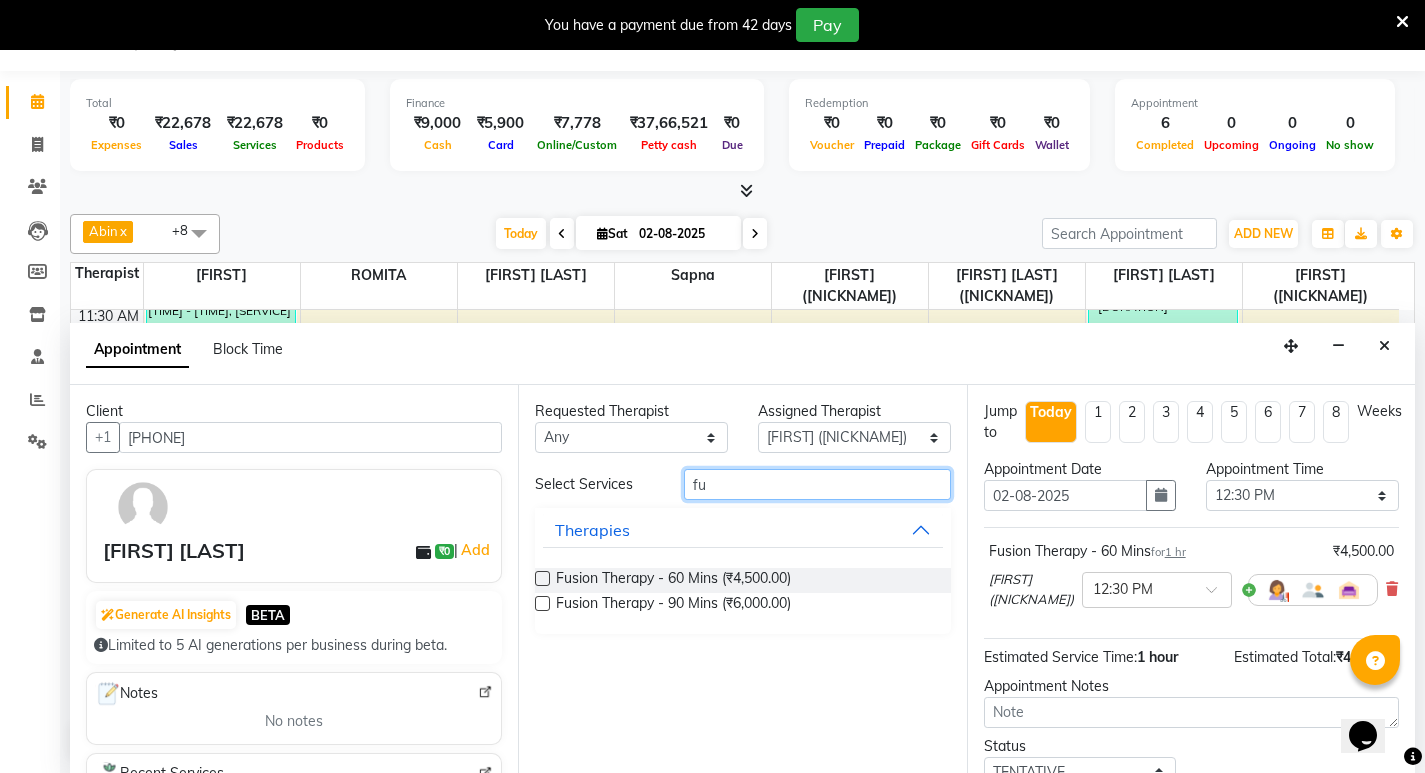 type on "f" 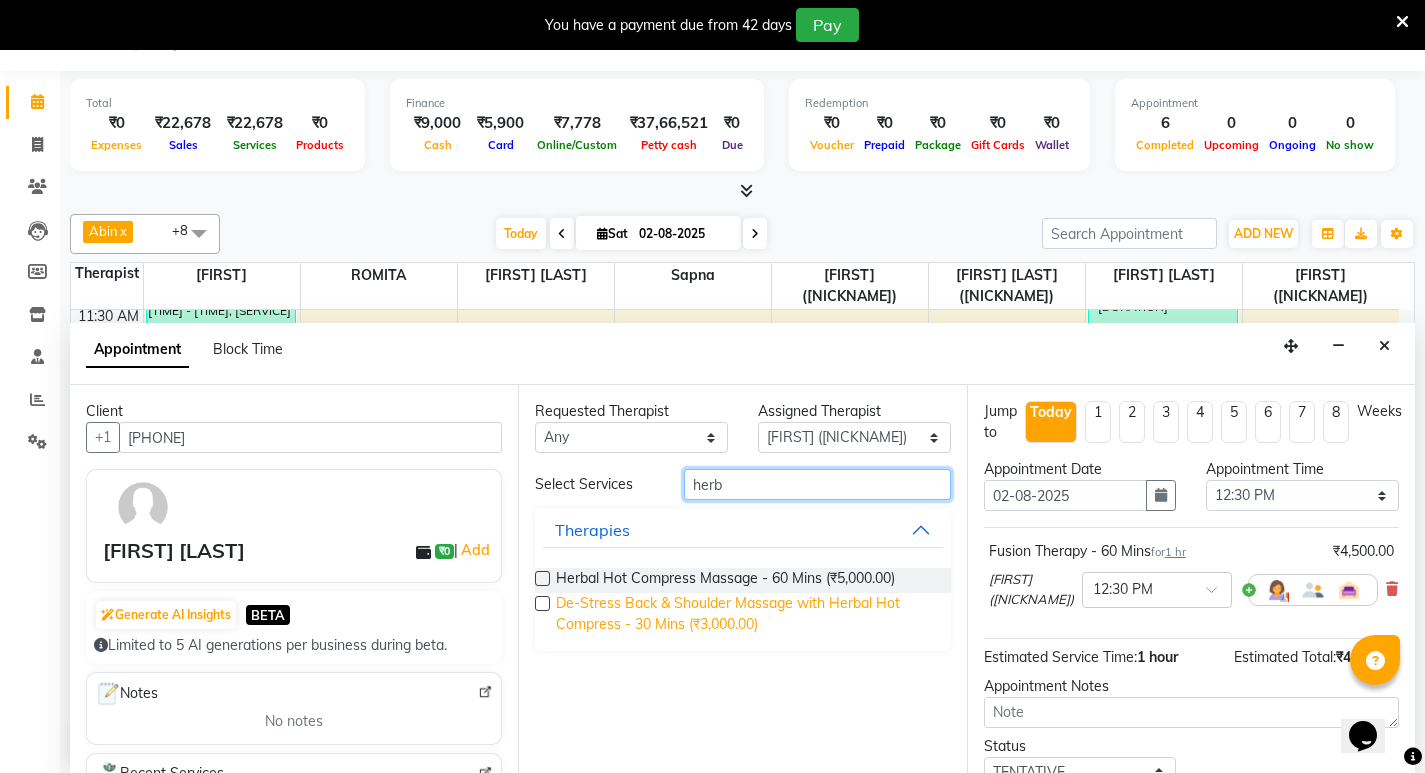 type on "herb" 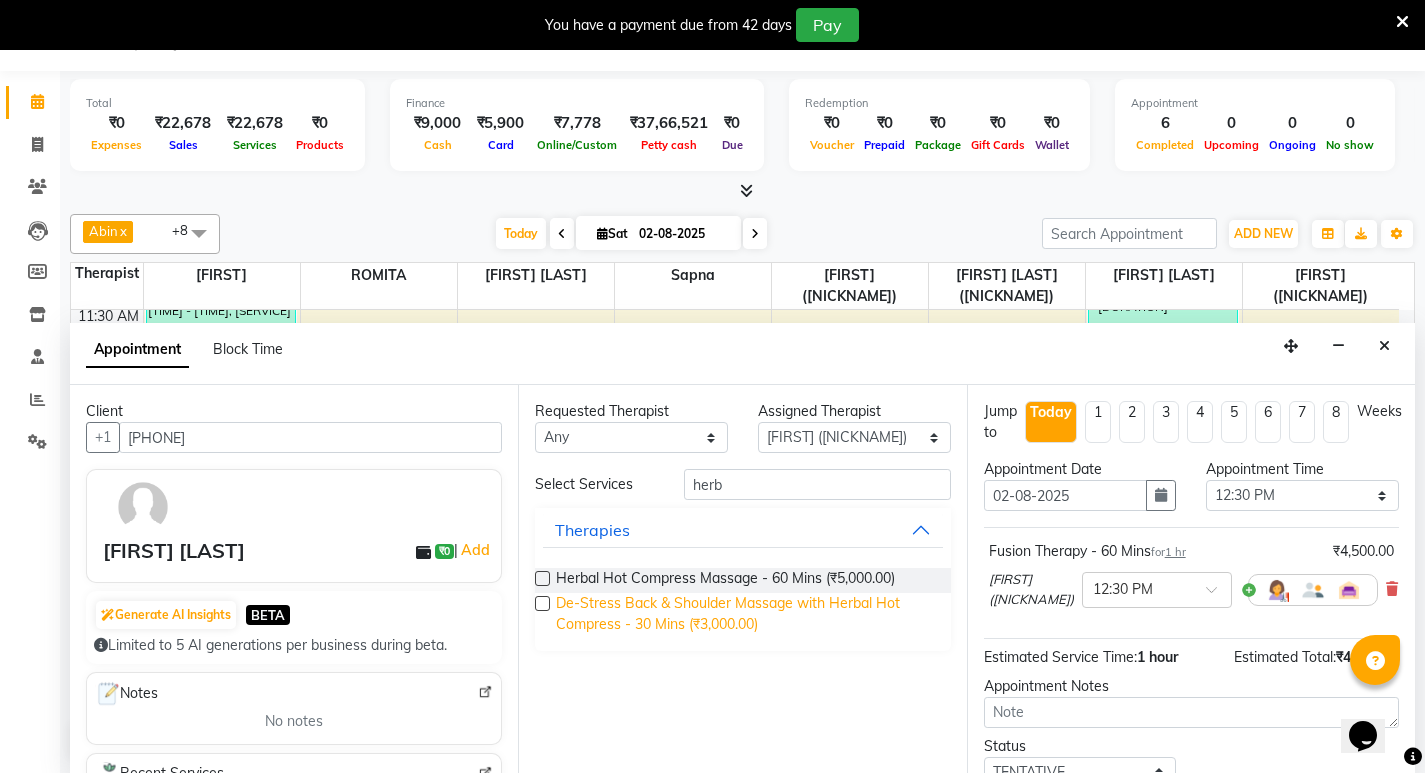 click on "De-Stress Back & Shoulder Massage with Herbal Hot Compress - 30 Mins (₹3,000.00)" at bounding box center [745, 614] 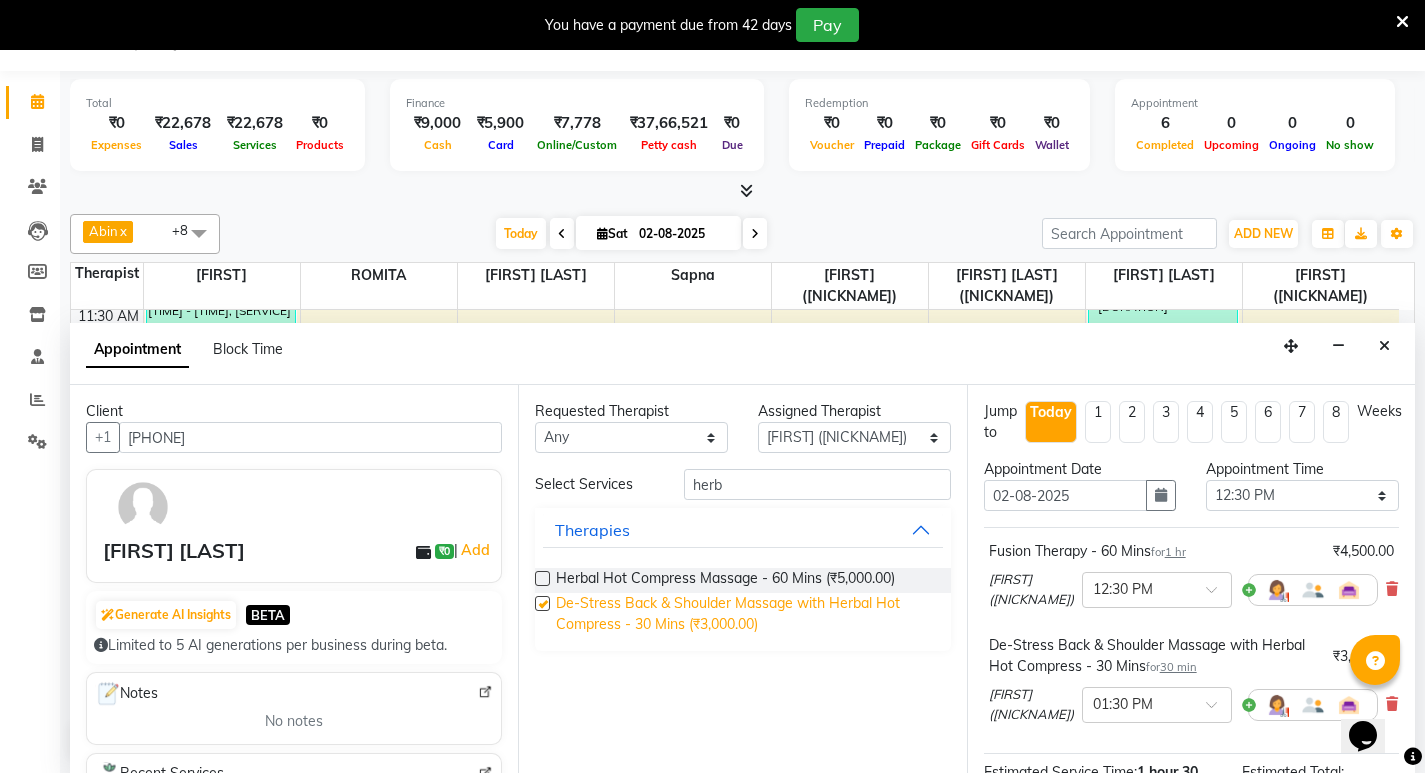 checkbox on "false" 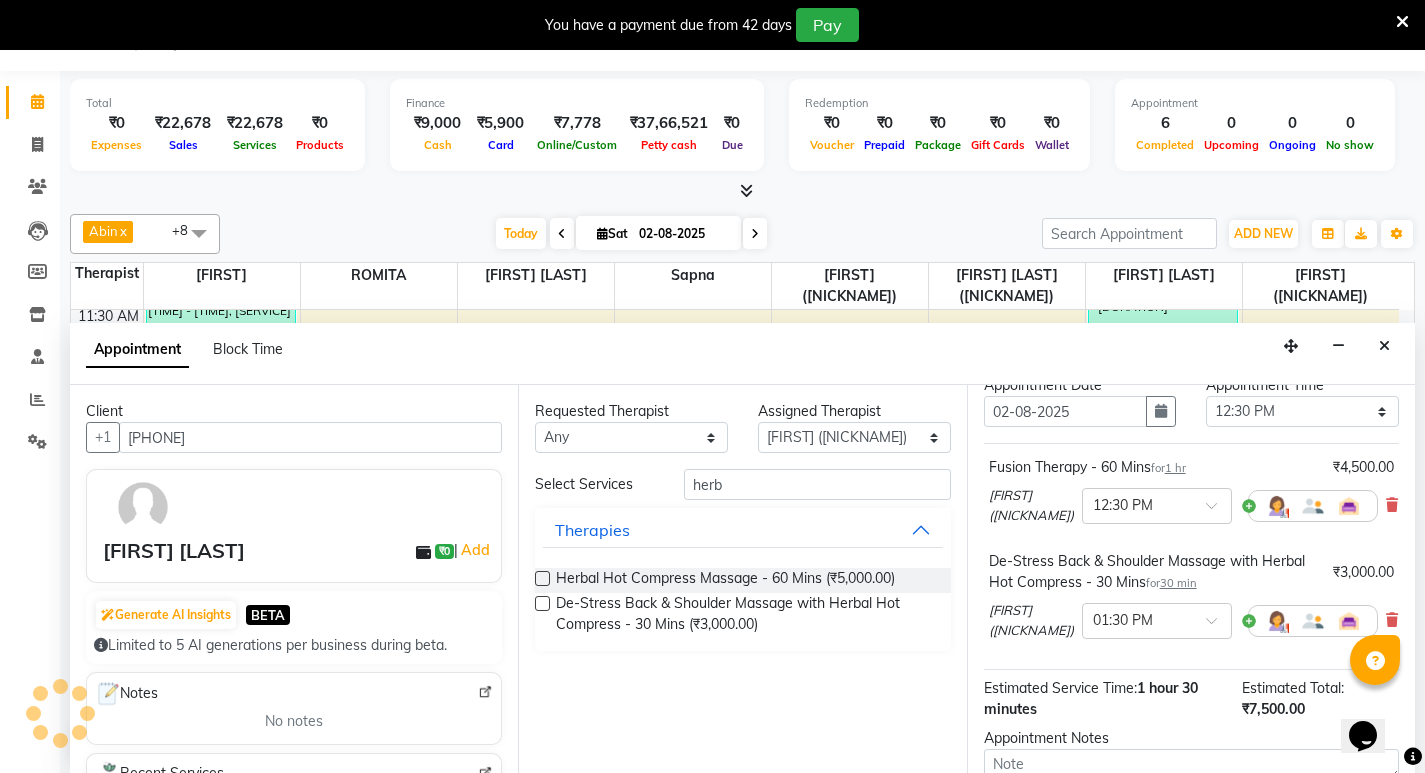 scroll, scrollTop: 277, scrollLeft: 0, axis: vertical 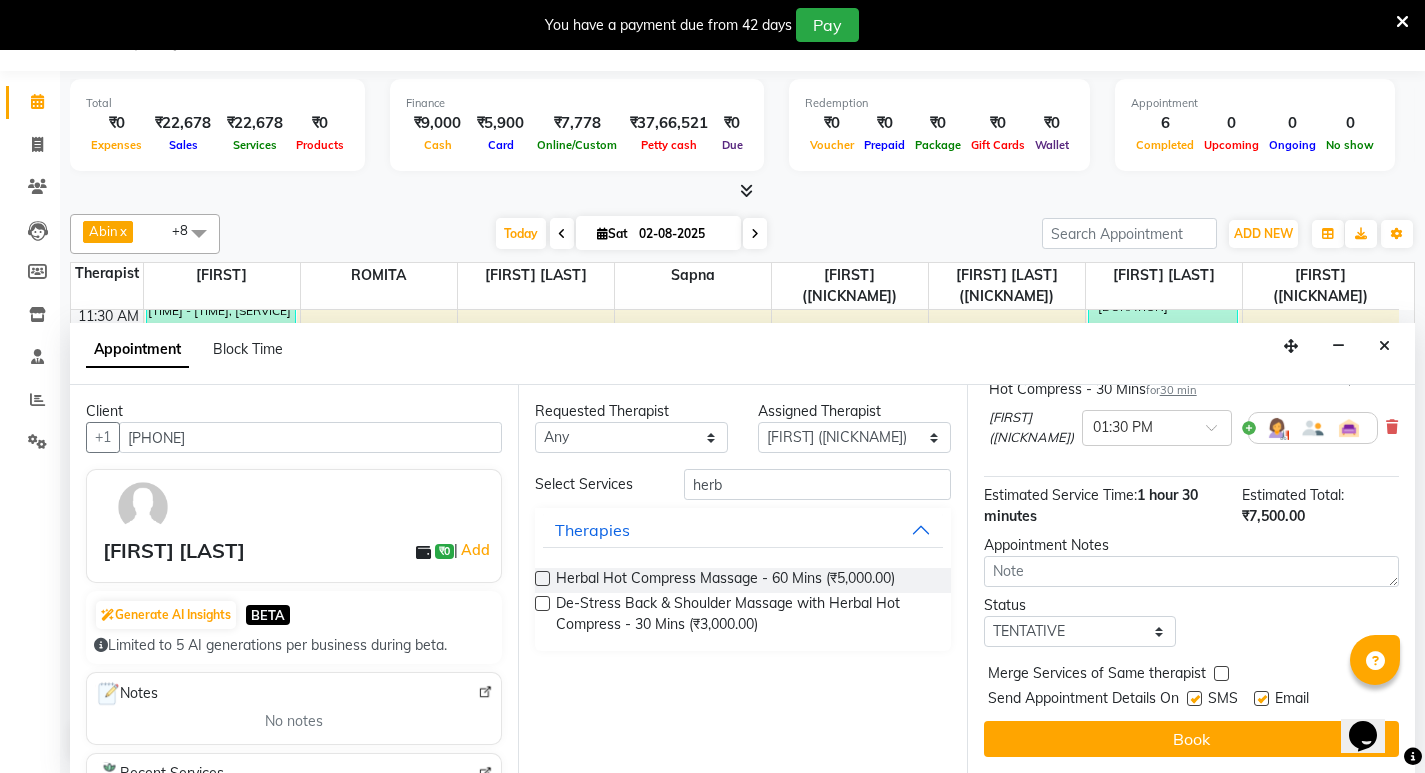click on "Book" at bounding box center (1191, 739) 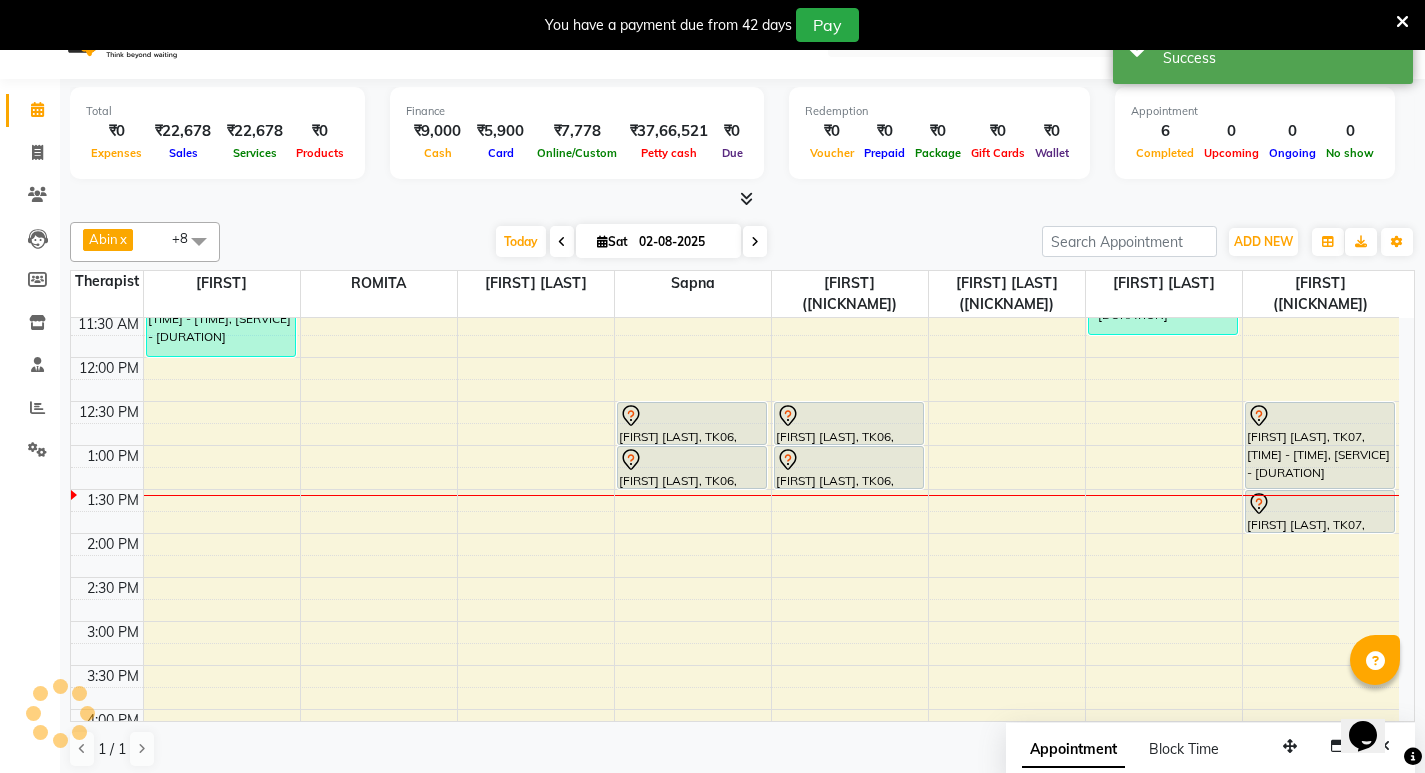 scroll, scrollTop: 0, scrollLeft: 0, axis: both 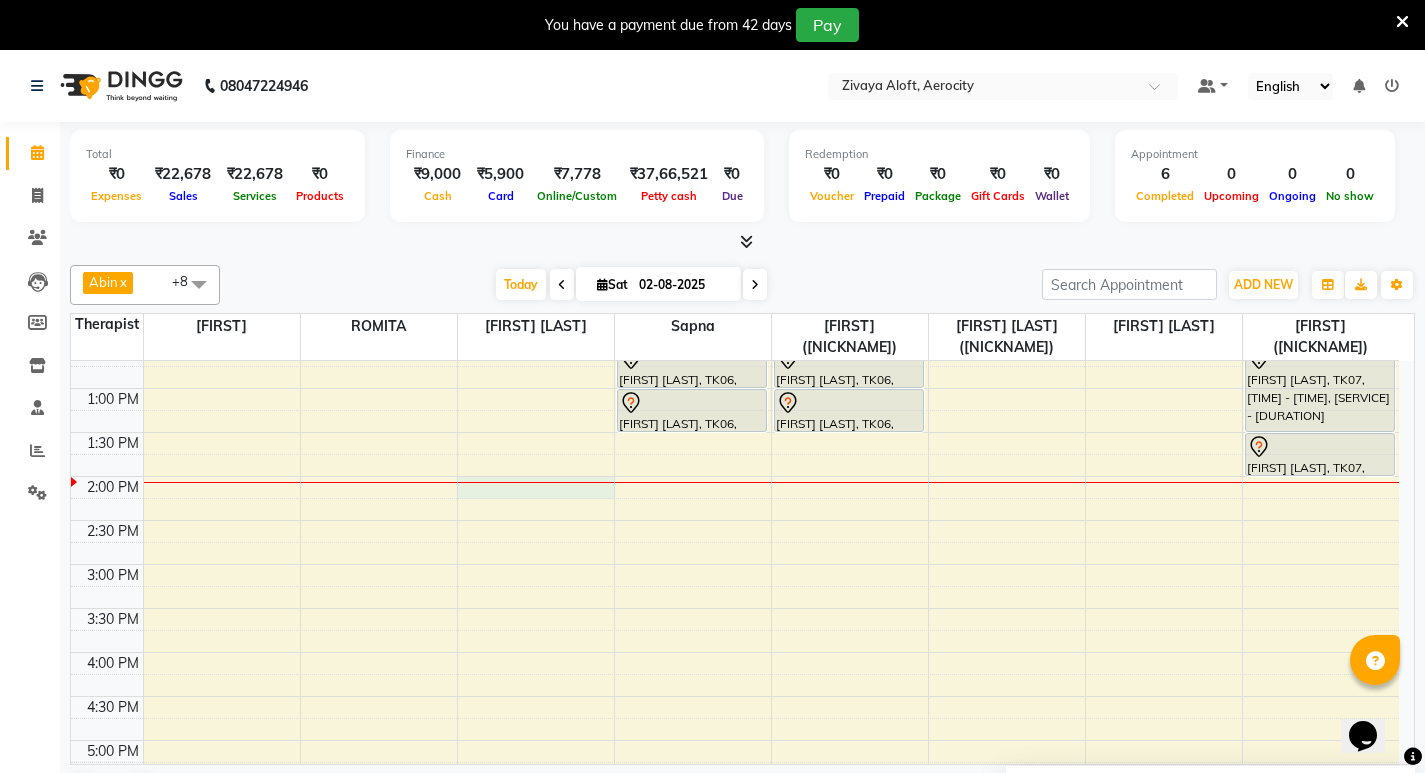 click on "[FIRST] [LAST], TK01, [TIME] - [TIME], [SERVICE] - [DURATION]     [FIRST] [LAST], TK01, [TIME] - [TIME], [SERVICE] - [DURATION]     [FIRST] [LAST], TK03, [TIME] - [TIME], [SERVICE] - [DURATION]     [FIRST] [LAST], TK04, [TIME] - [TIME], [SERVICE] - [DURATION]             [FIRST] [LAST], TK06, [TIME] - [TIME], [SERVICE] - [DURATION]             [FIRST] [LAST], TK06, [TIME] - [TIME], [SERVICE] - [DURATION]             [FIRST] [LAST], TK06, [TIME] - [TIME], [SERVICE] - [DURATION]             [FIRST] [LAST], TK06, [TIME] - [TIME], [SERVICE] - [DURATION]     [FIRST] [LAST], TK02, [TIME] - [TIME], [SERVICE] - [DURATION]" at bounding box center [735, 608] 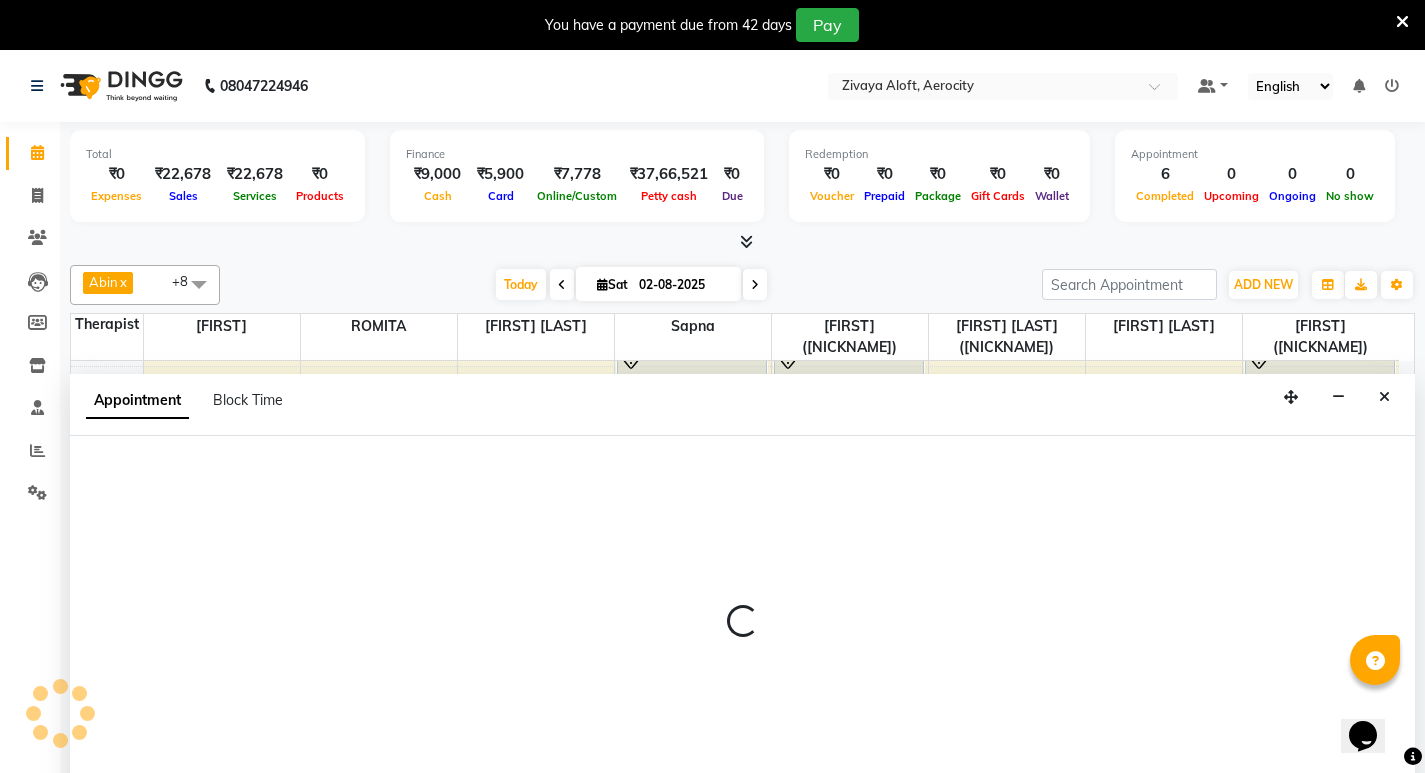 select on "48456" 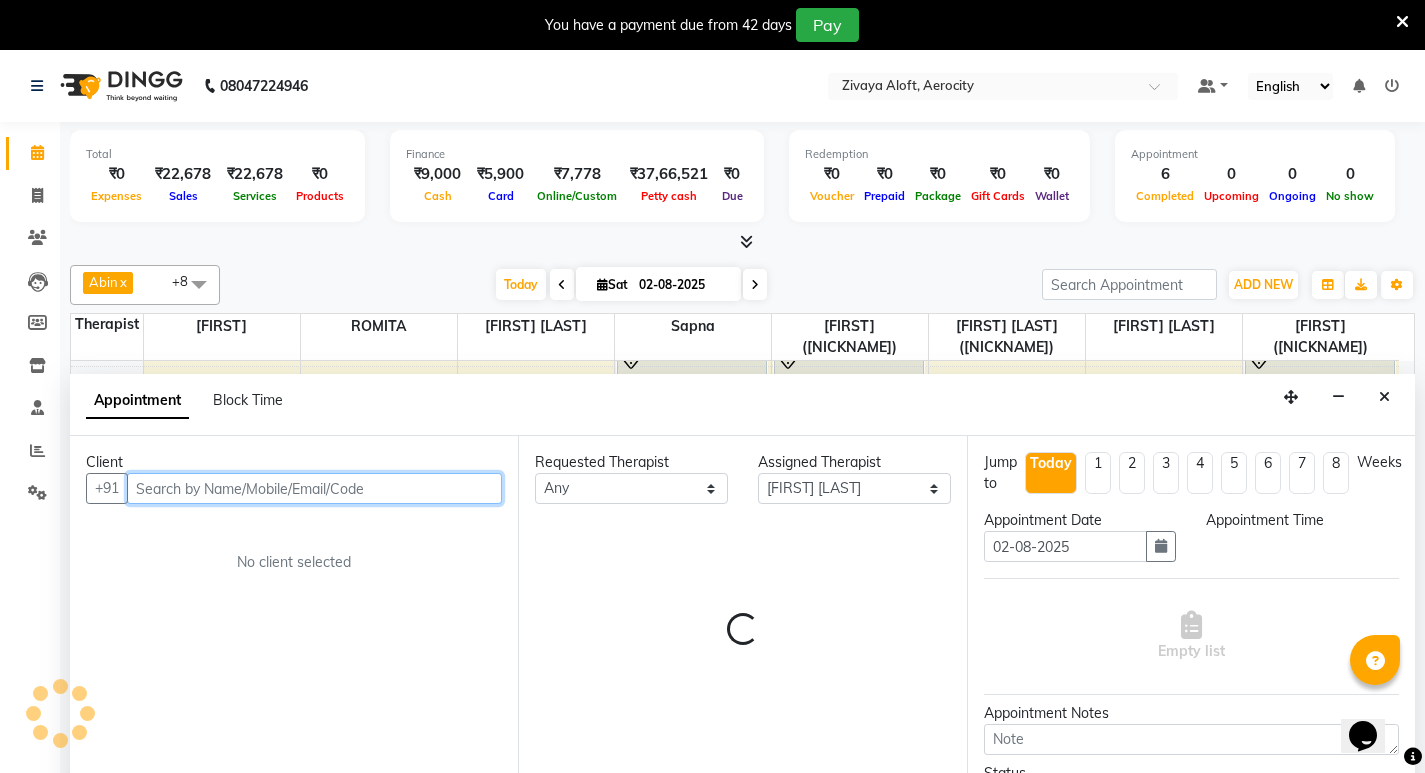 select on "840" 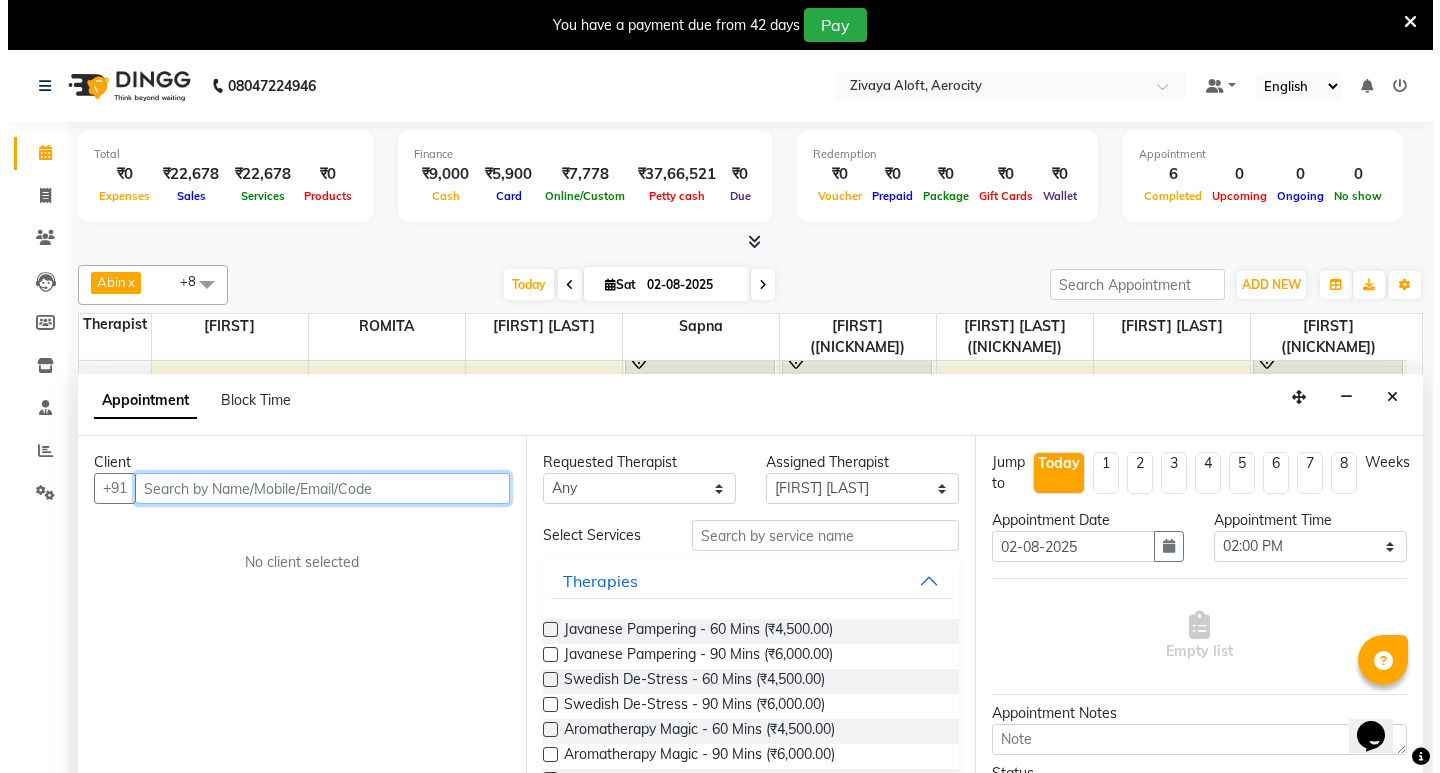 scroll, scrollTop: 51, scrollLeft: 0, axis: vertical 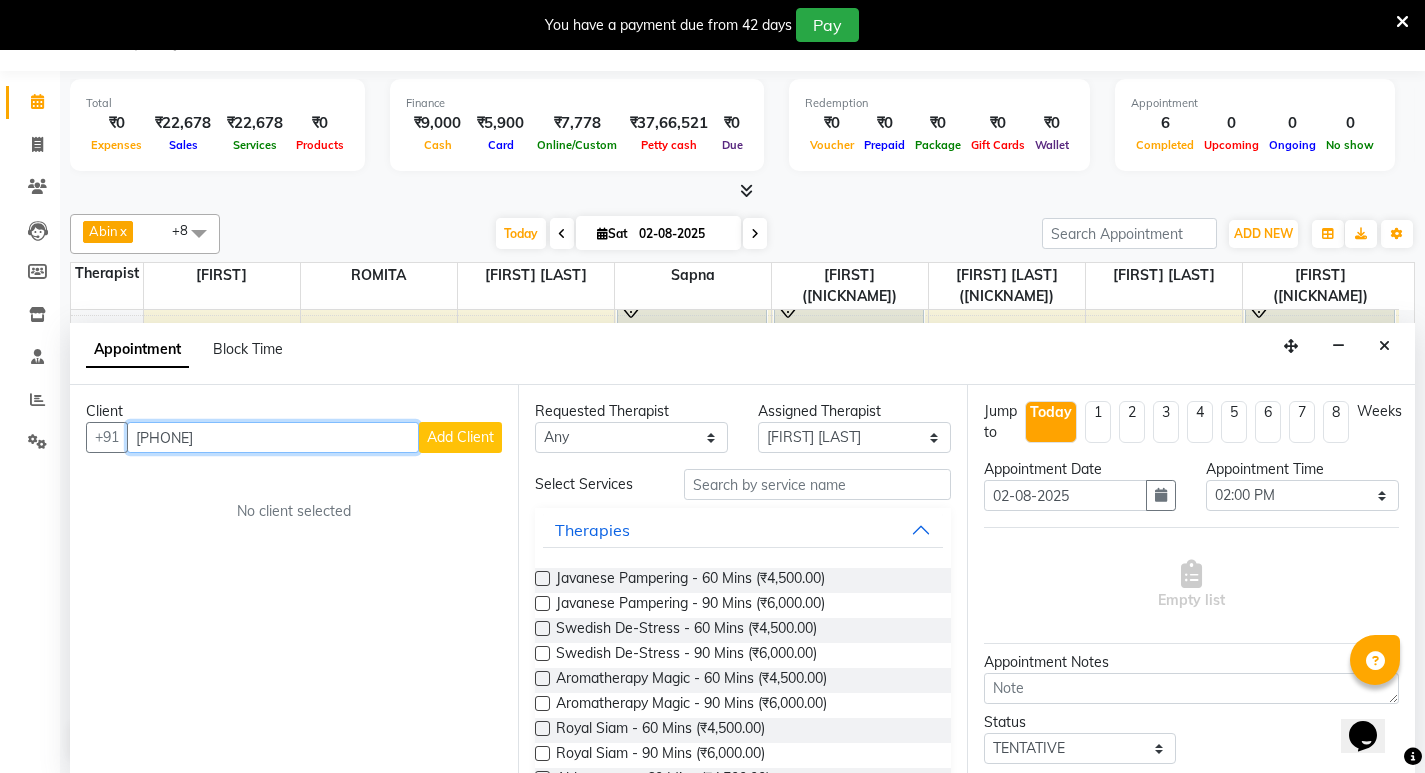 type on "[PHONE]" 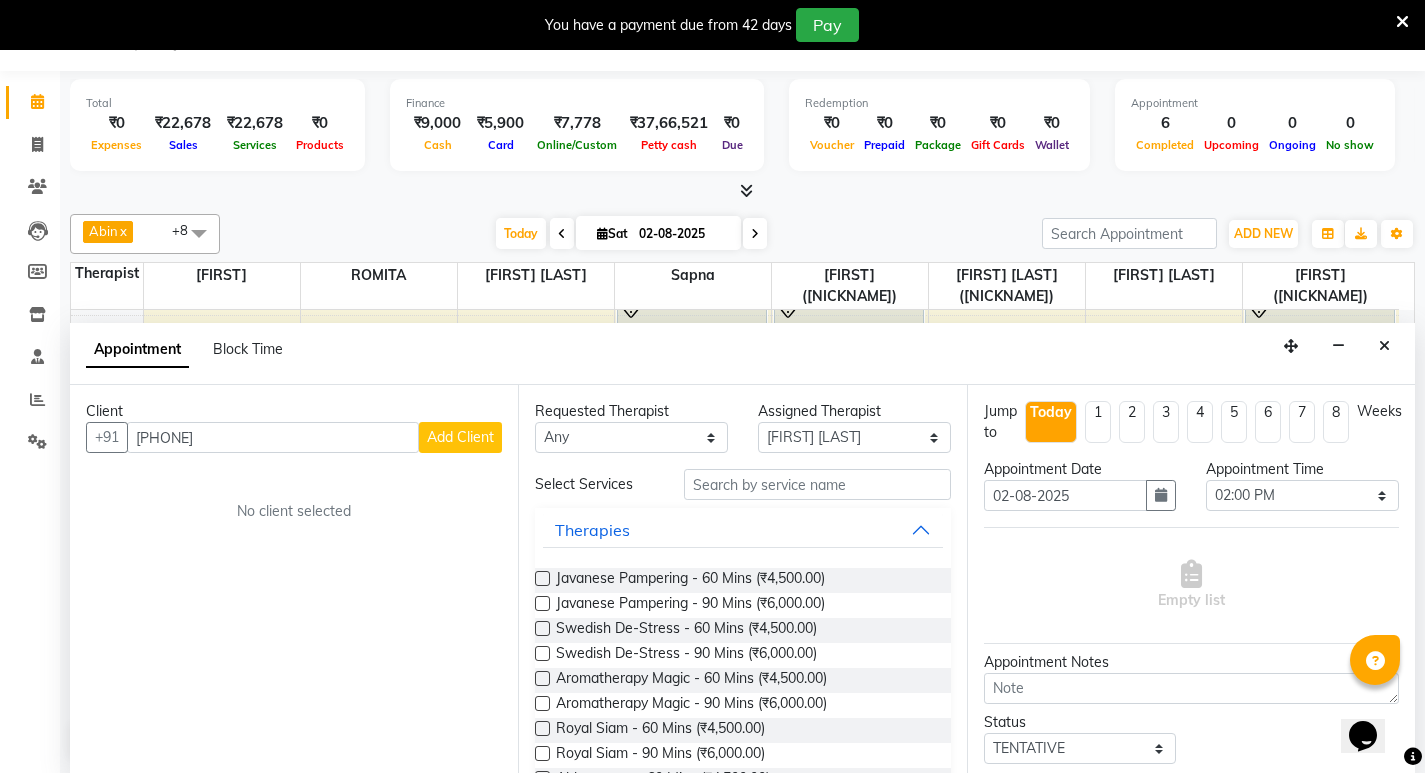 click on "Add Client" at bounding box center [460, 437] 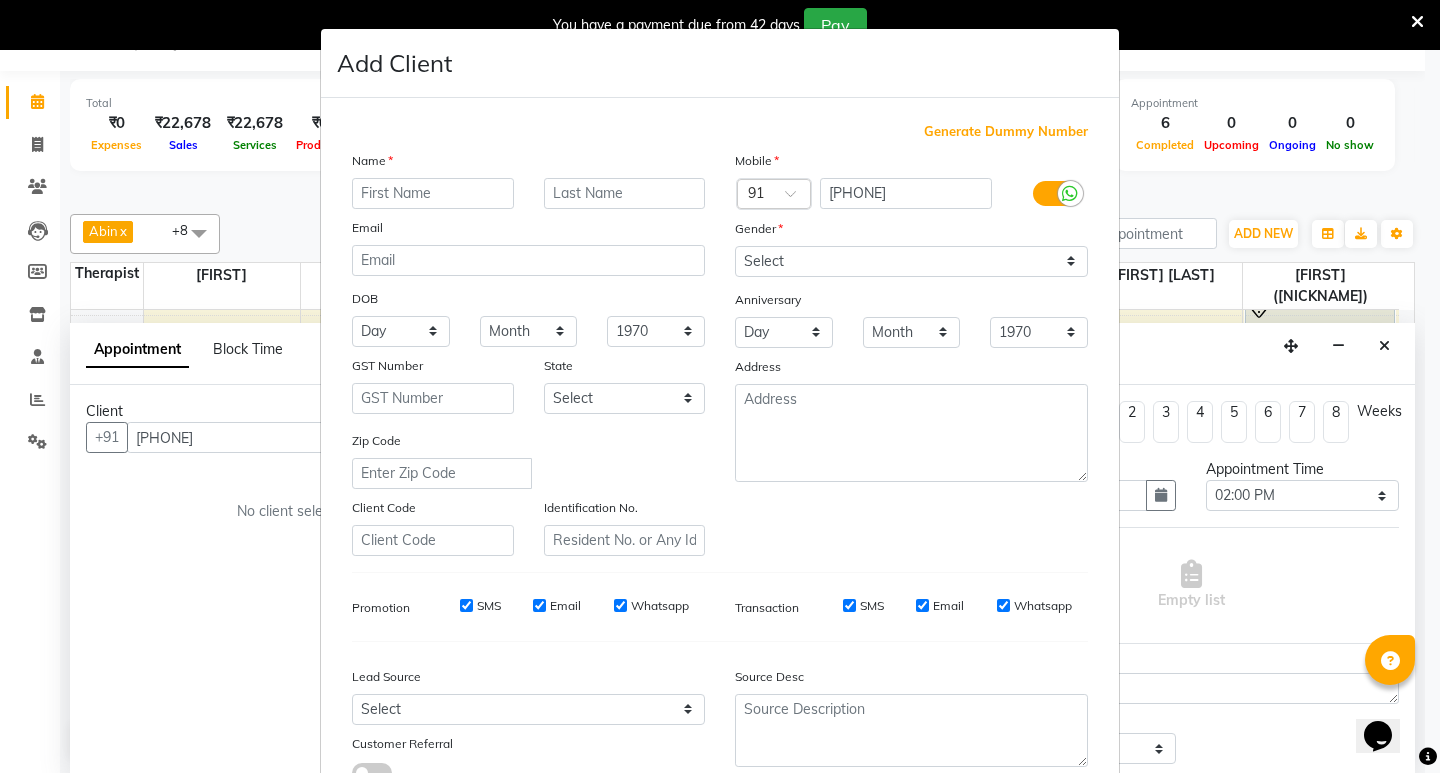 click at bounding box center (433, 193) 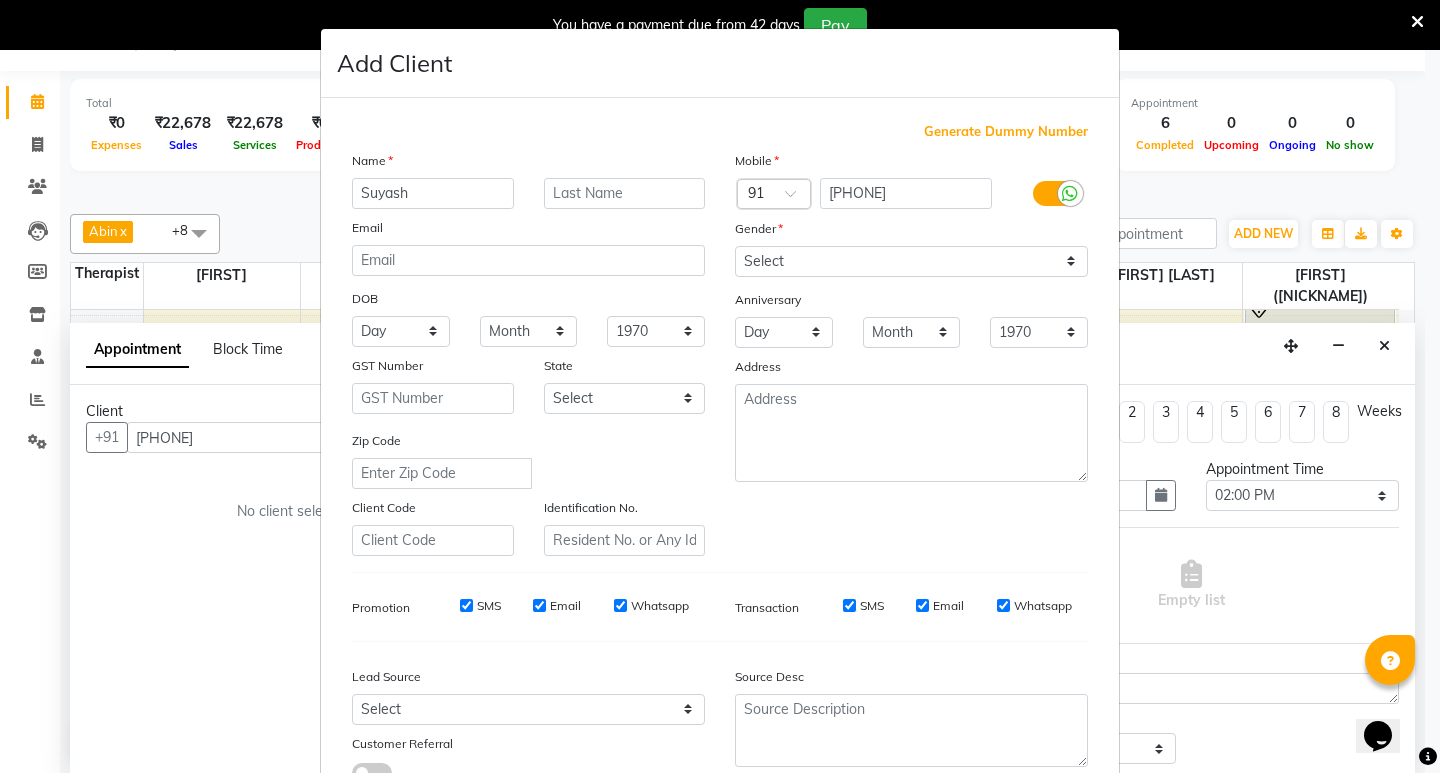 type on "Suyash" 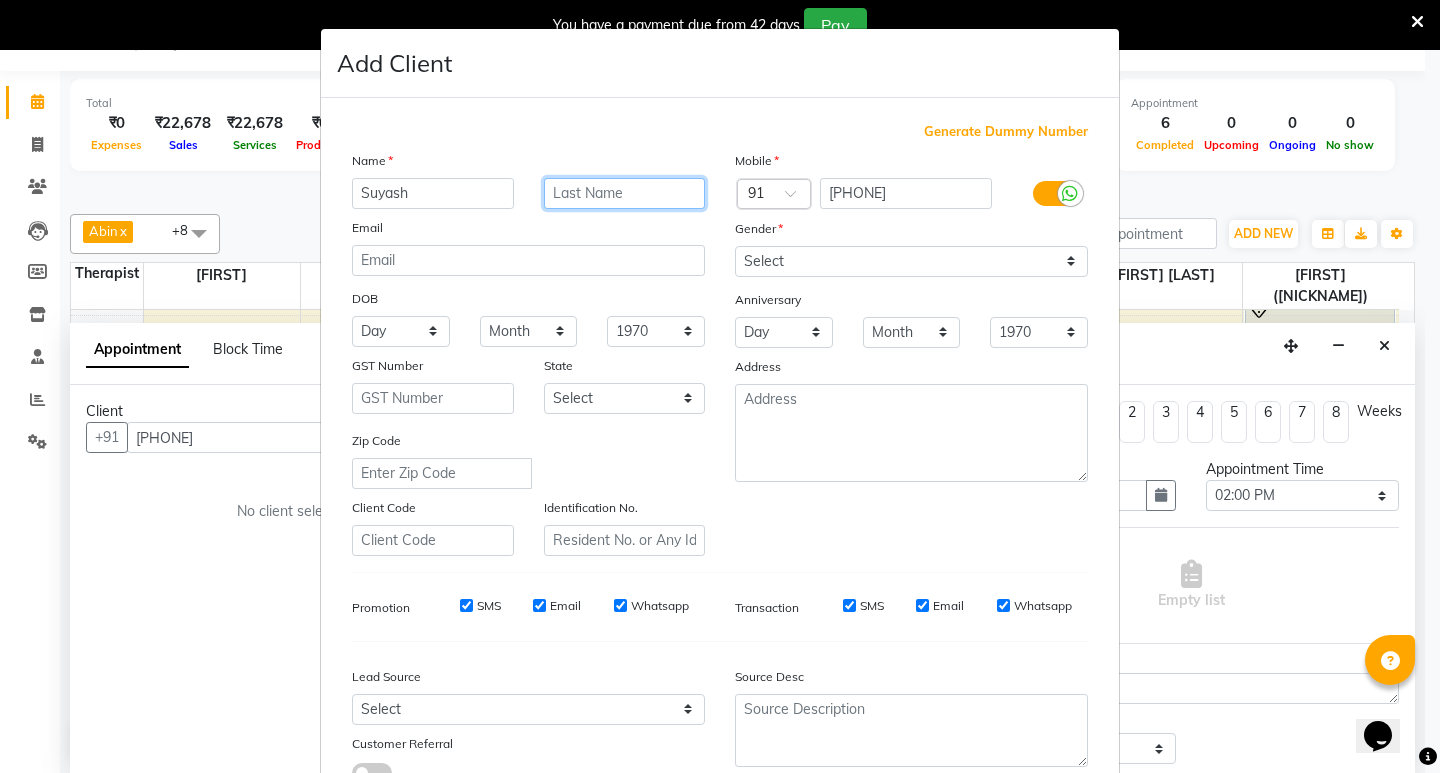 click at bounding box center (625, 193) 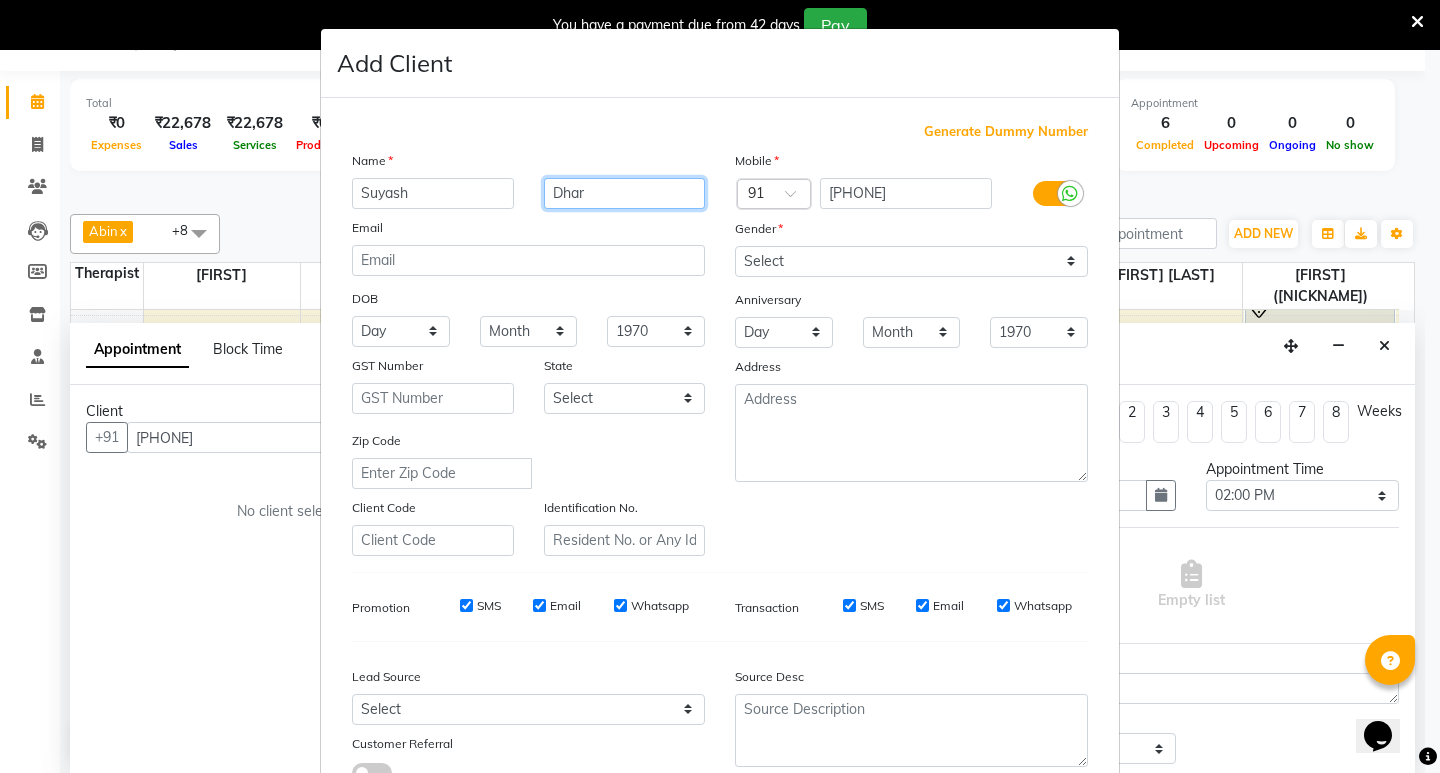 type on "Dhar" 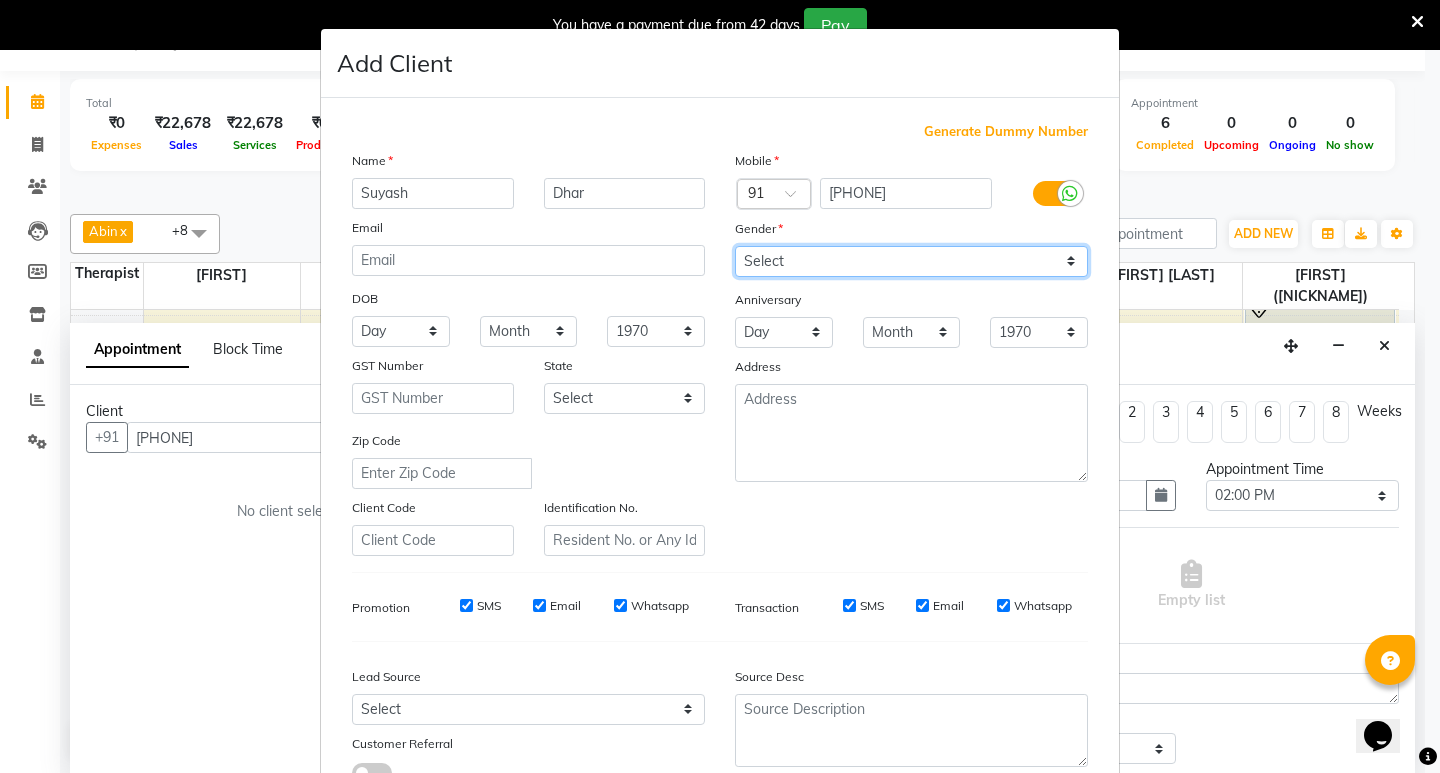 click on "Select Male Female Other Prefer Not To Say" at bounding box center [911, 261] 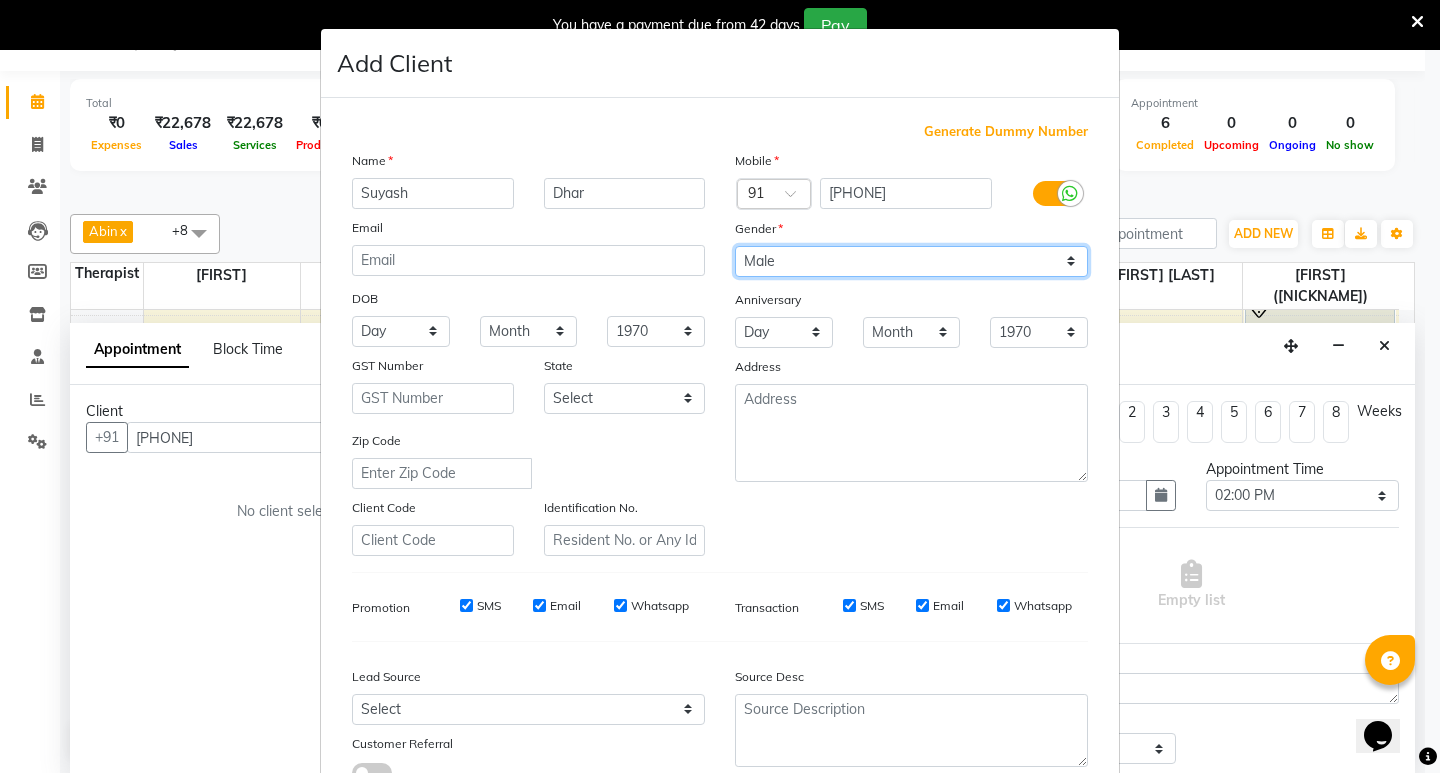click on "Select Male Female Other Prefer Not To Say" at bounding box center (911, 261) 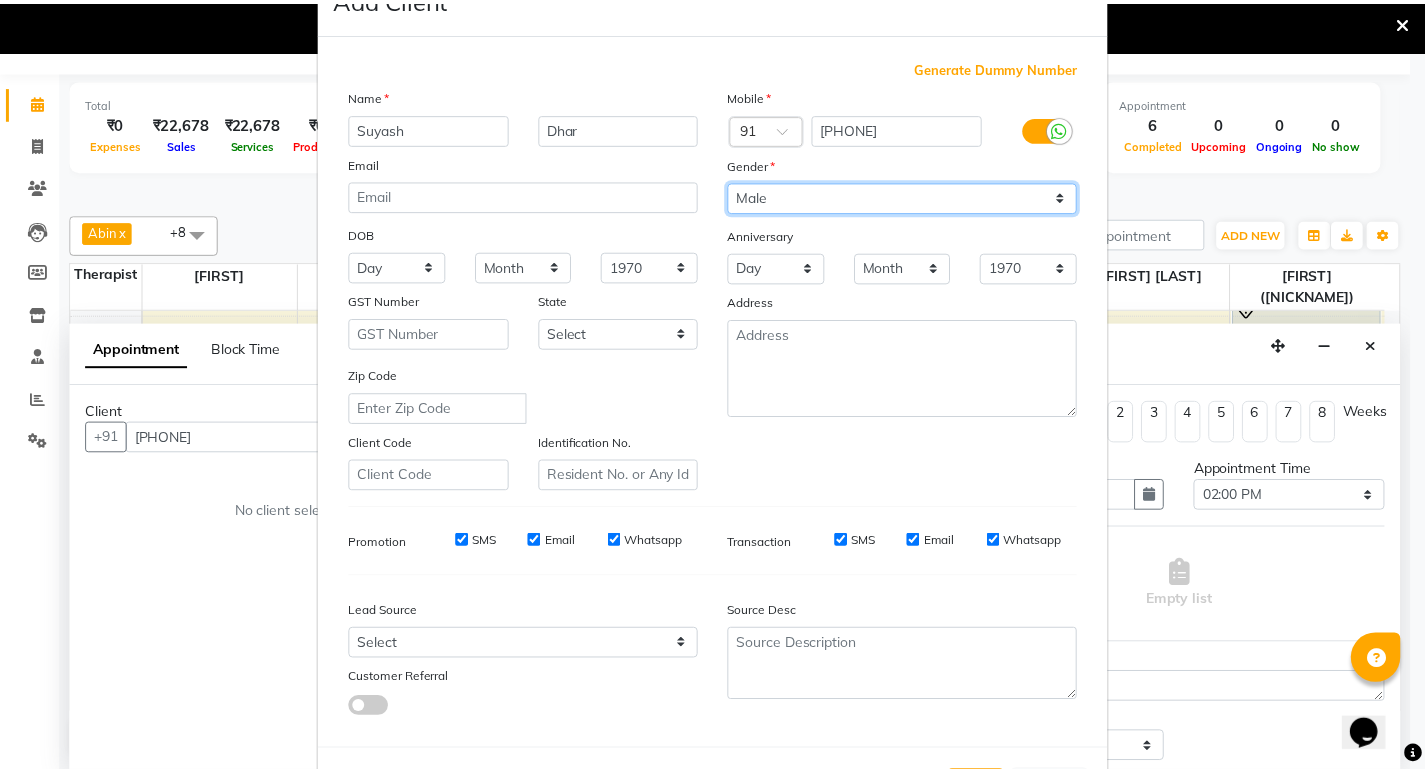 scroll, scrollTop: 150, scrollLeft: 0, axis: vertical 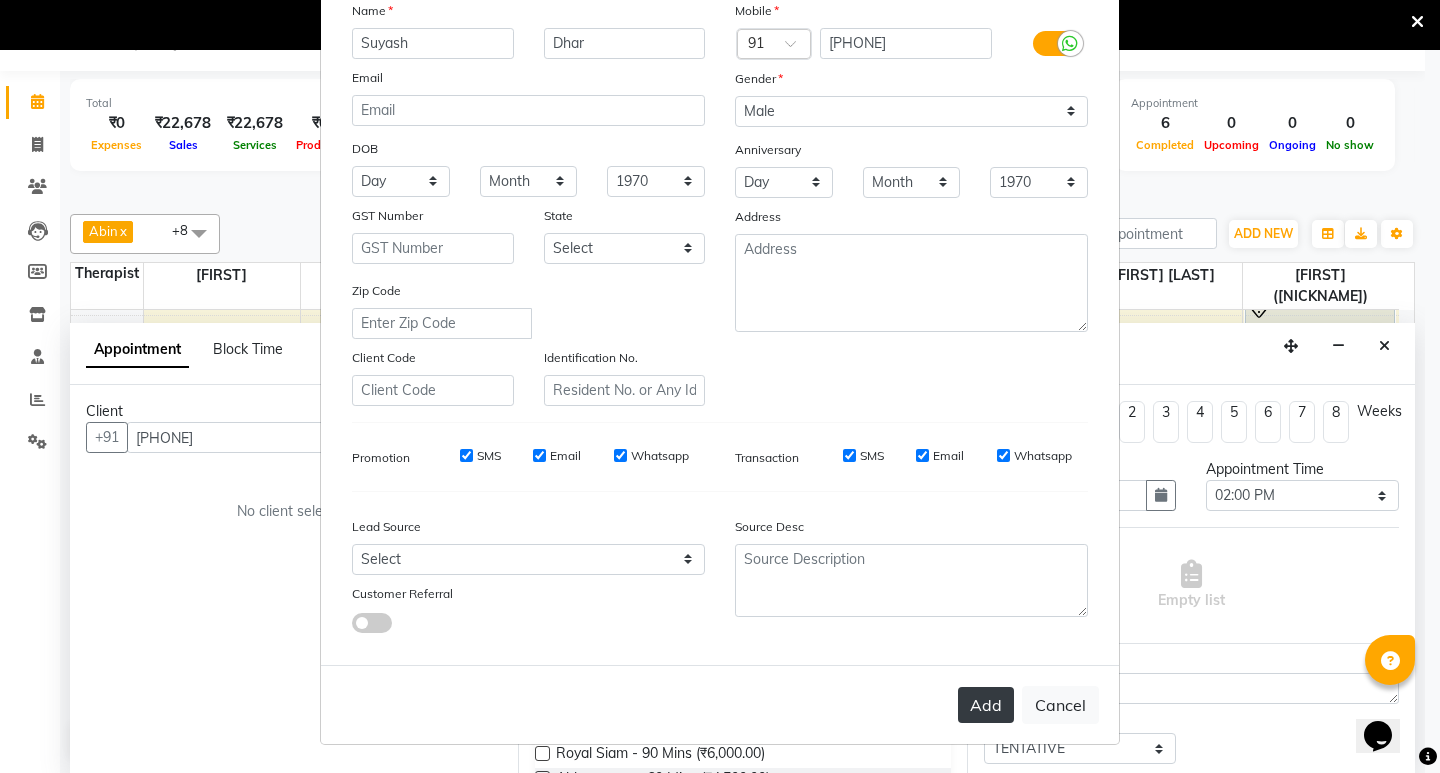 click on "Add" at bounding box center (986, 705) 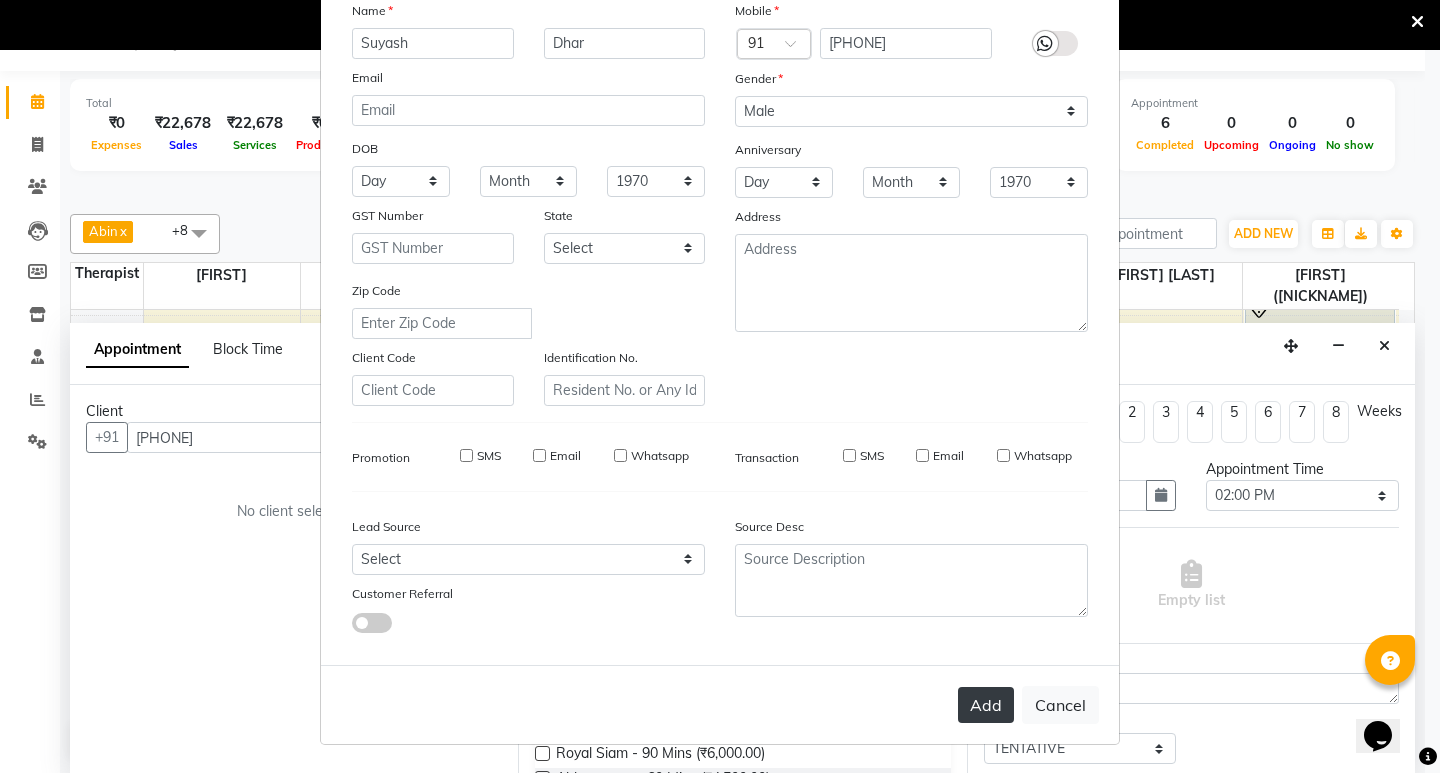 type 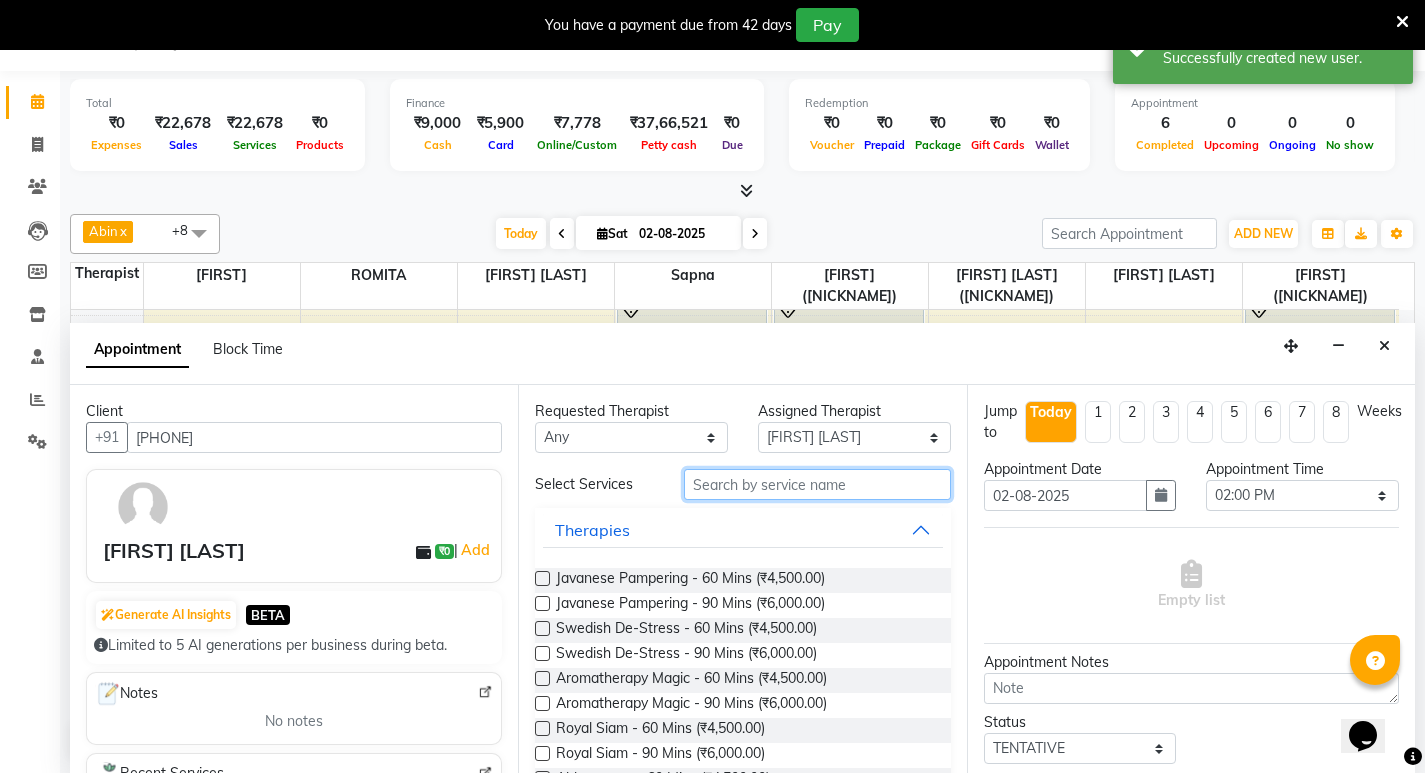 click at bounding box center (817, 484) 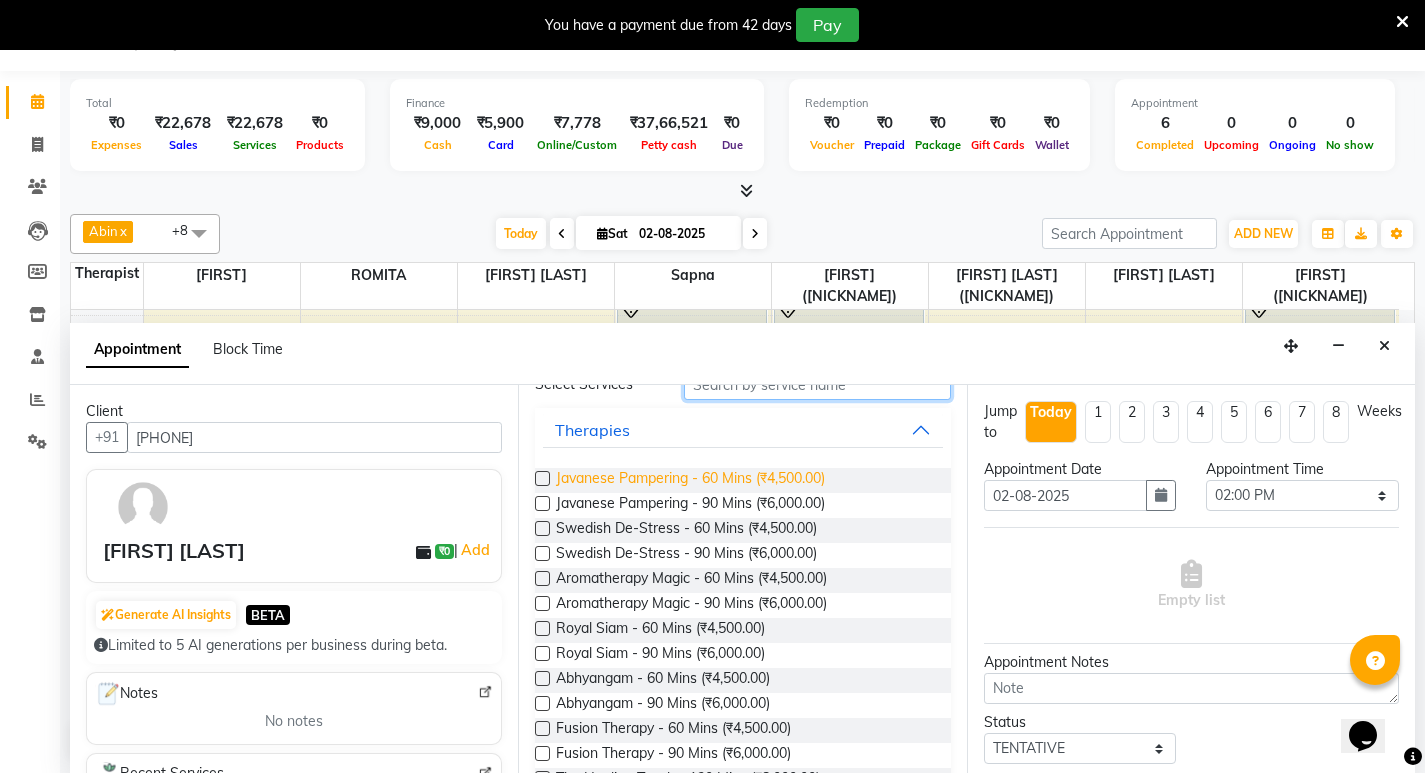scroll, scrollTop: 0, scrollLeft: 0, axis: both 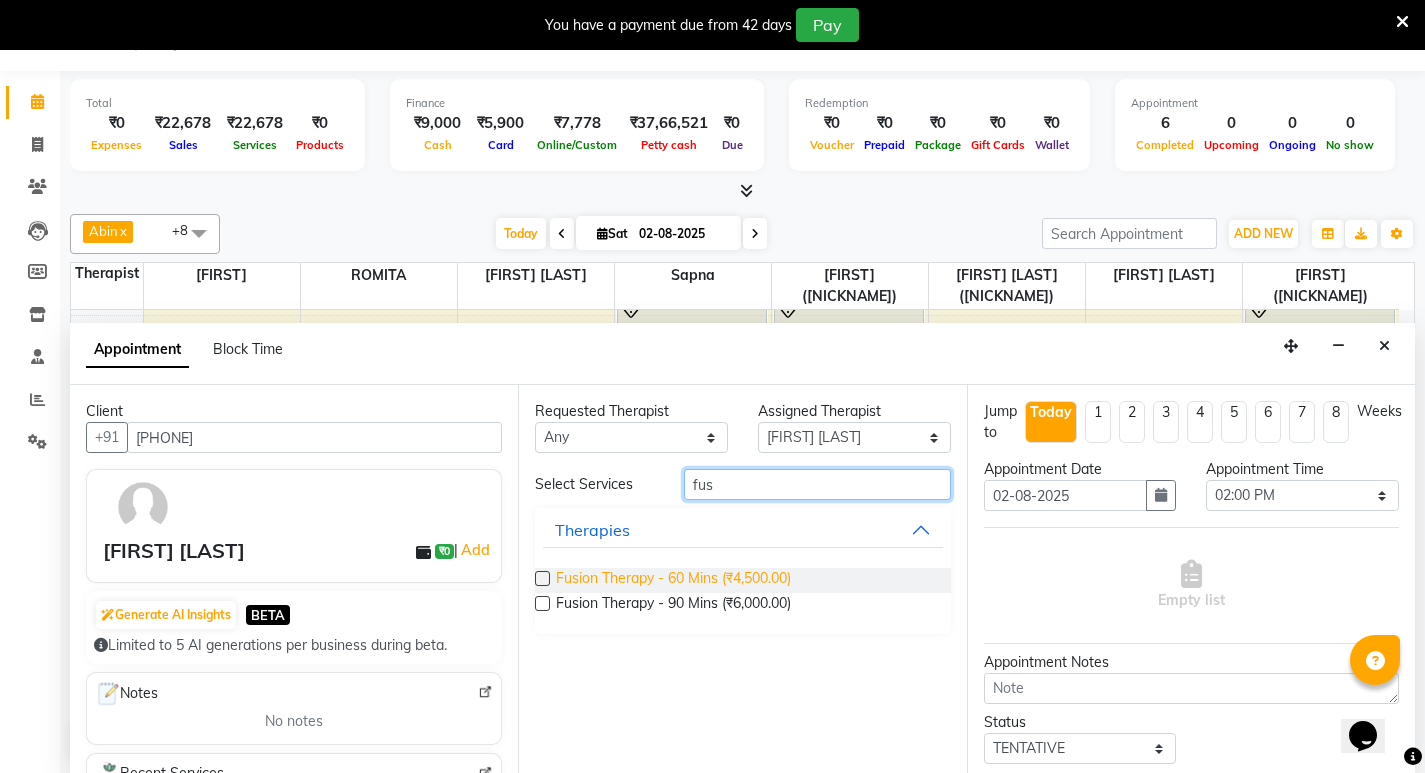 type on "fus" 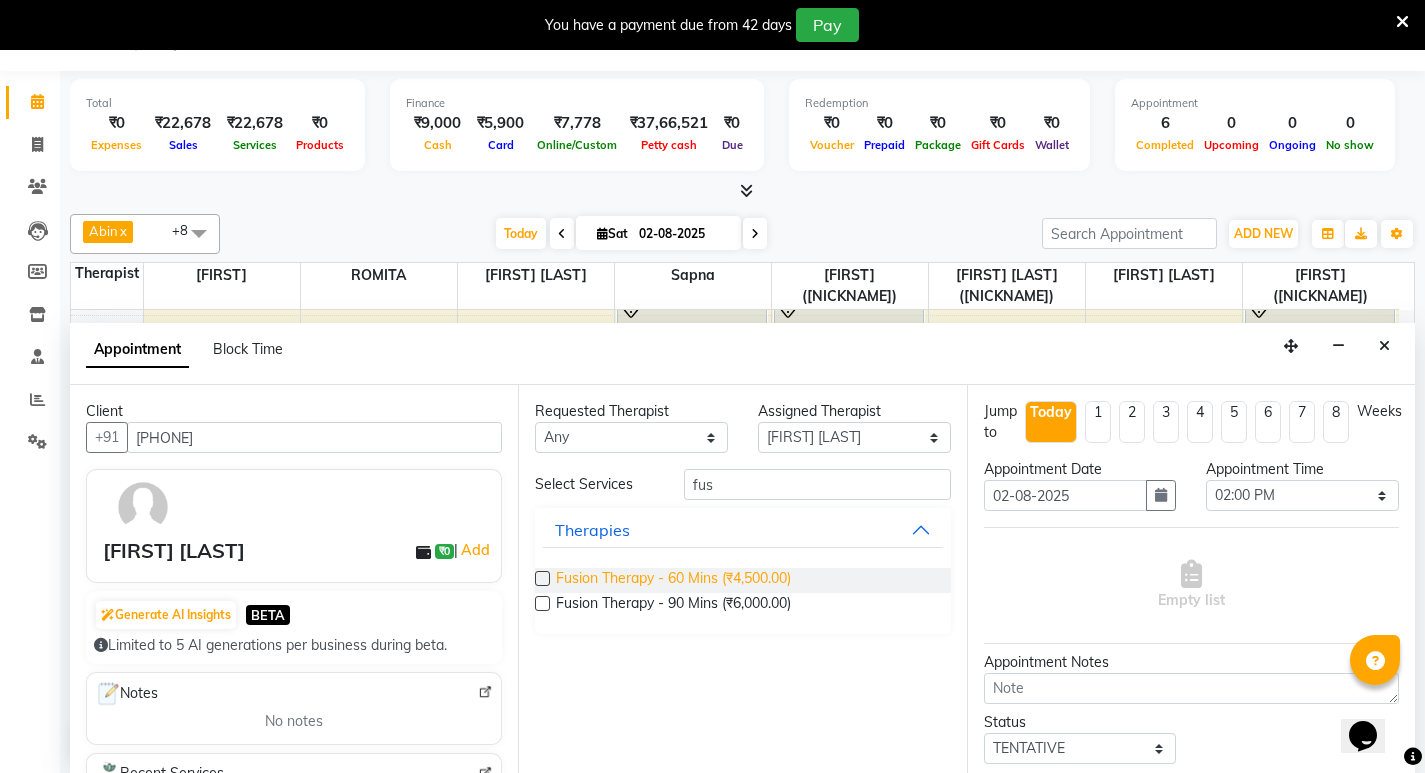 click on "Fusion Therapy - 60 Mins (₹4,500.00)" at bounding box center [673, 580] 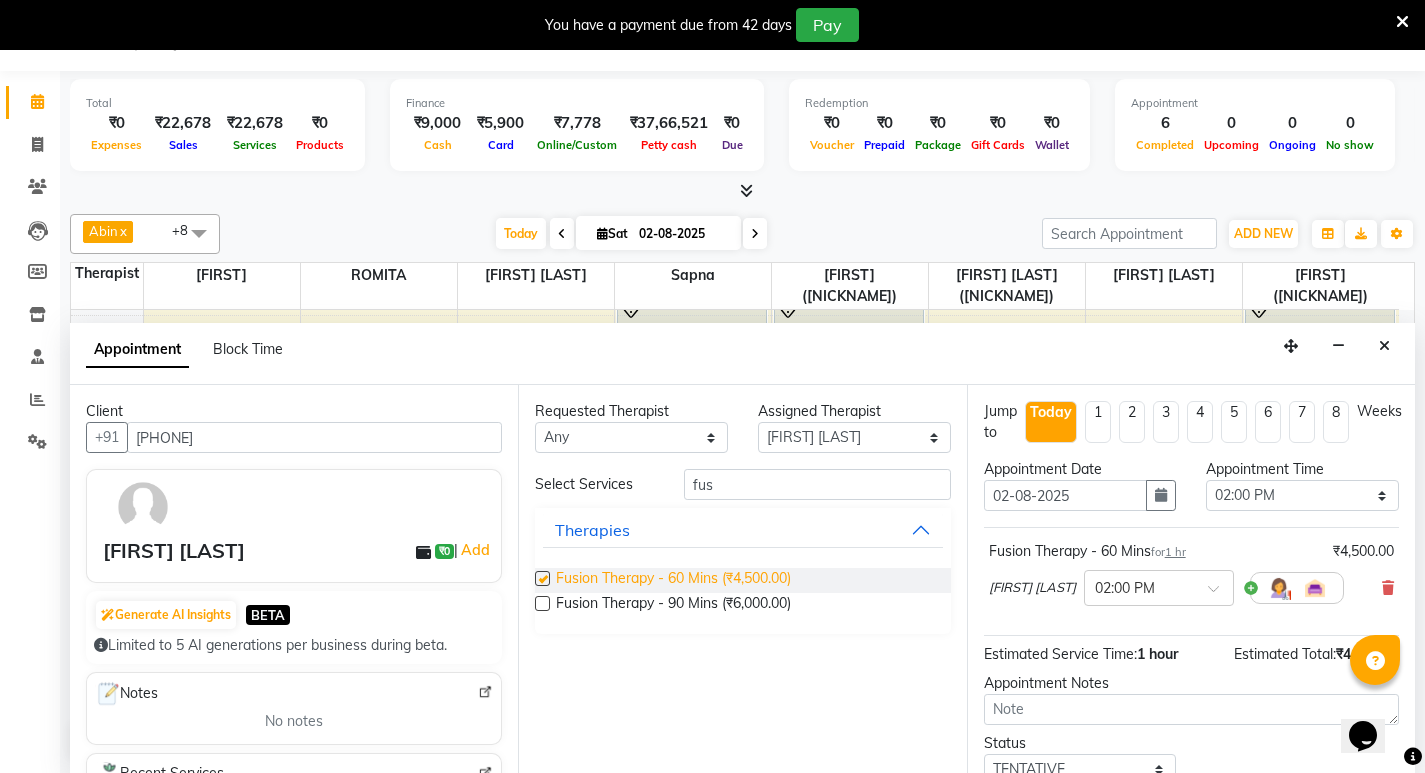 checkbox on "false" 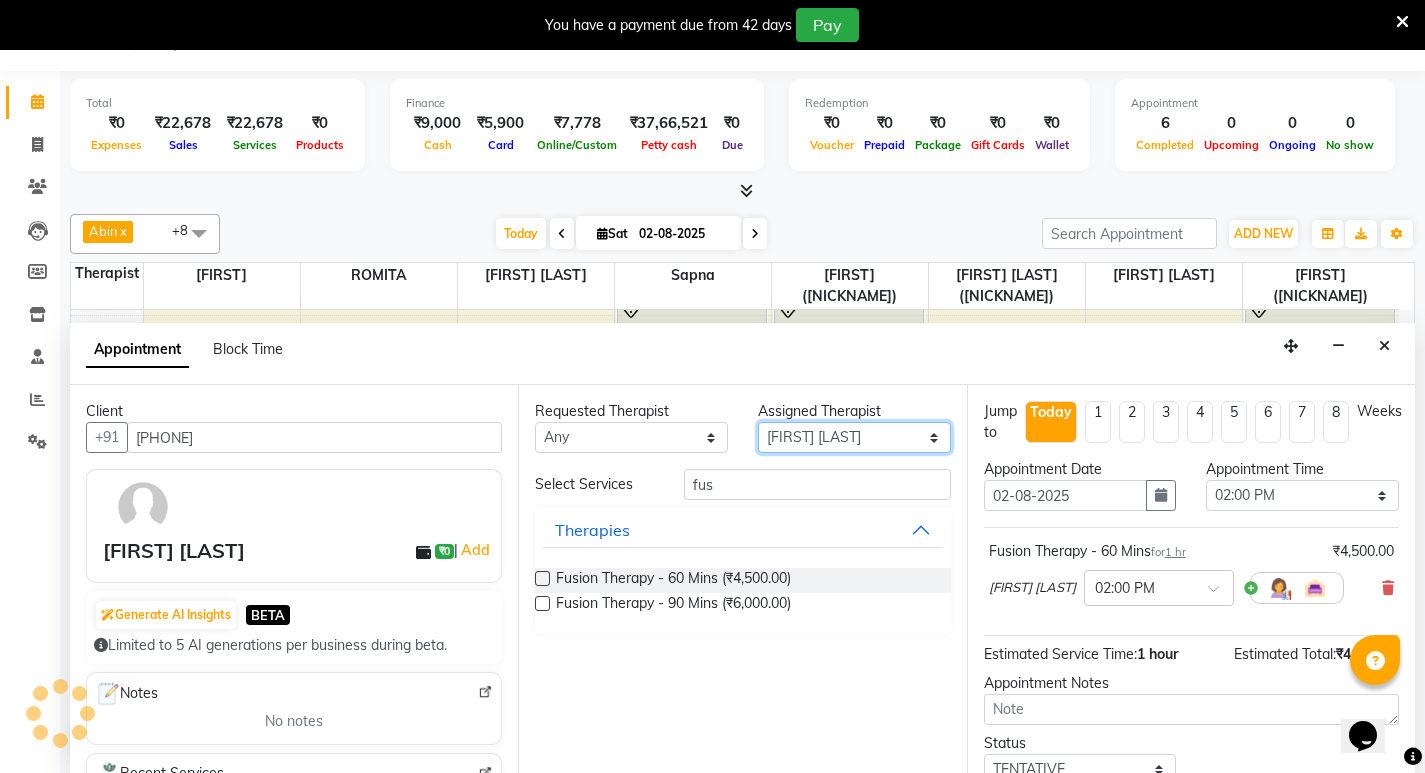 click on "Select [FIRST] [FIRST] ([NICKNAME])  [FIRST] ([NICKNAME])  [FIRST] [LAST] [FIRST] [LAST]" at bounding box center (854, 437) 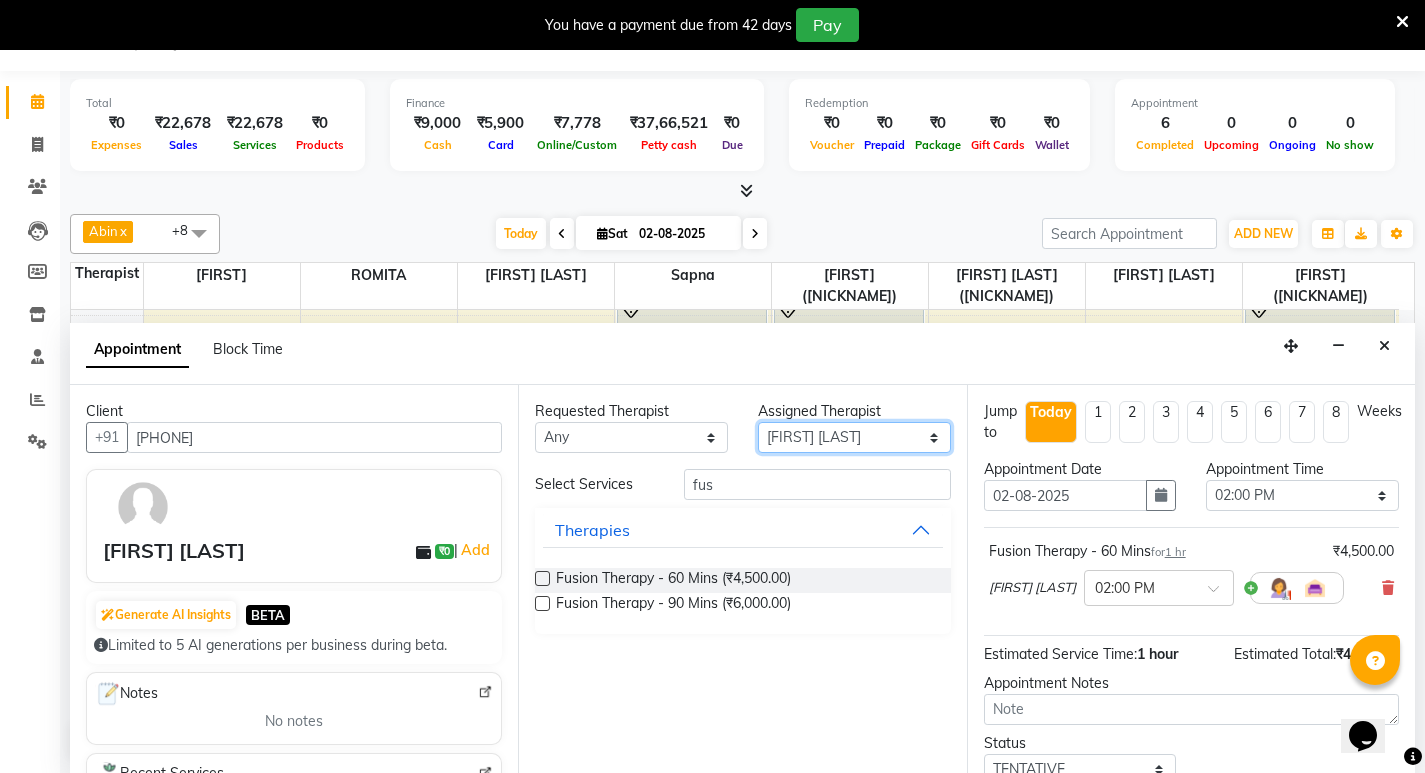 select on "48460" 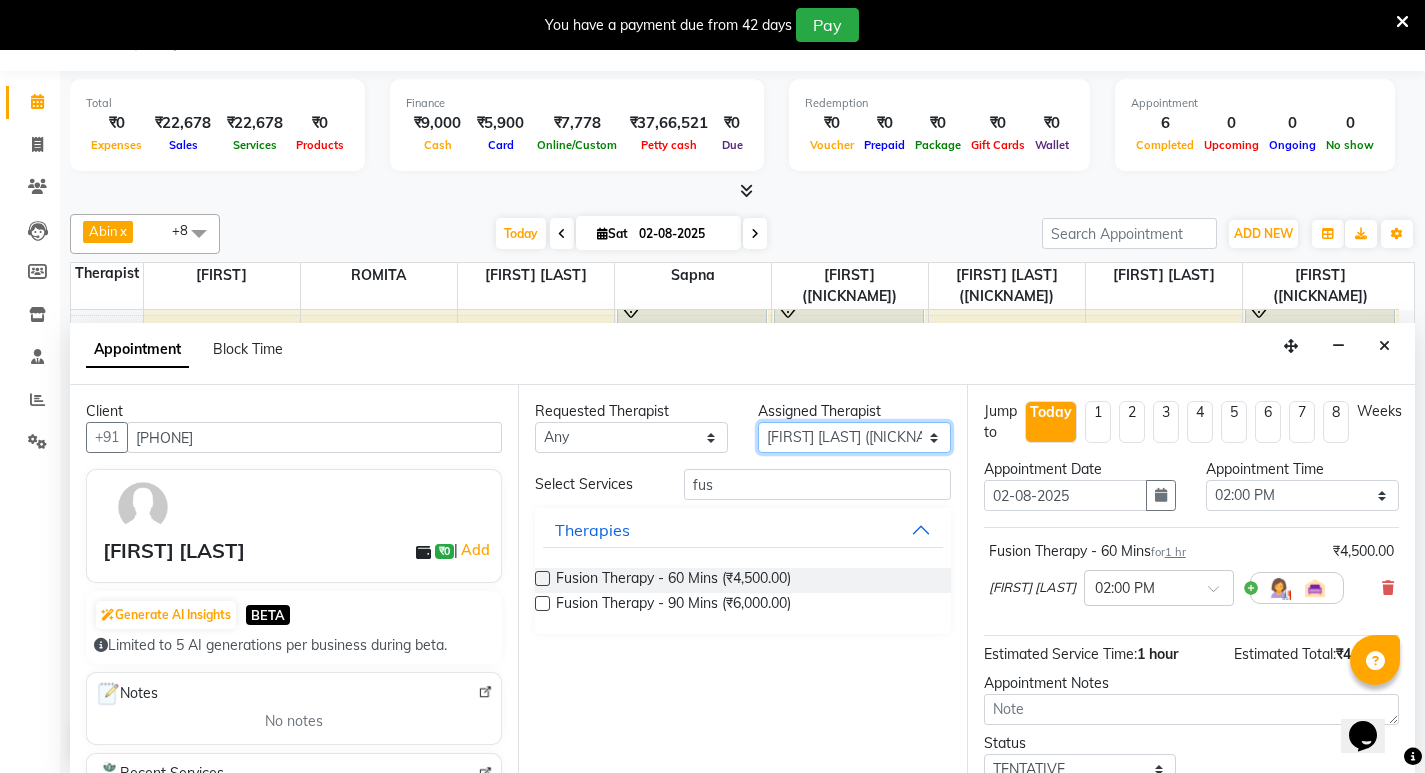 click on "Select [FIRST] [FIRST] ([NICKNAME])  [FIRST] ([NICKNAME])  [FIRST] [LAST] [FIRST] [LAST]" at bounding box center (854, 437) 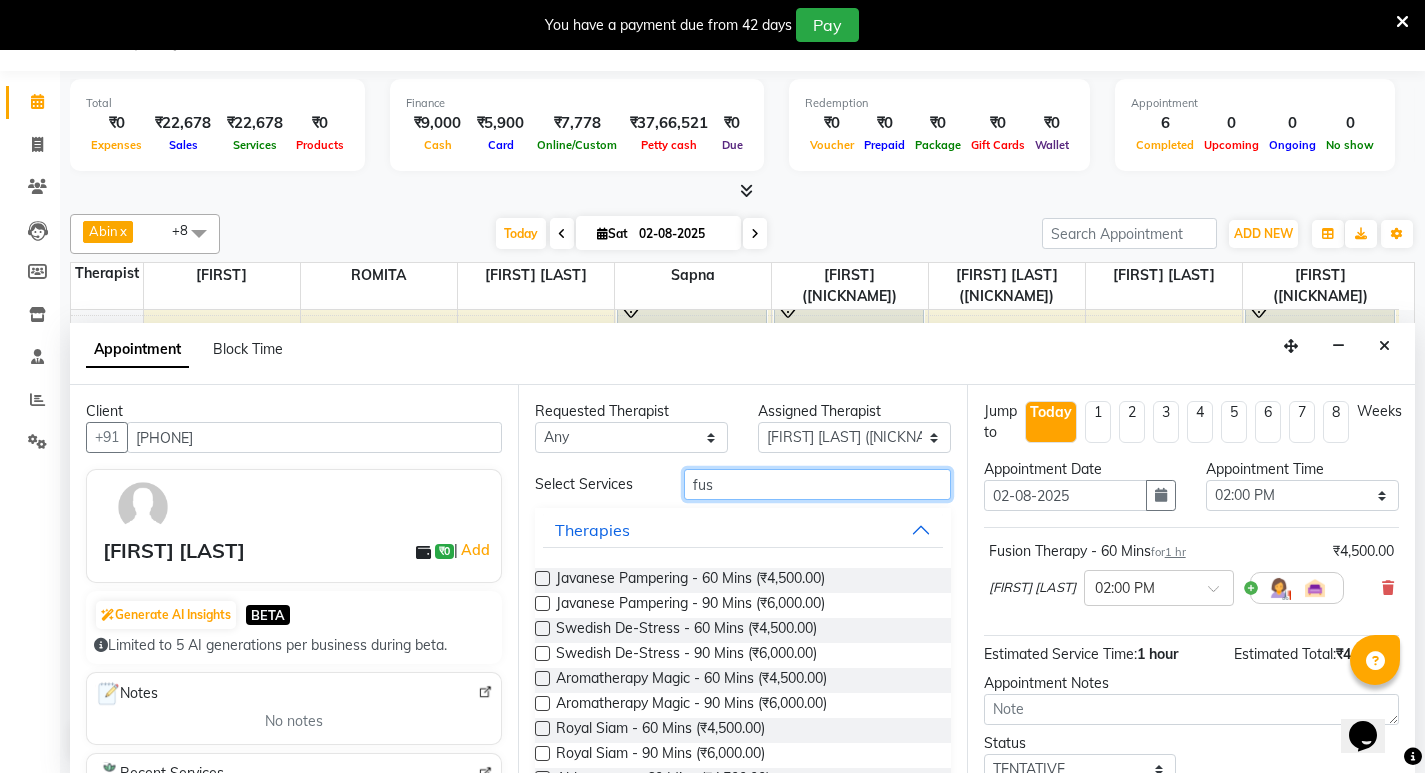 click on "fus" at bounding box center [817, 484] 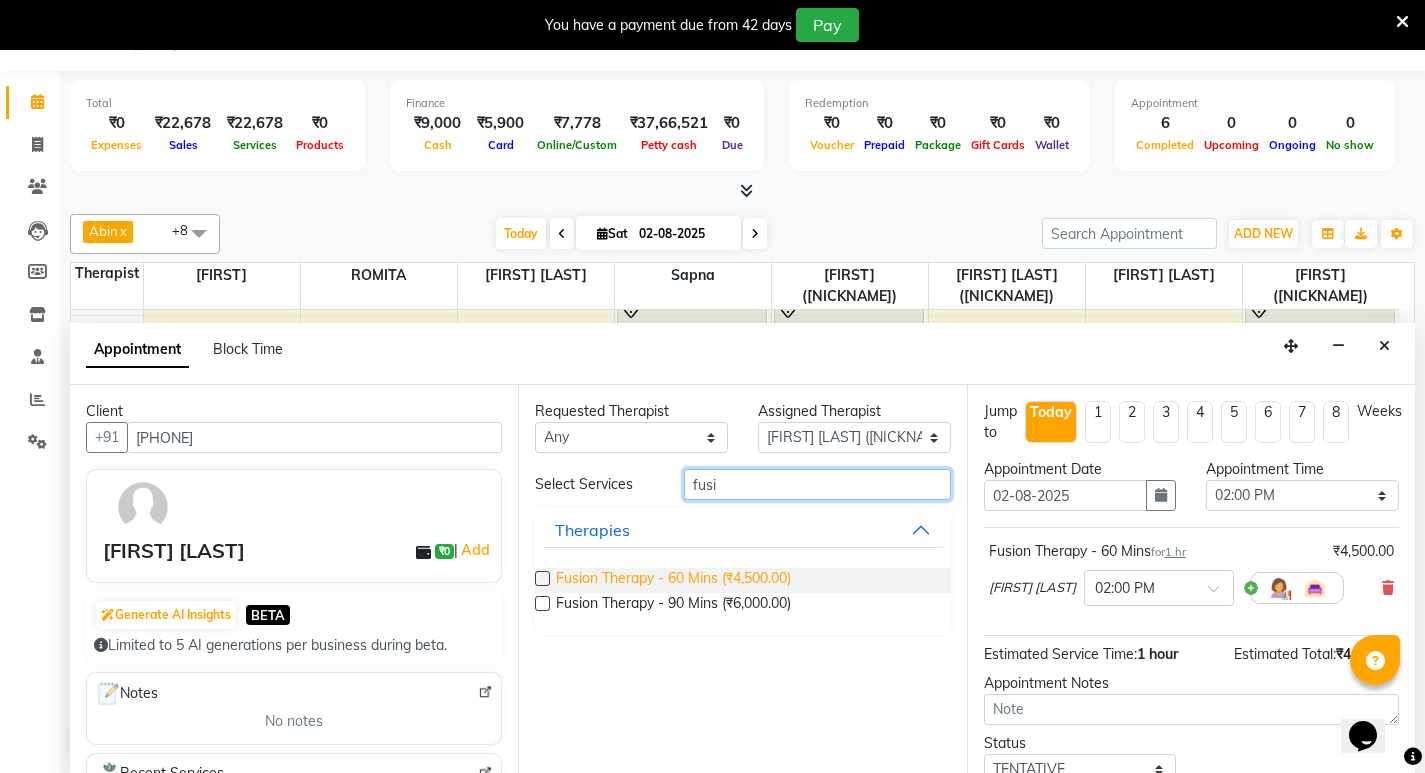 type on "fusi" 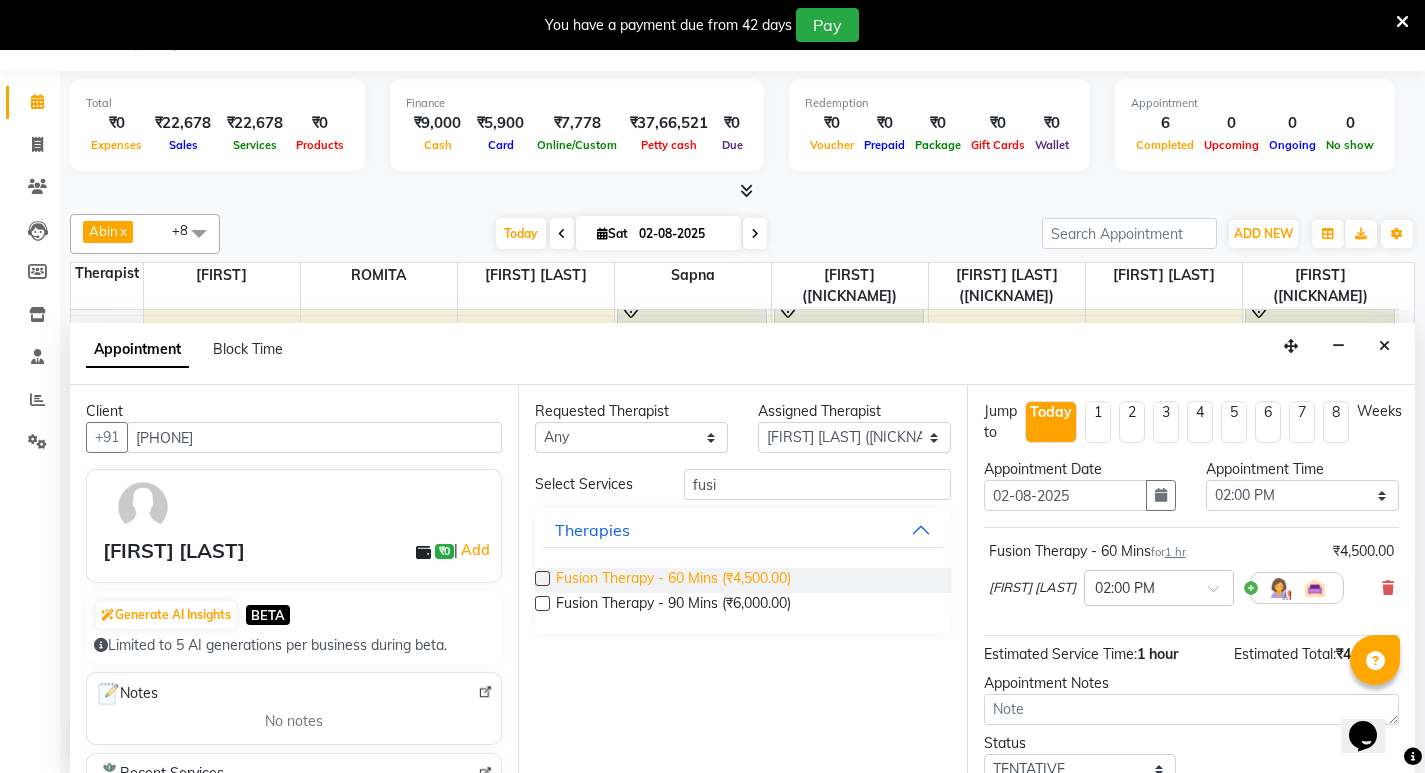 click on "Fusion Therapy - 60 Mins (₹4,500.00)" at bounding box center [673, 580] 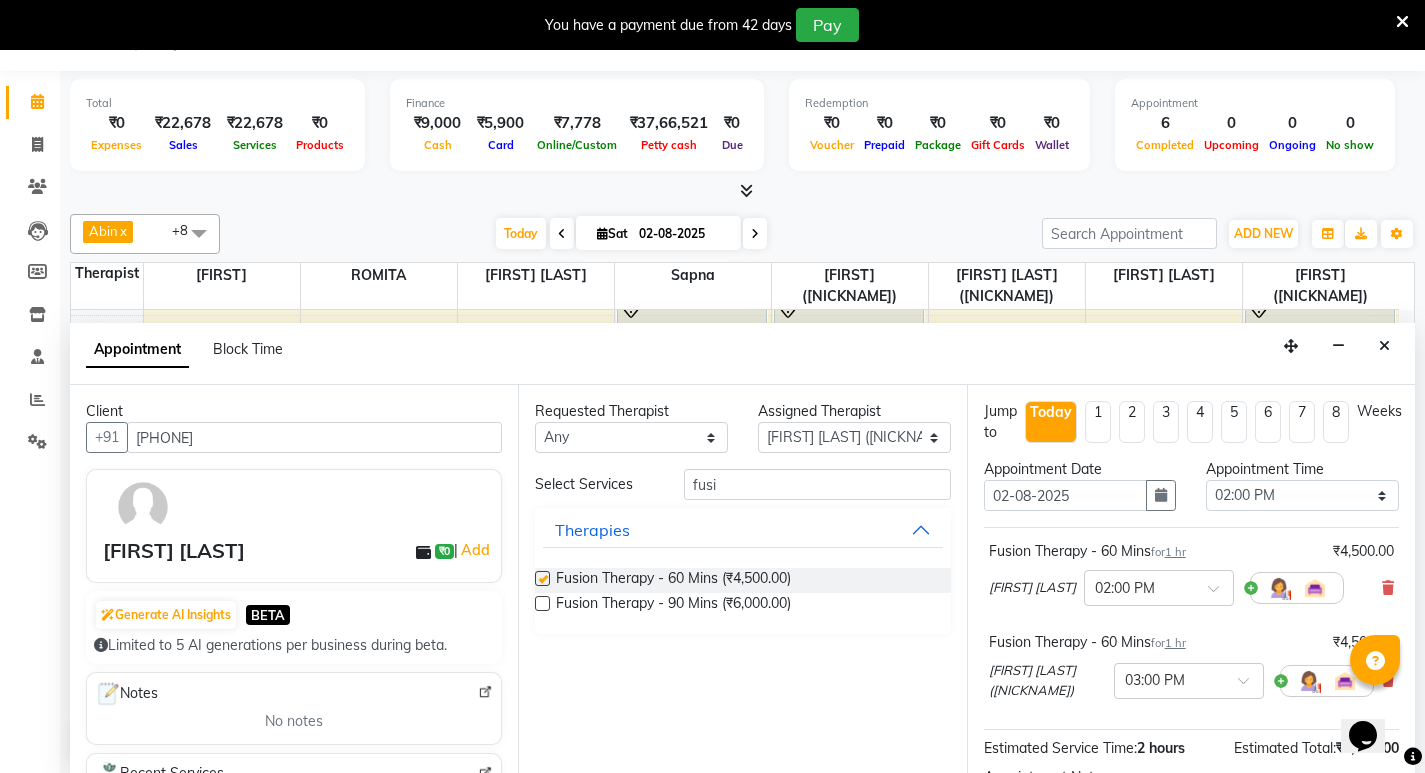 checkbox on "false" 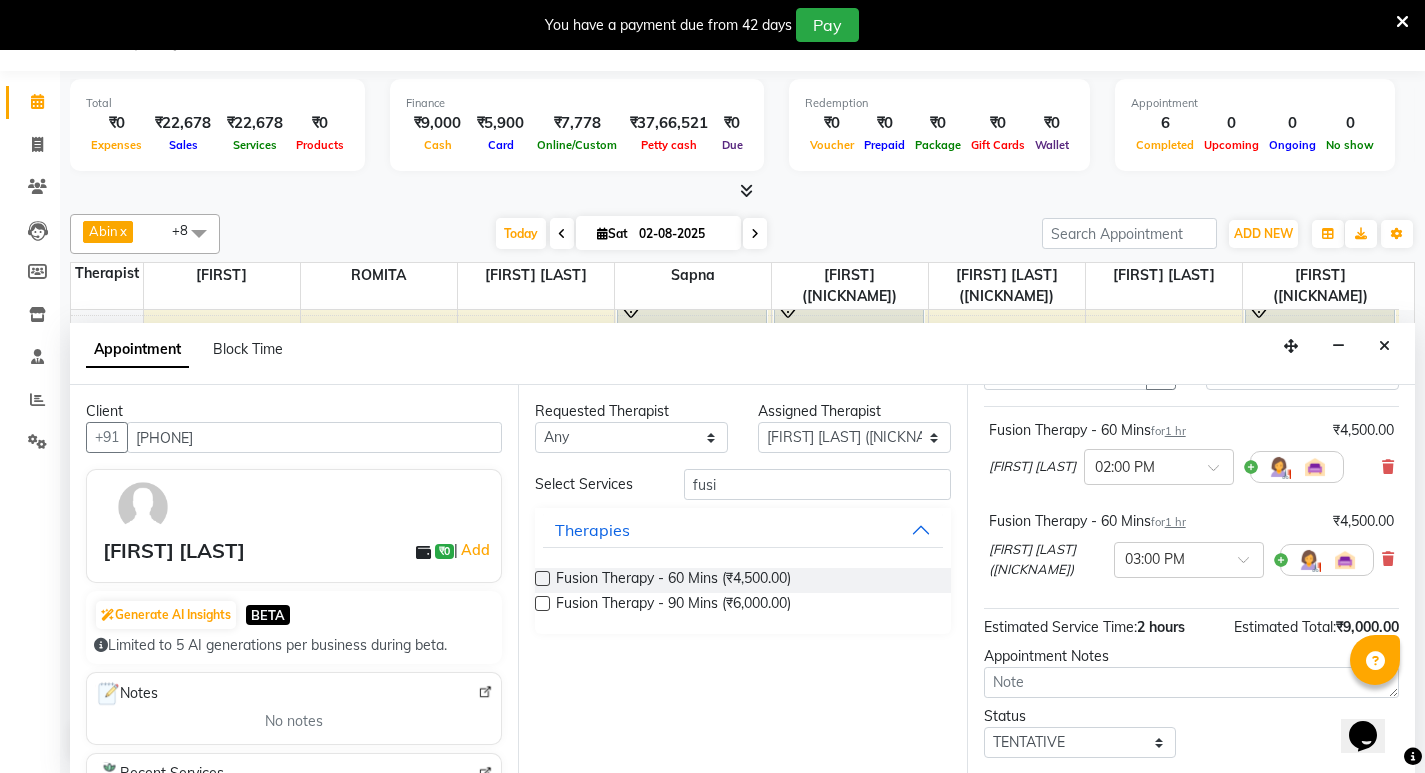 scroll, scrollTop: 235, scrollLeft: 0, axis: vertical 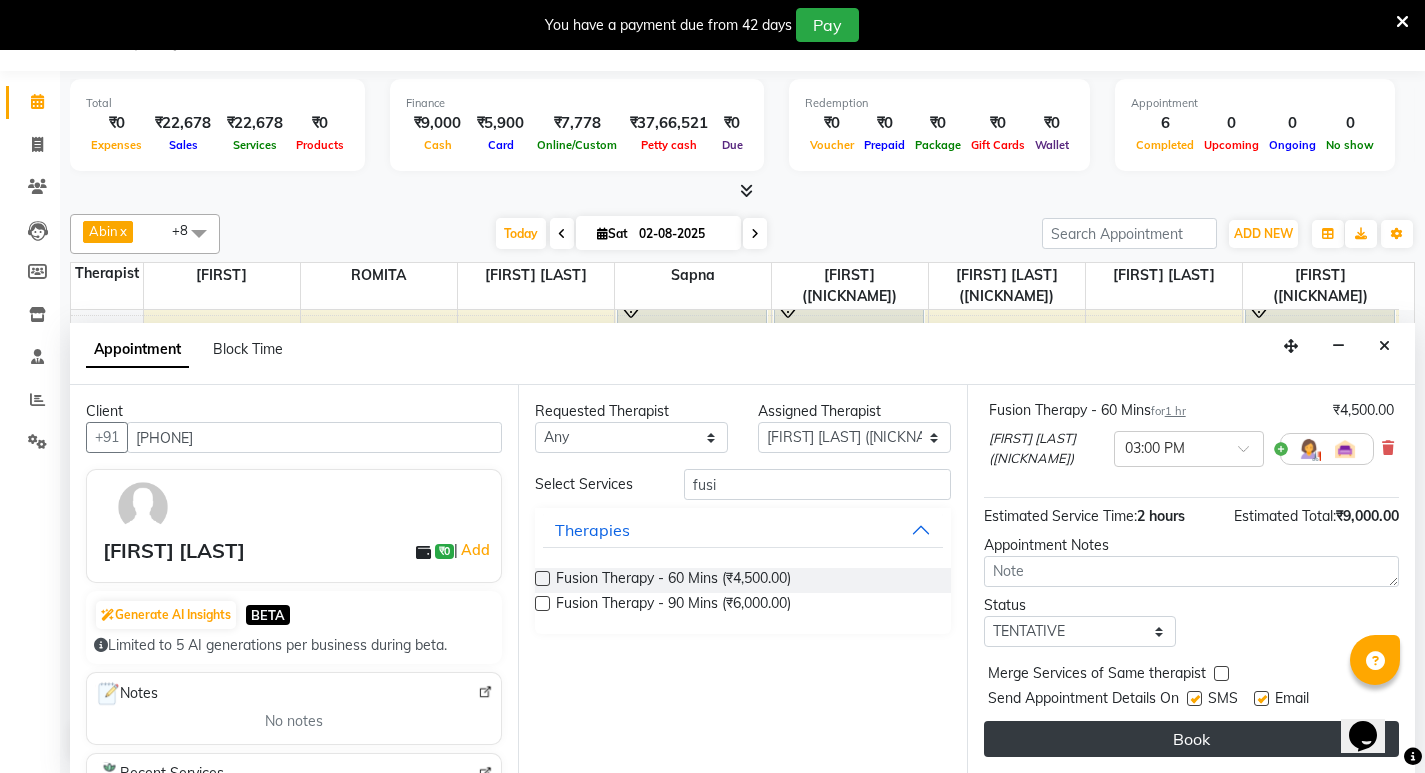 click on "Book" at bounding box center [1191, 739] 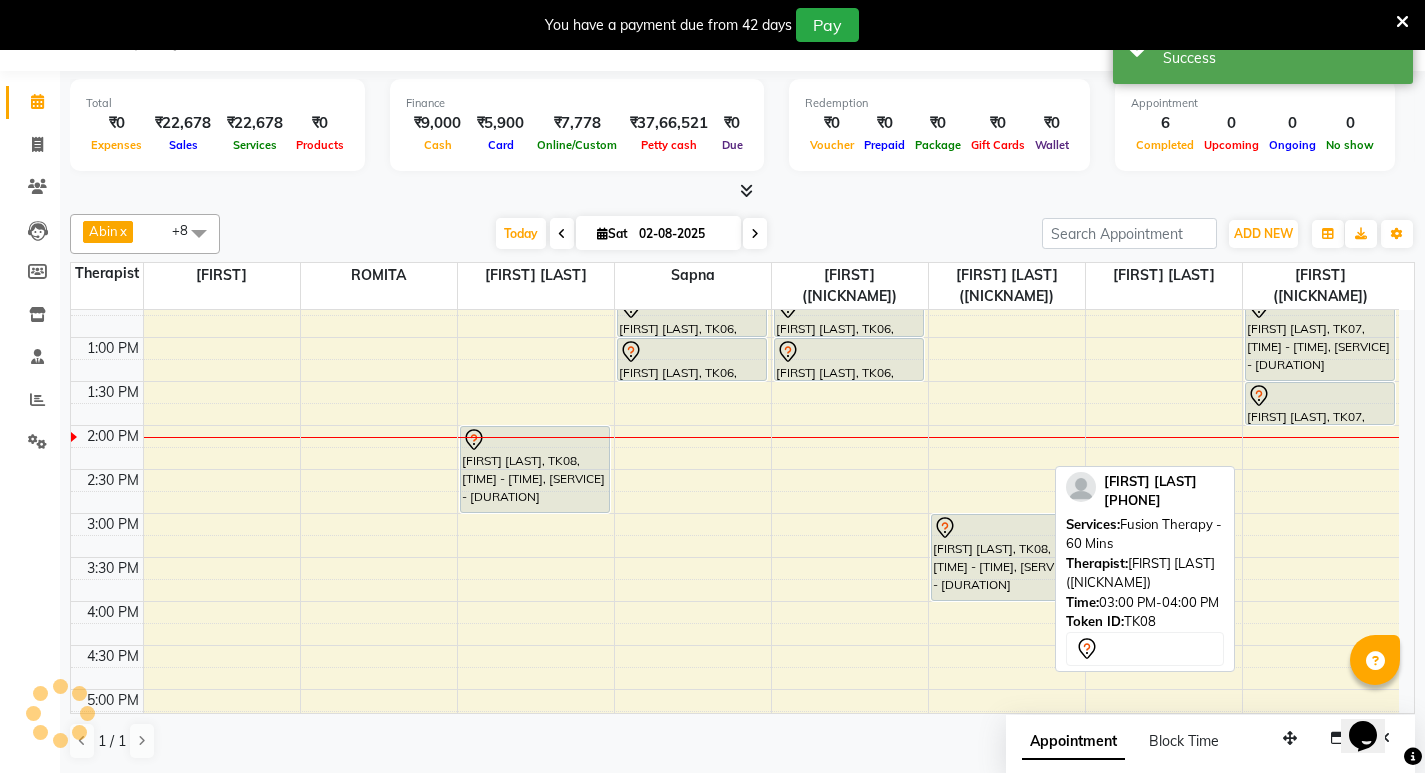 scroll, scrollTop: 0, scrollLeft: 0, axis: both 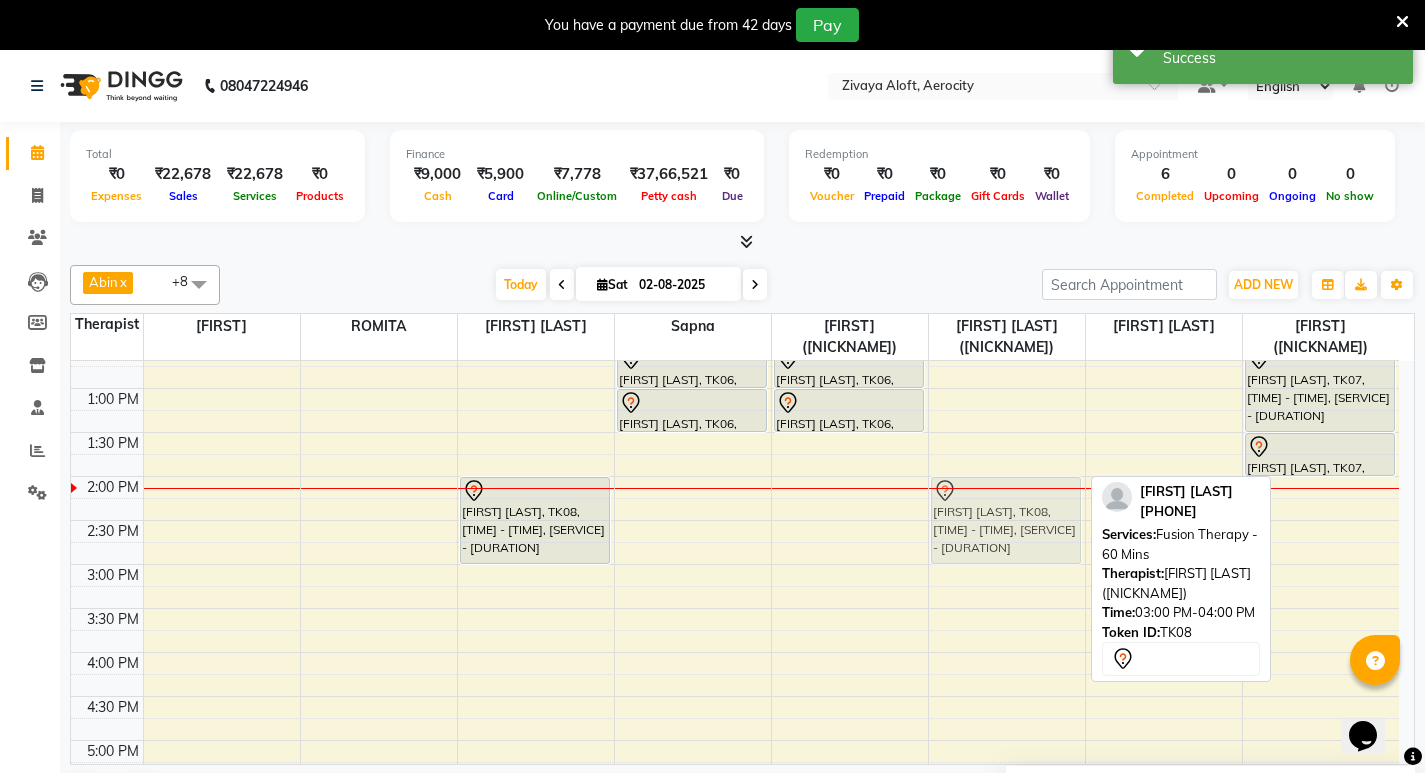 drag, startPoint x: 1026, startPoint y: 610, endPoint x: 1028, endPoint y: 523, distance: 87.02299 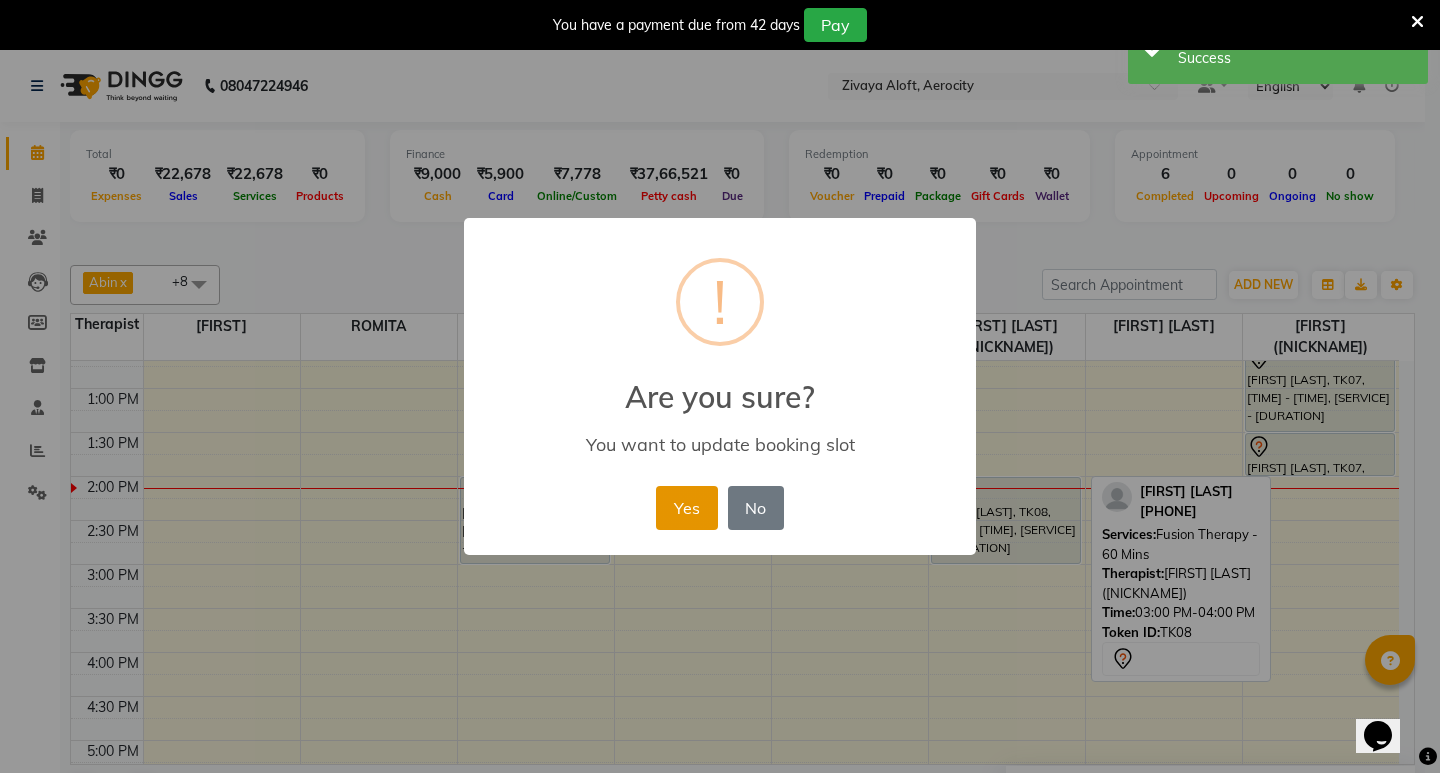 click on "Yes" at bounding box center (686, 508) 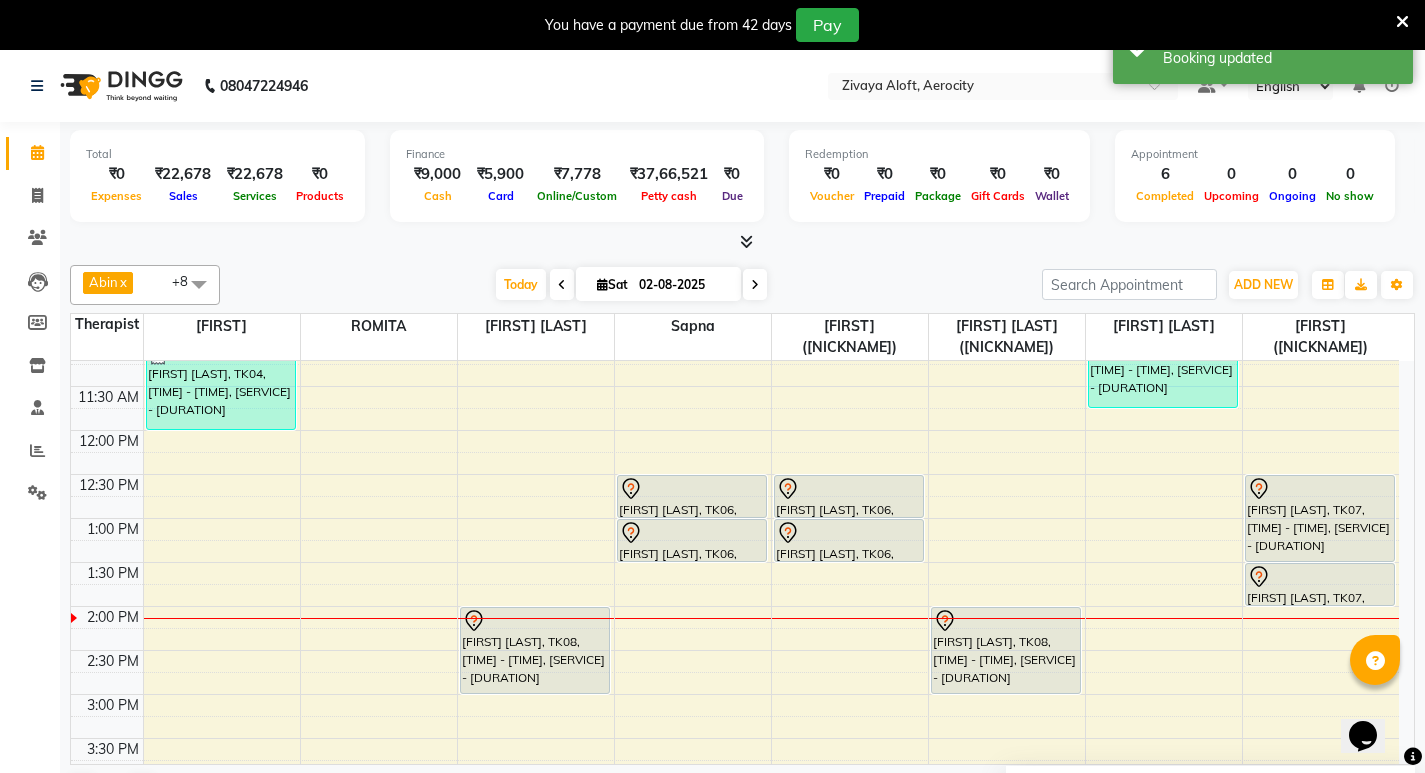 scroll, scrollTop: 300, scrollLeft: 0, axis: vertical 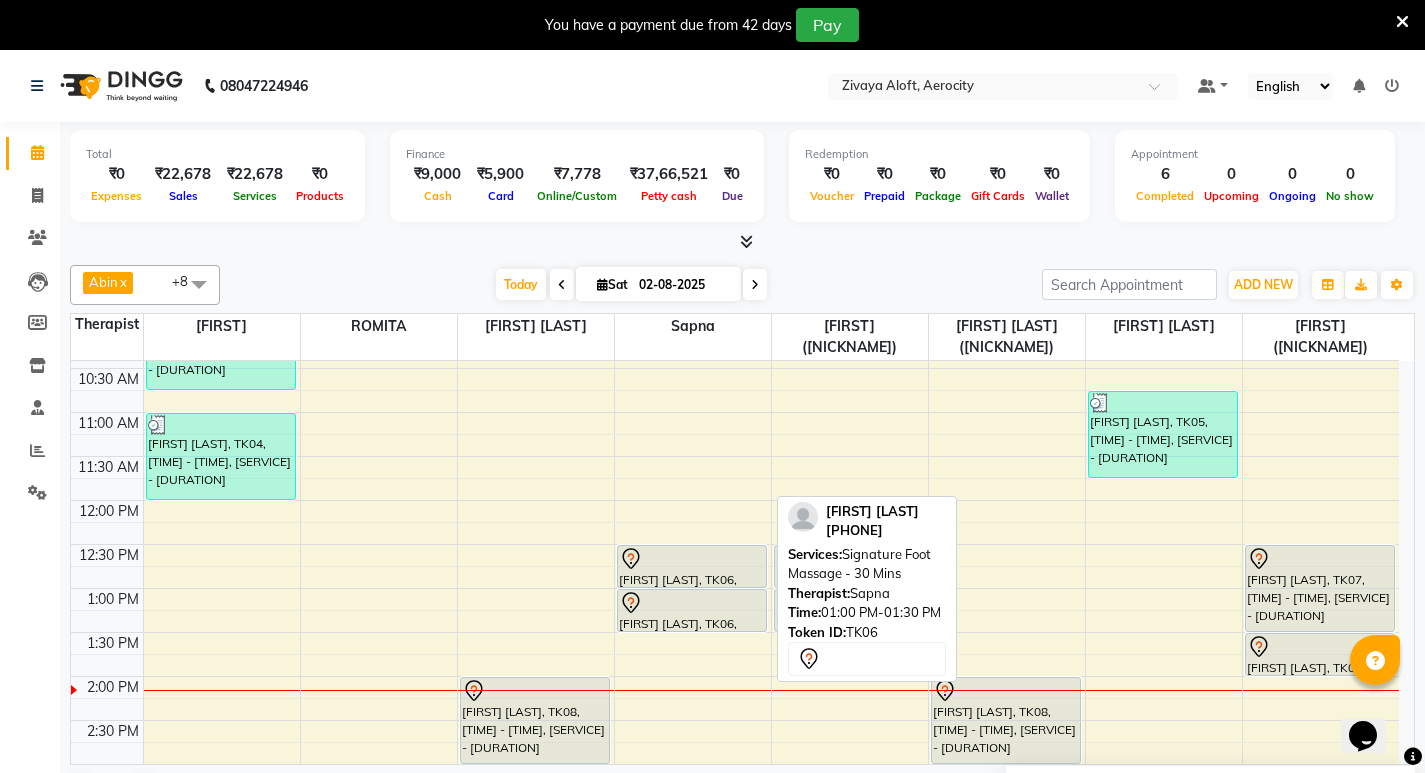 click at bounding box center [692, 603] 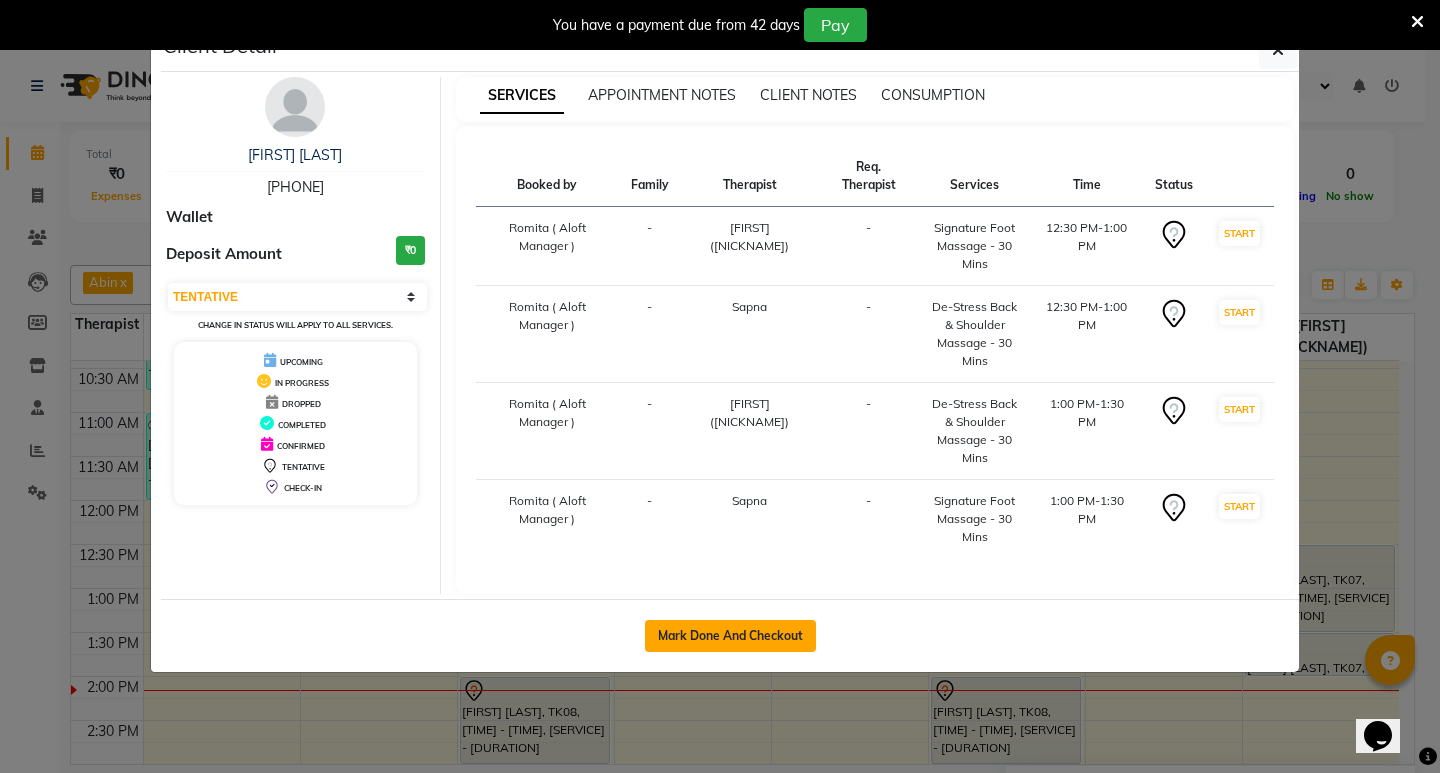 click on "Mark Done And Checkout" 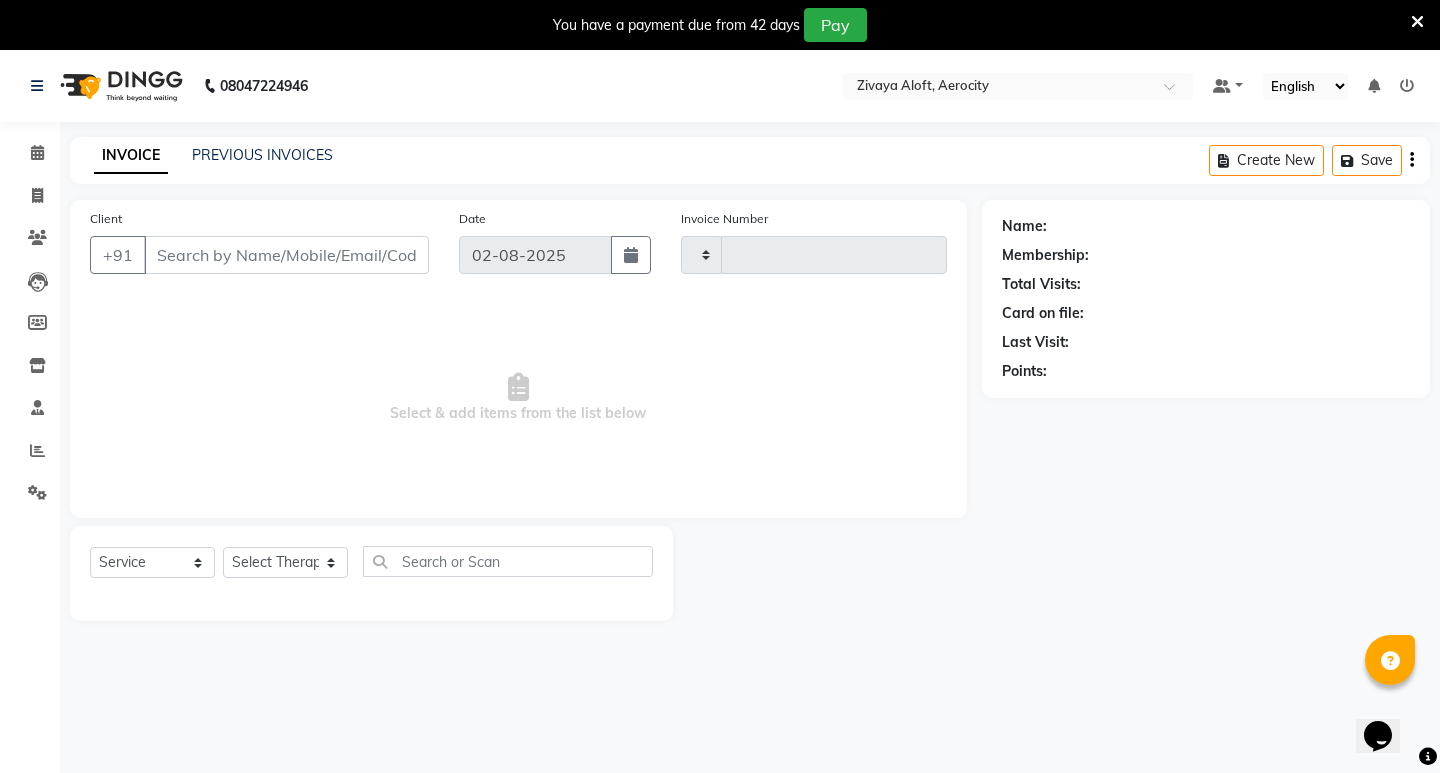 type on "1271" 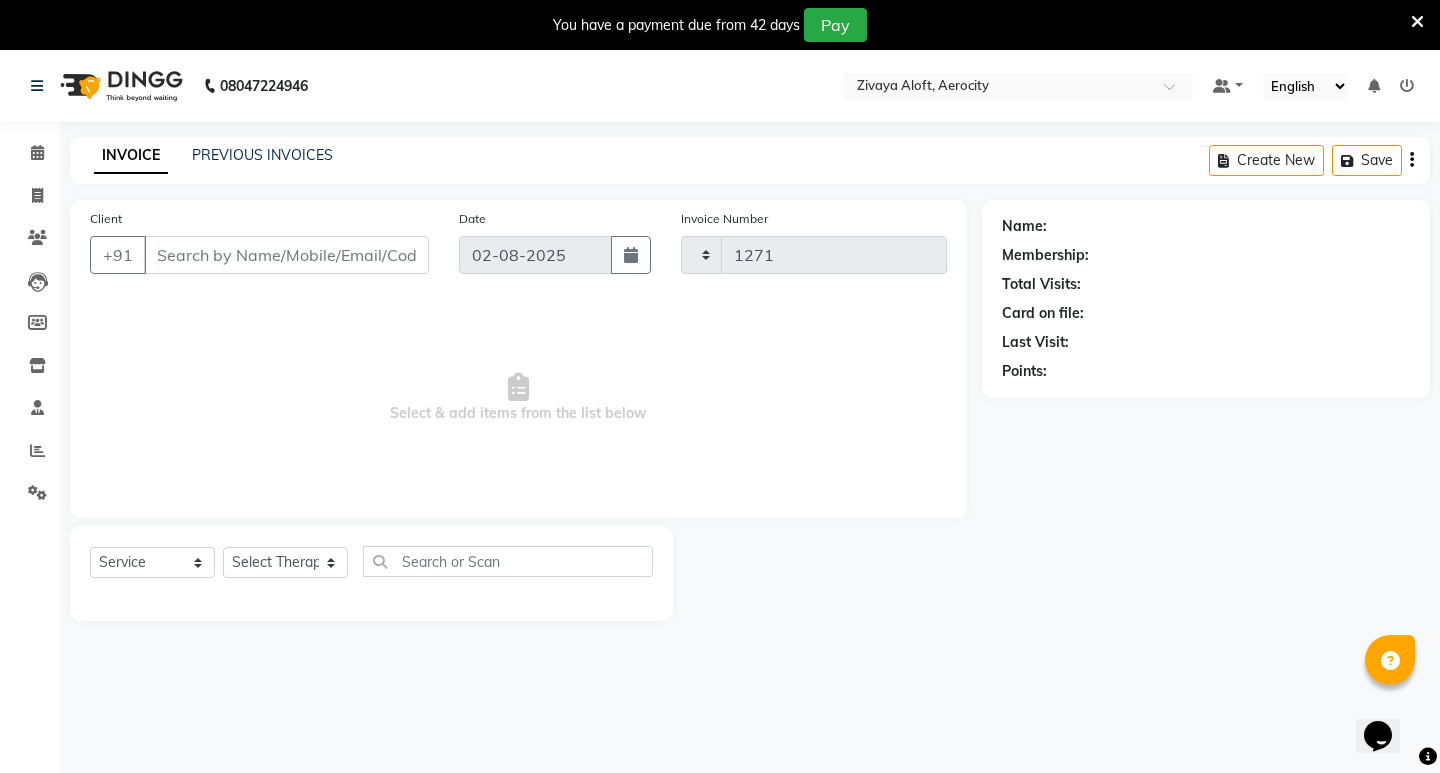 select on "6403" 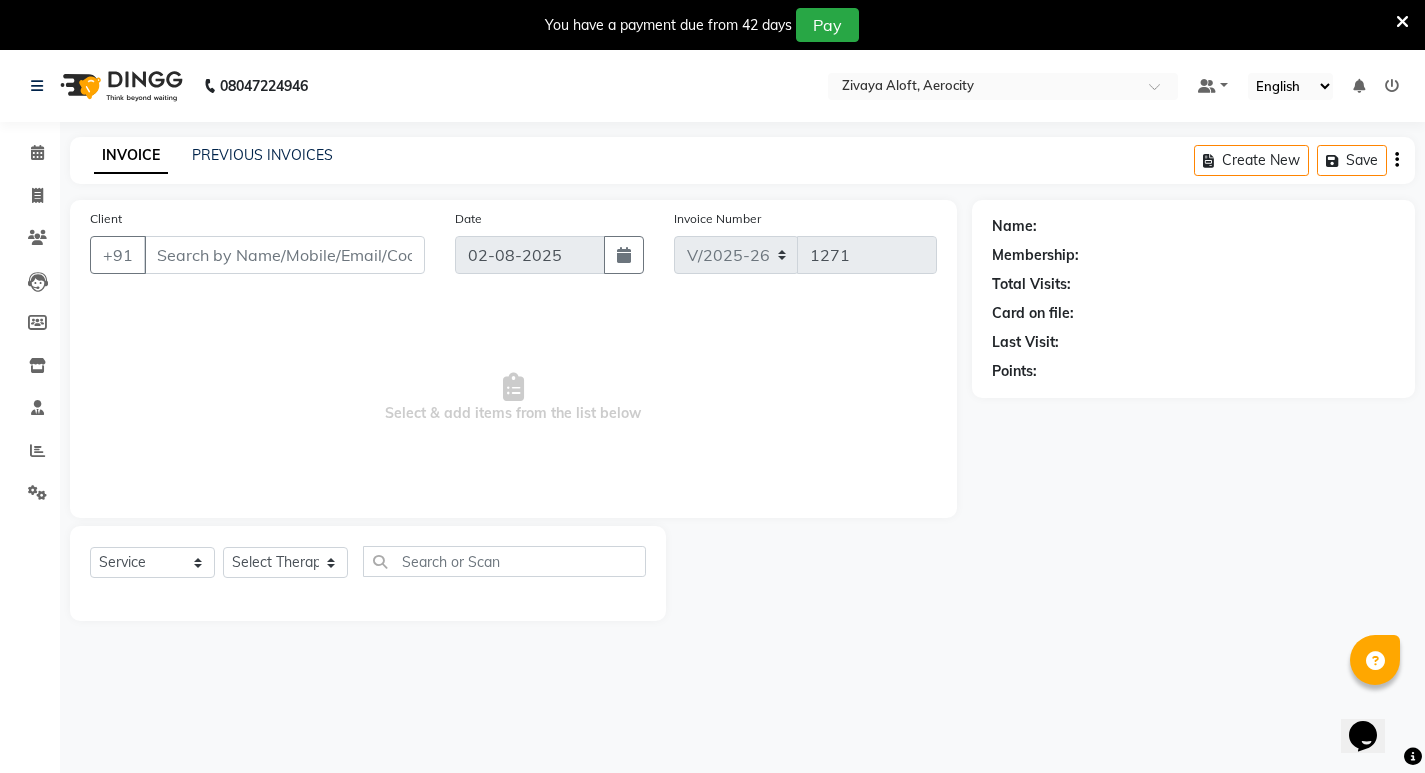 type on "[PHONE]" 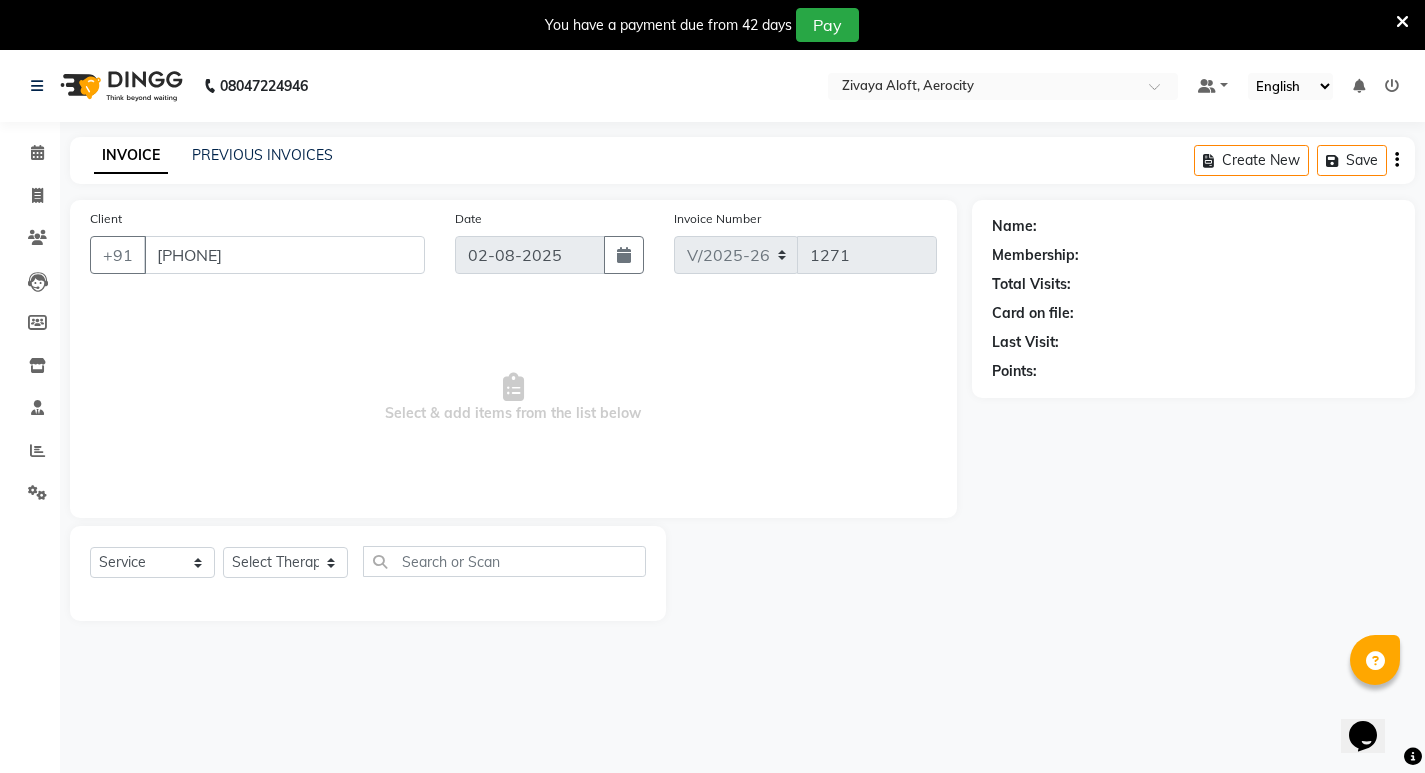select on "48459" 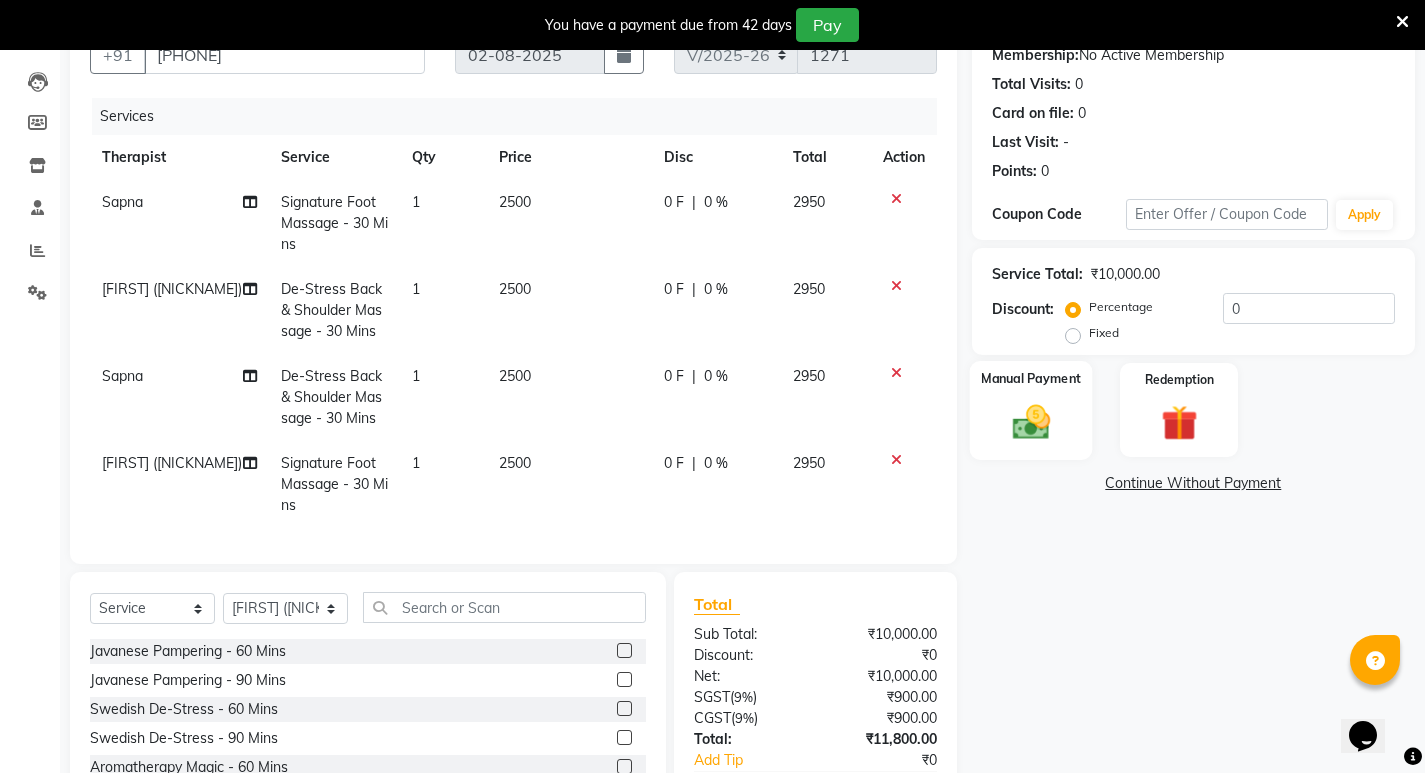 scroll, scrollTop: 339, scrollLeft: 0, axis: vertical 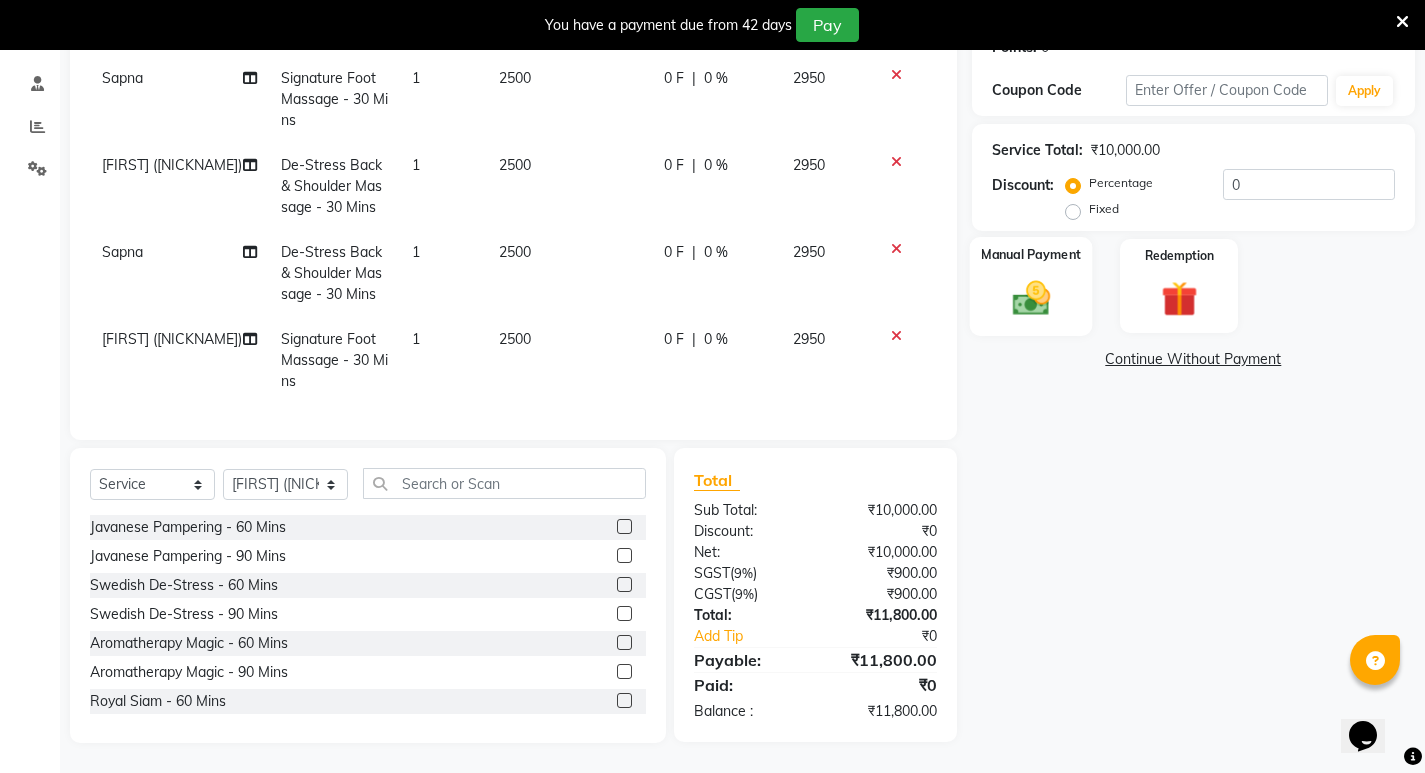 click 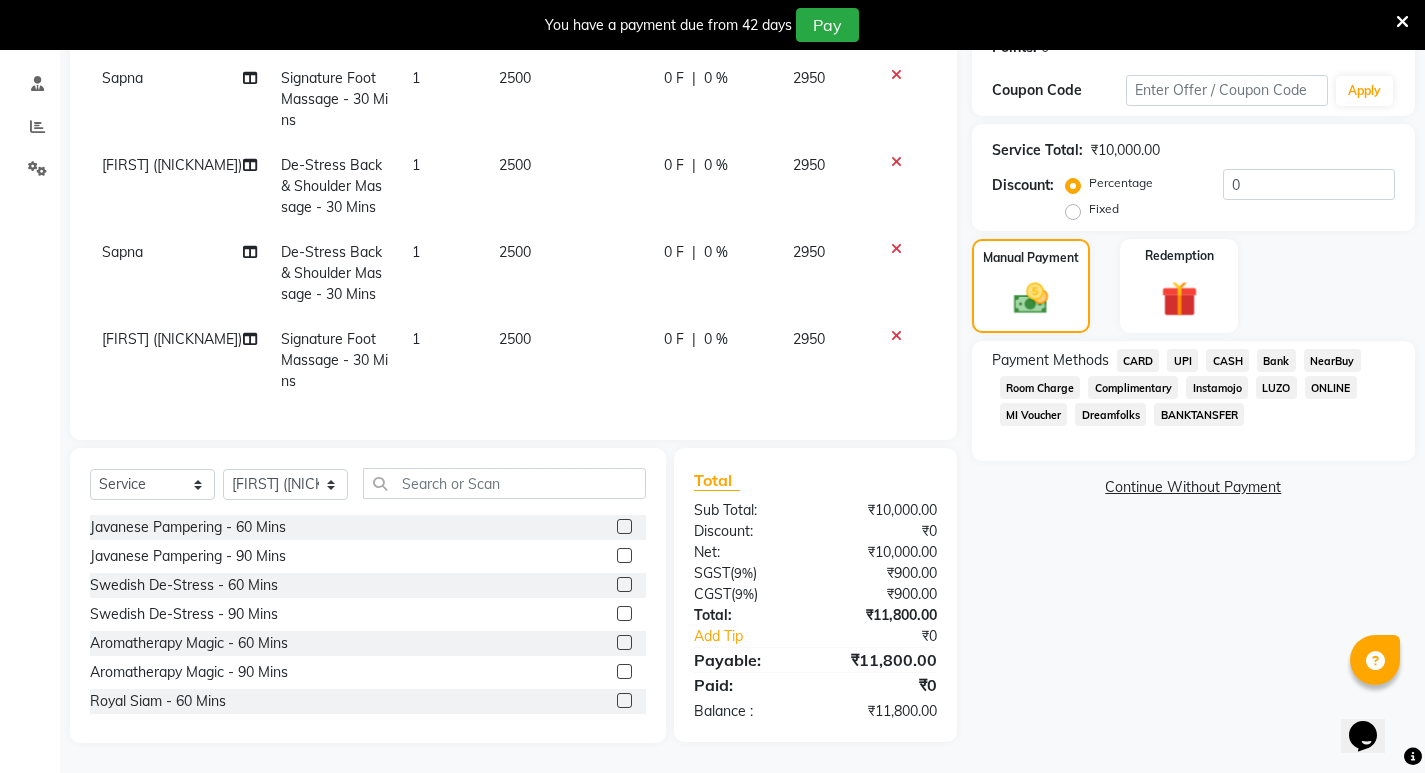 click on "CARD" 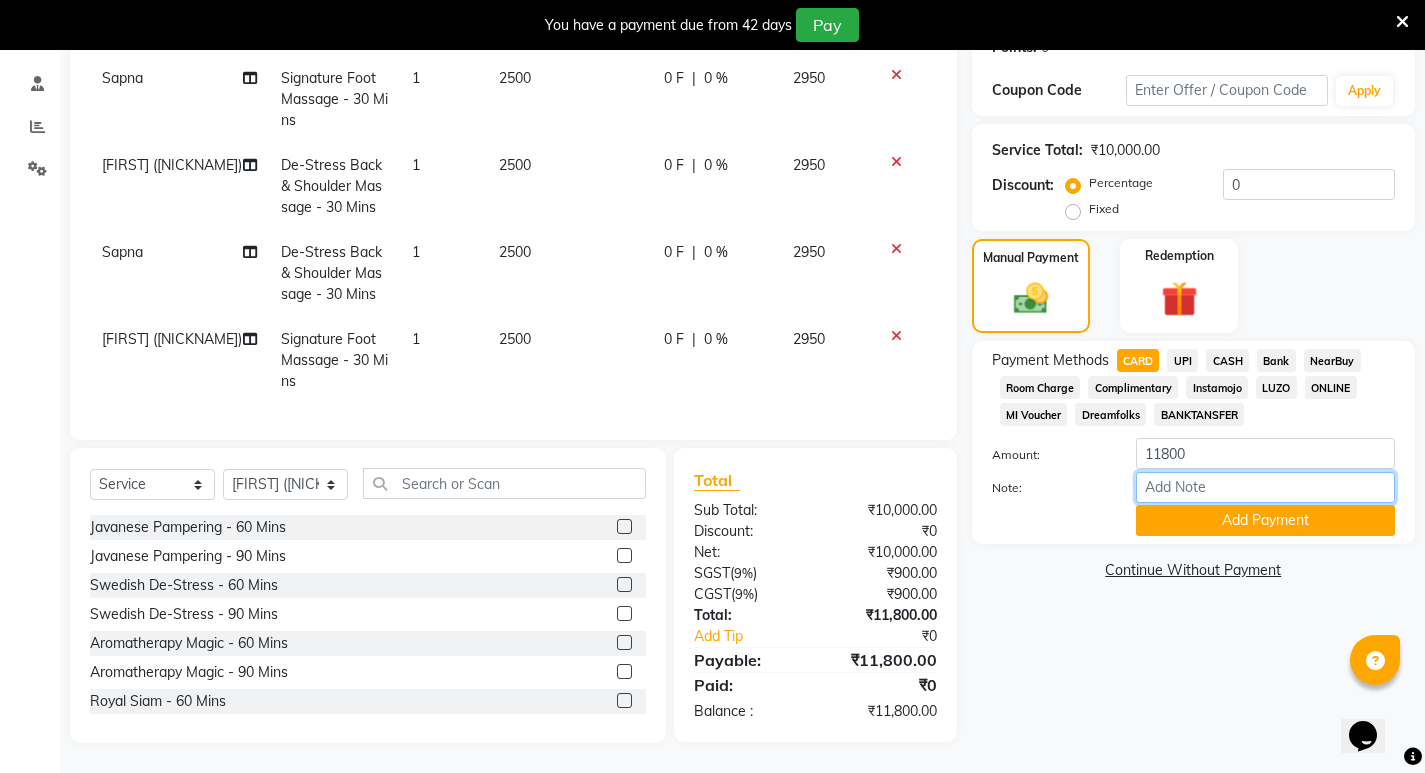 click on "Note:" at bounding box center (1265, 487) 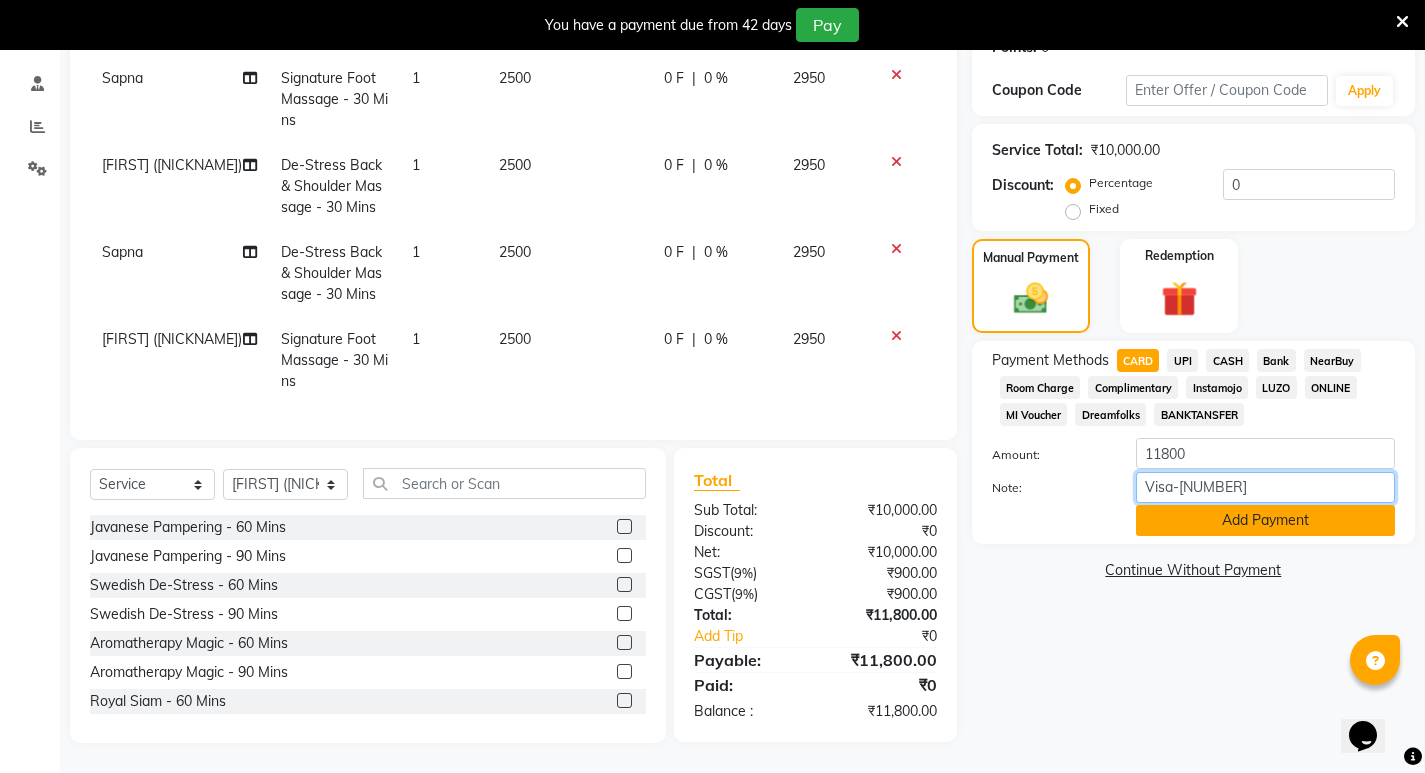 type on "Visa-[NUMBER]" 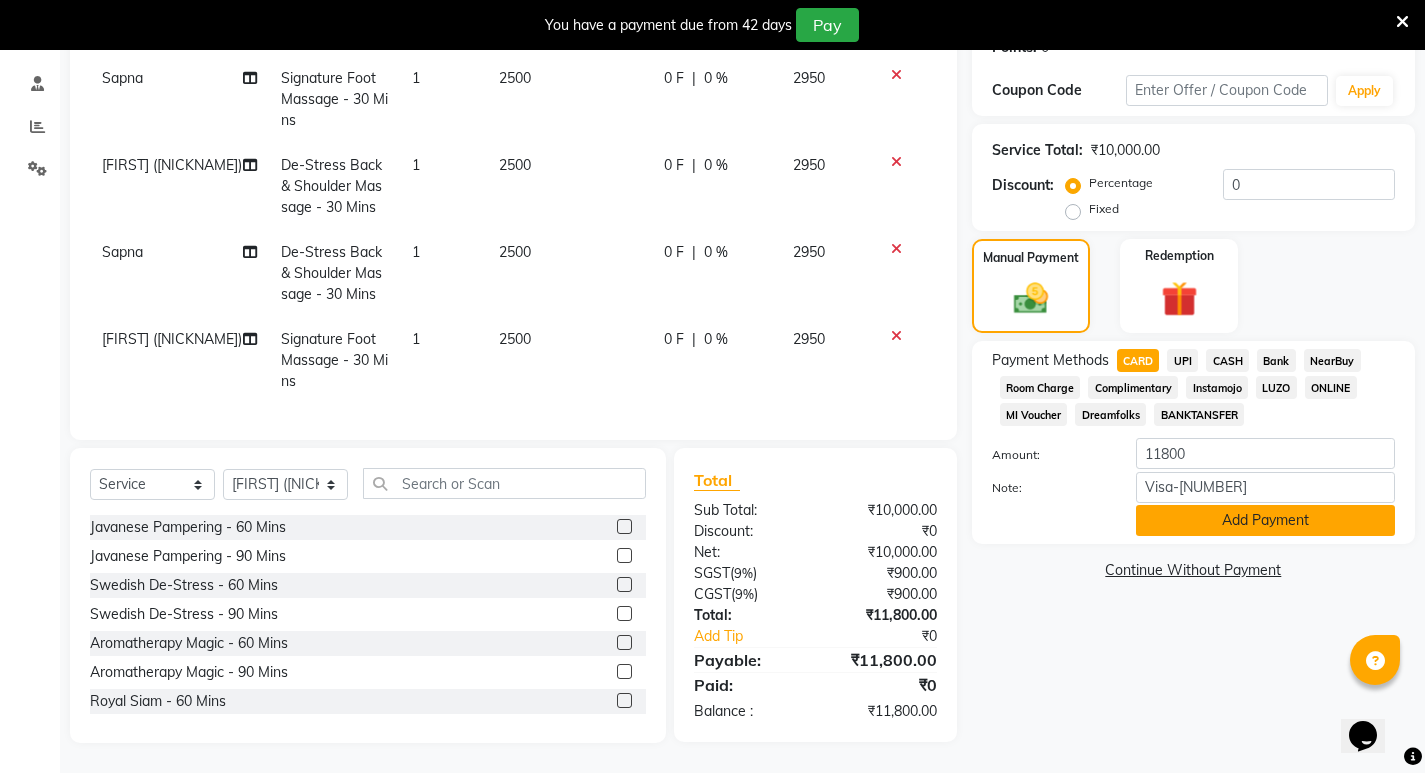 click on "Add Payment" 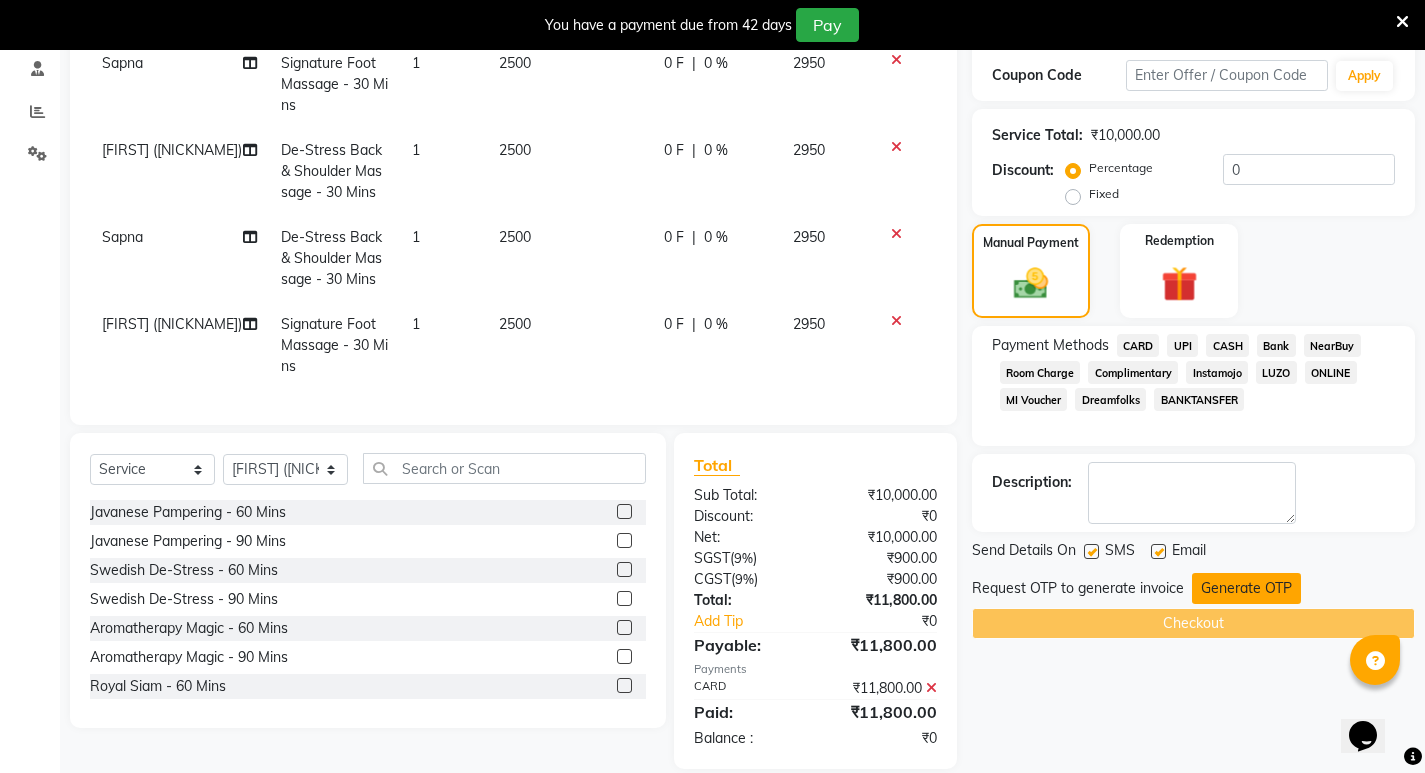 click on "Generate OTP" 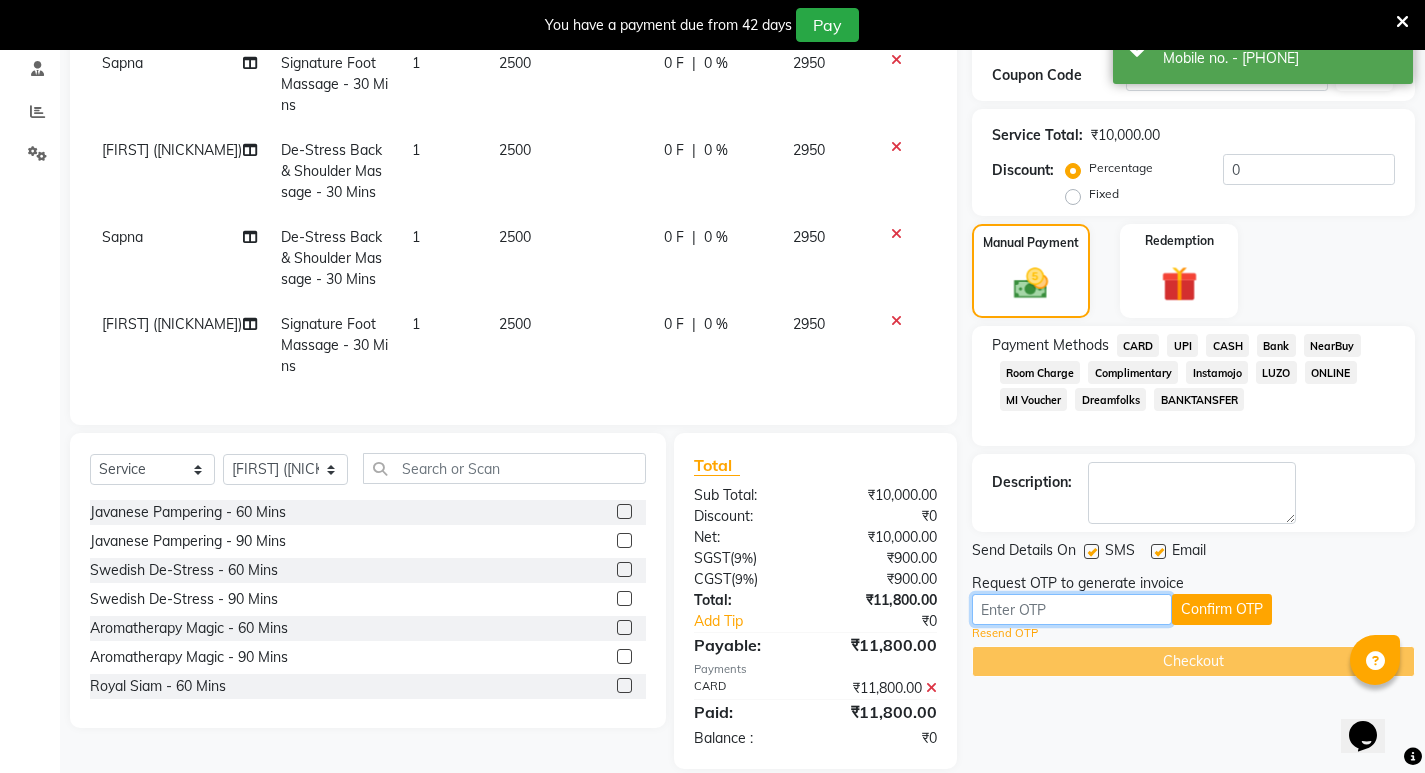 click at bounding box center (1072, 609) 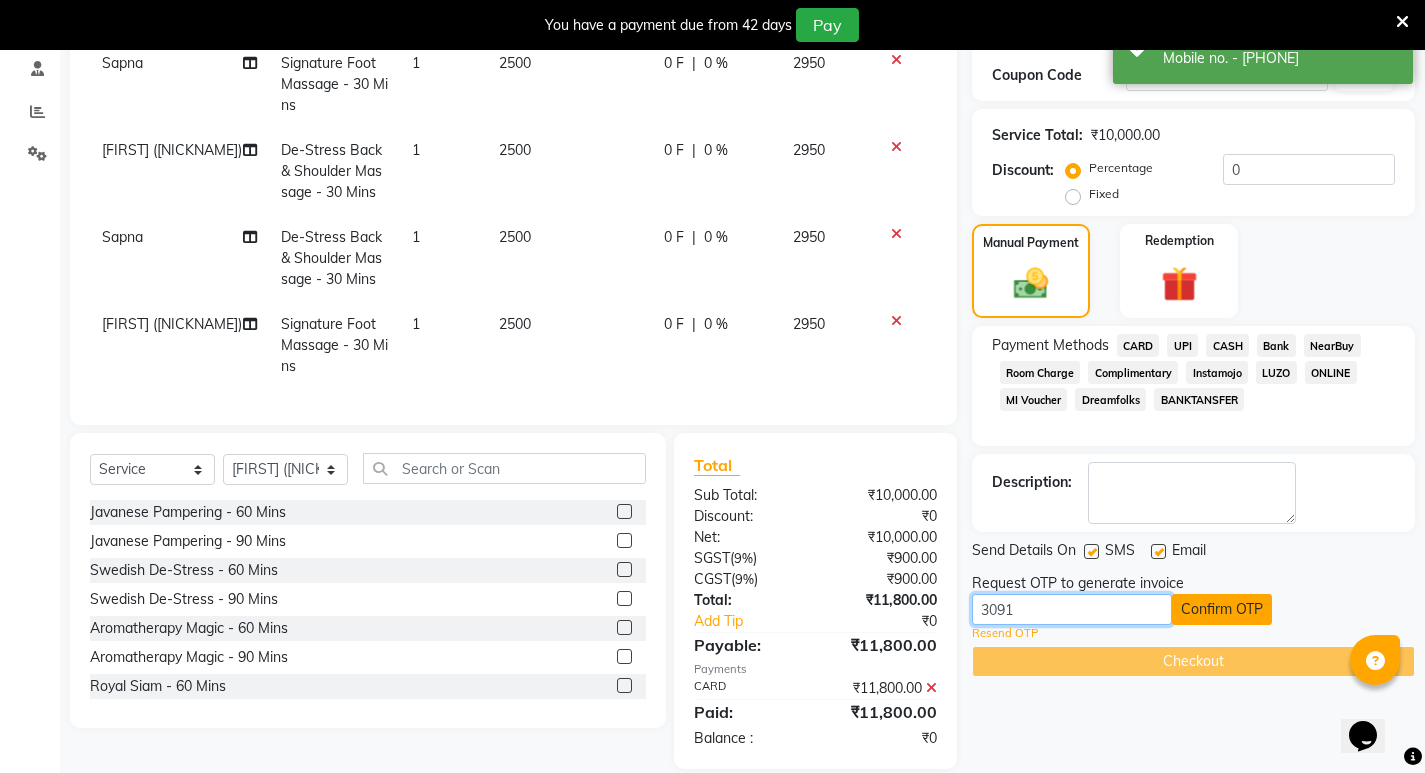 type on "3091" 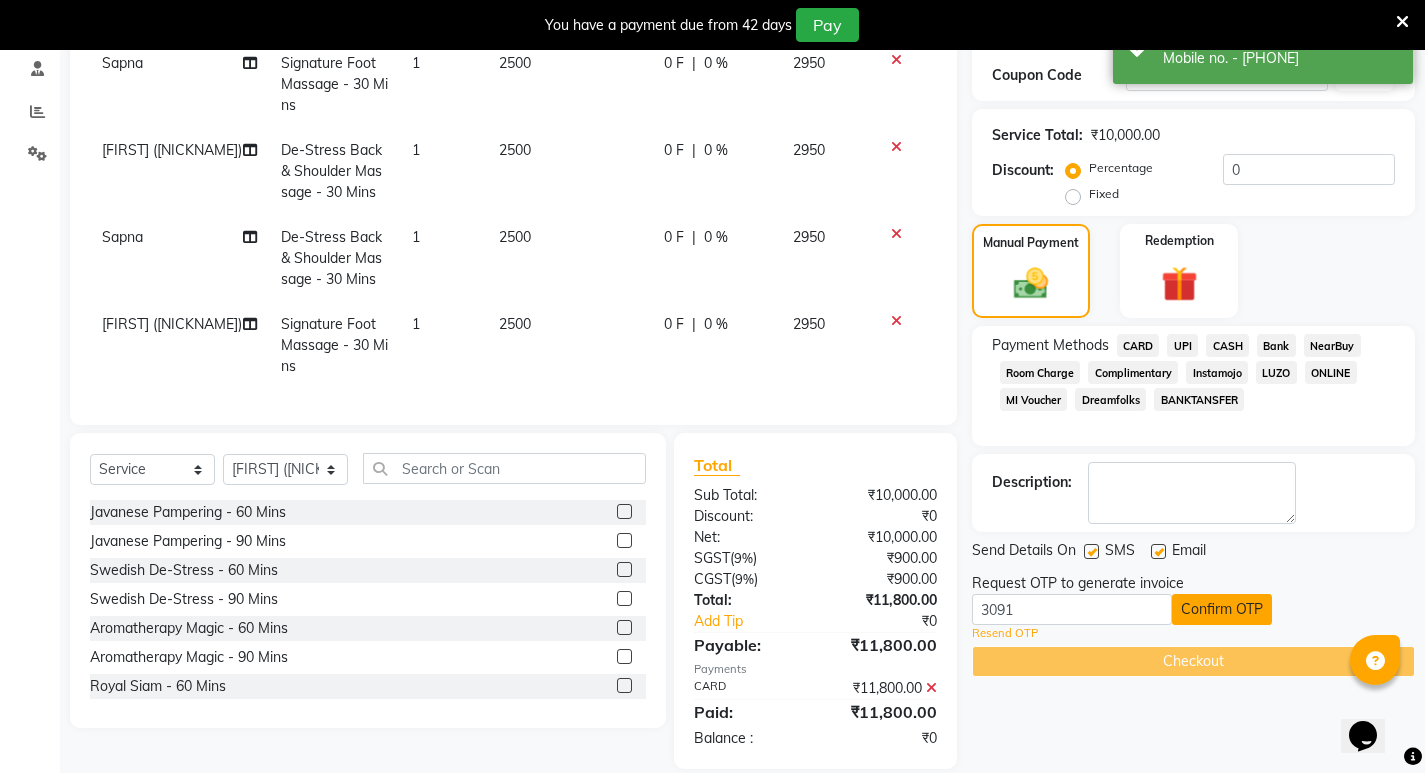 click on "Confirm OTP" 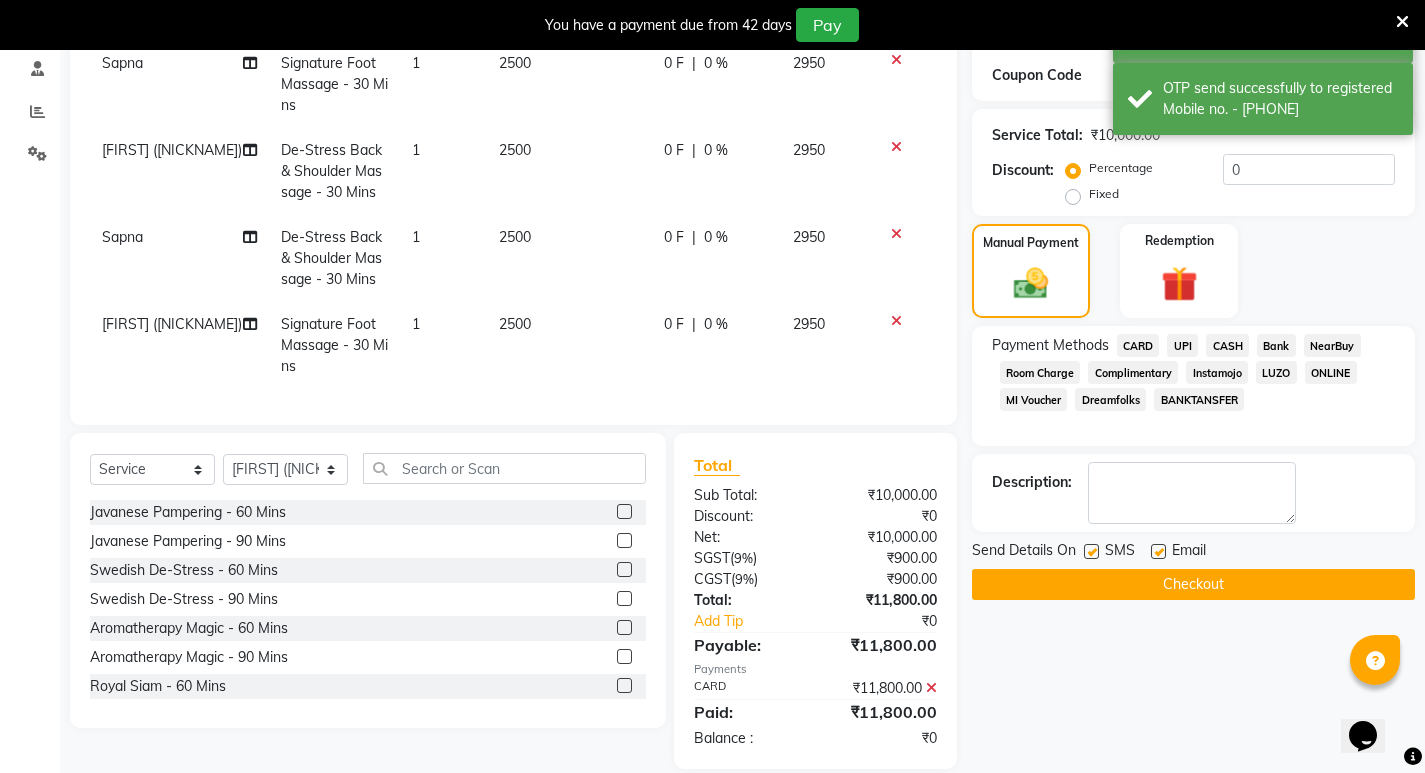 click on "Checkout" 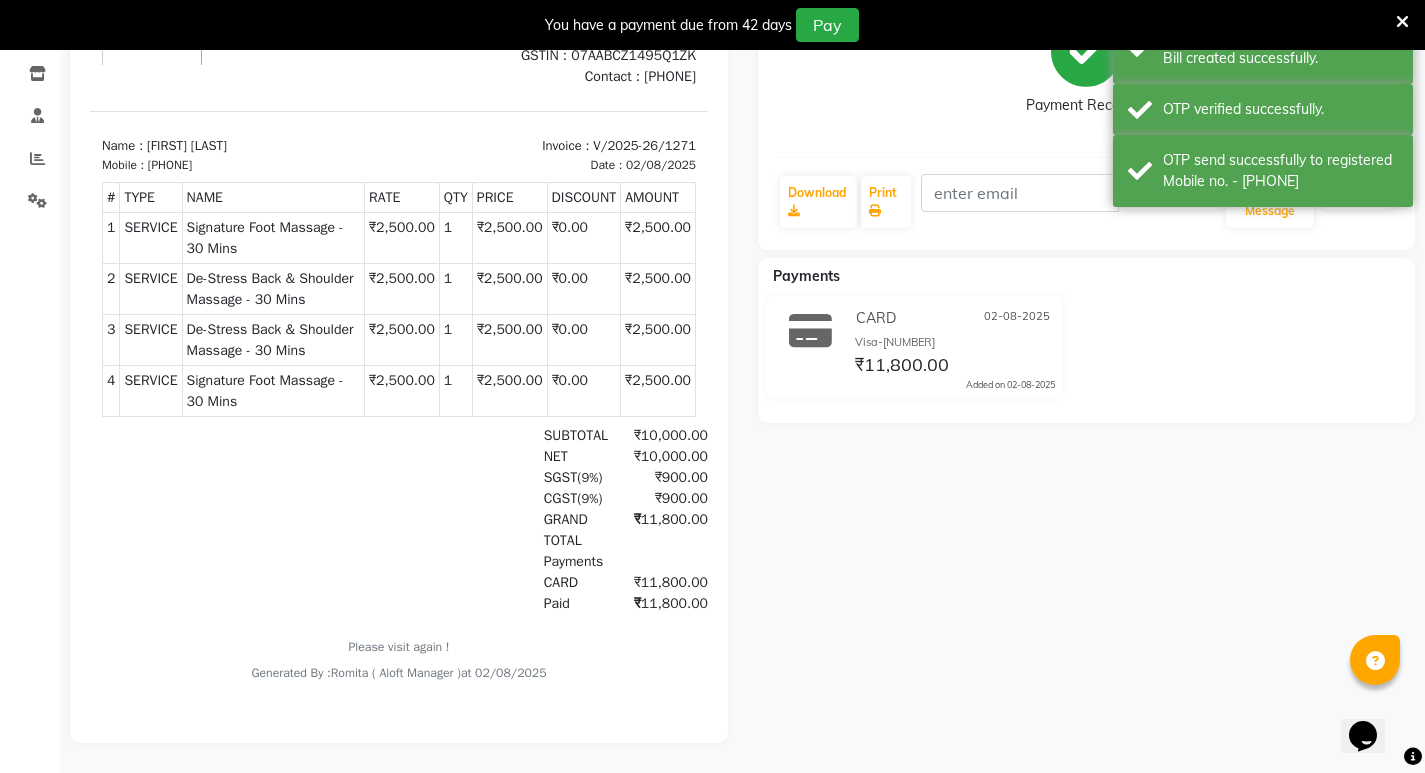 scroll, scrollTop: 0, scrollLeft: 0, axis: both 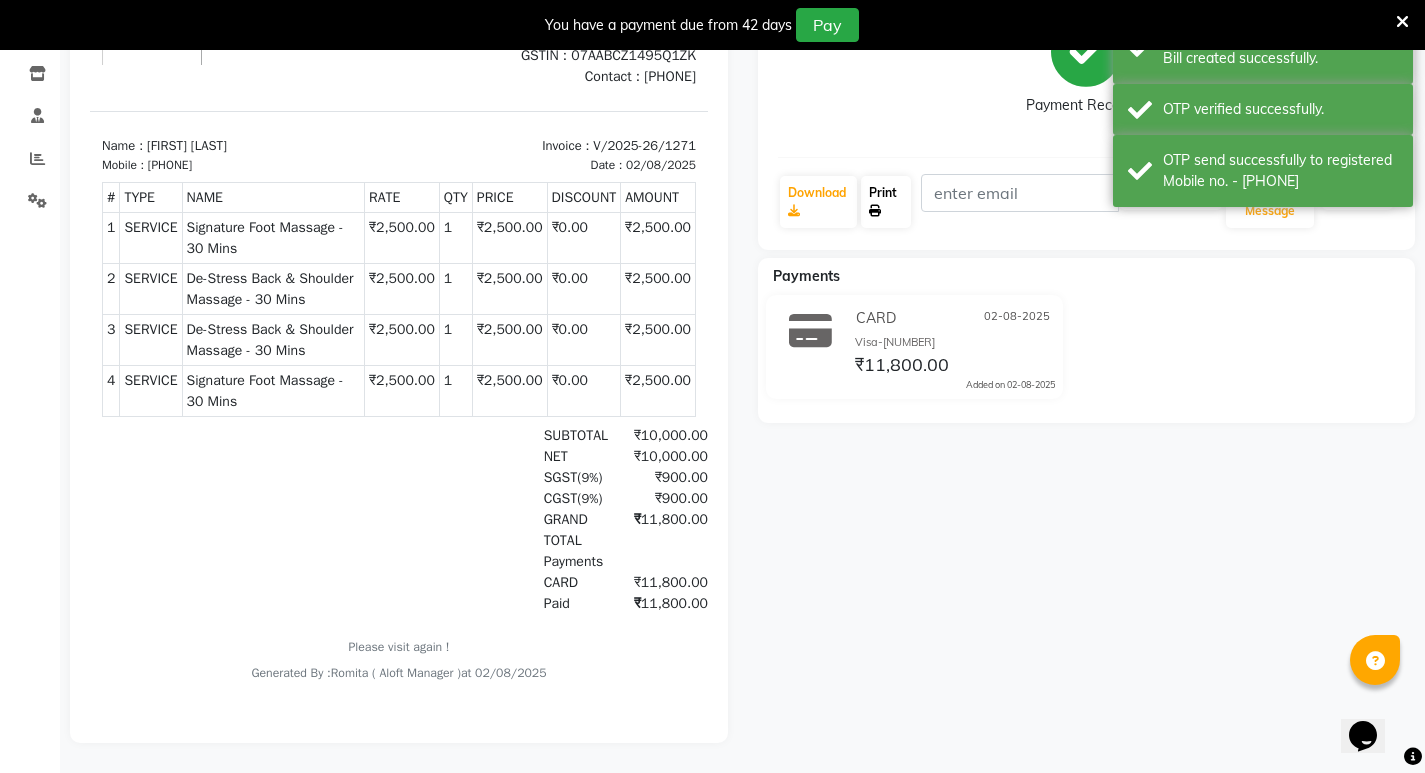 click on "Print" 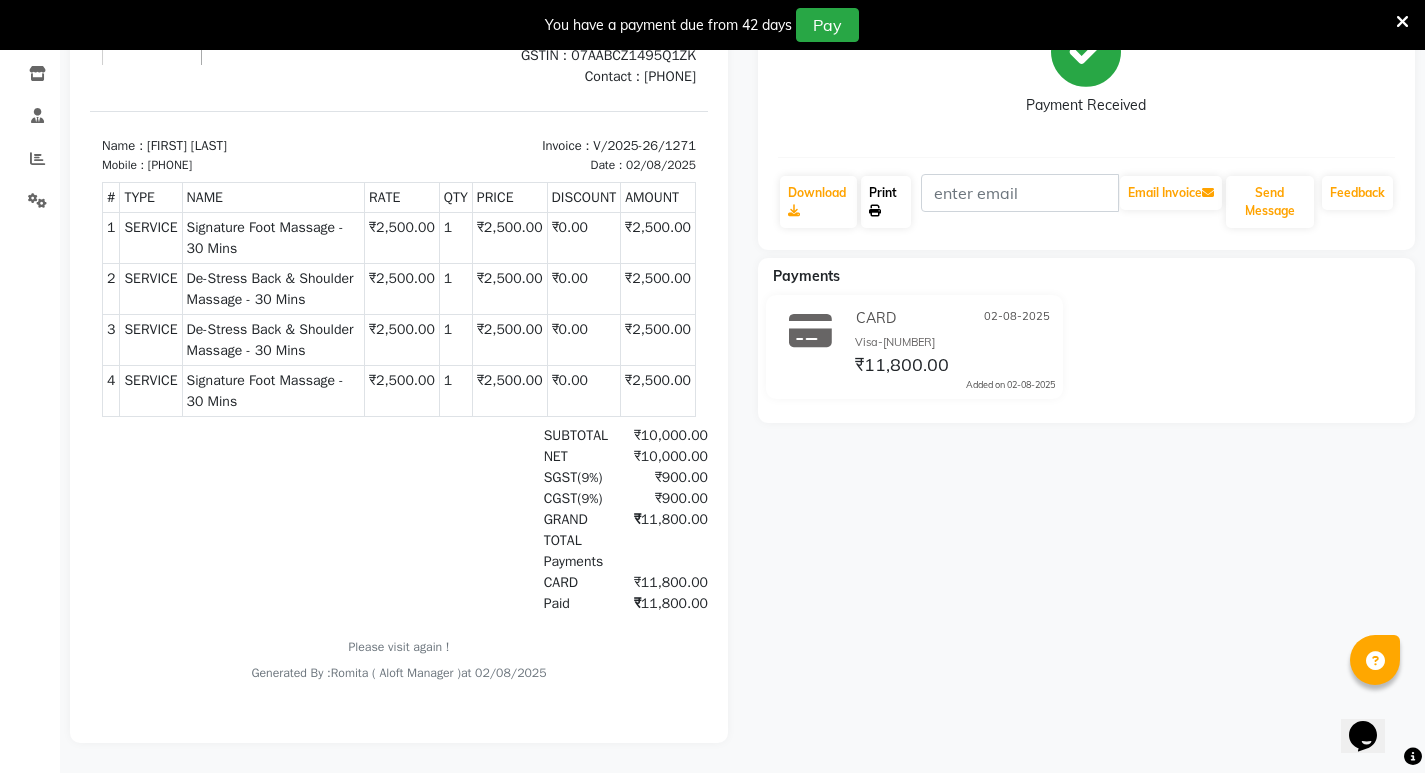 scroll, scrollTop: 0, scrollLeft: 0, axis: both 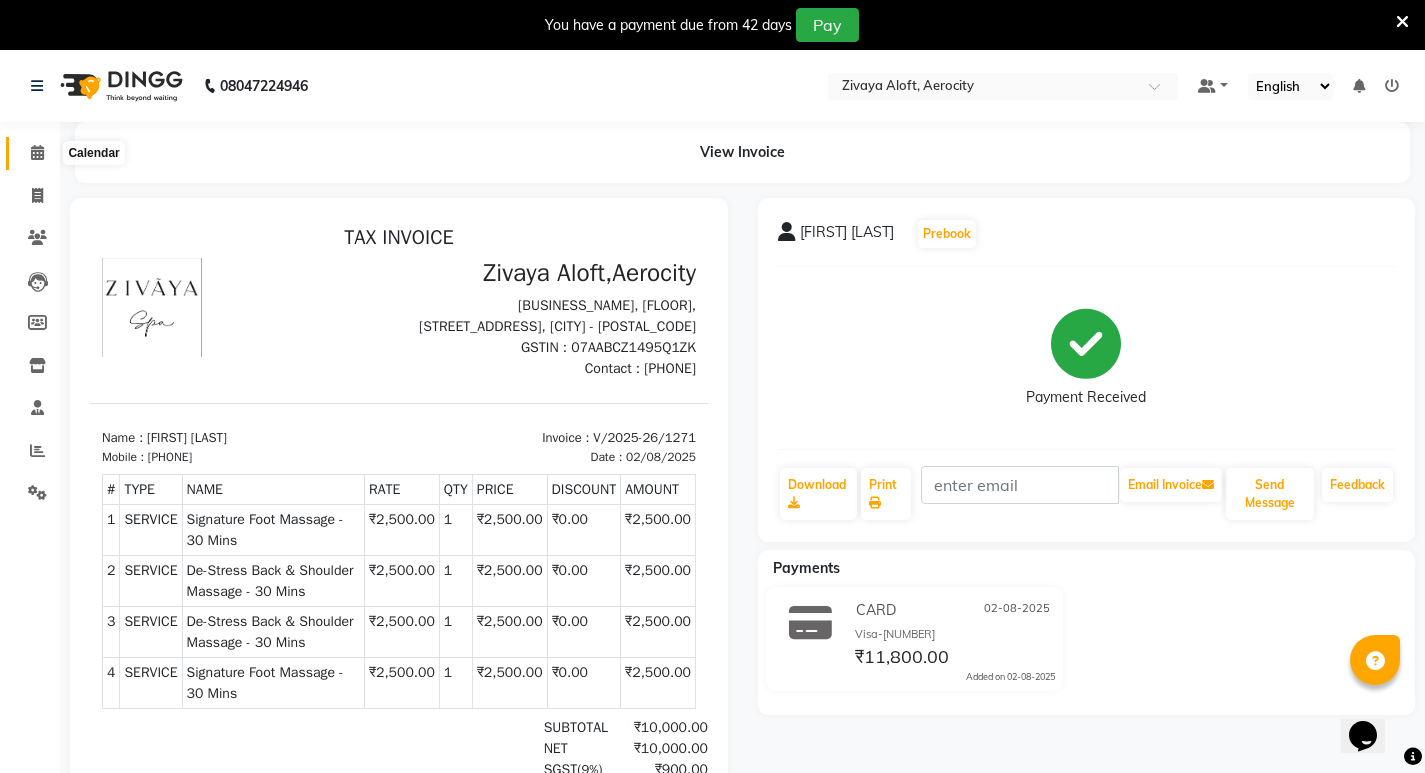 click 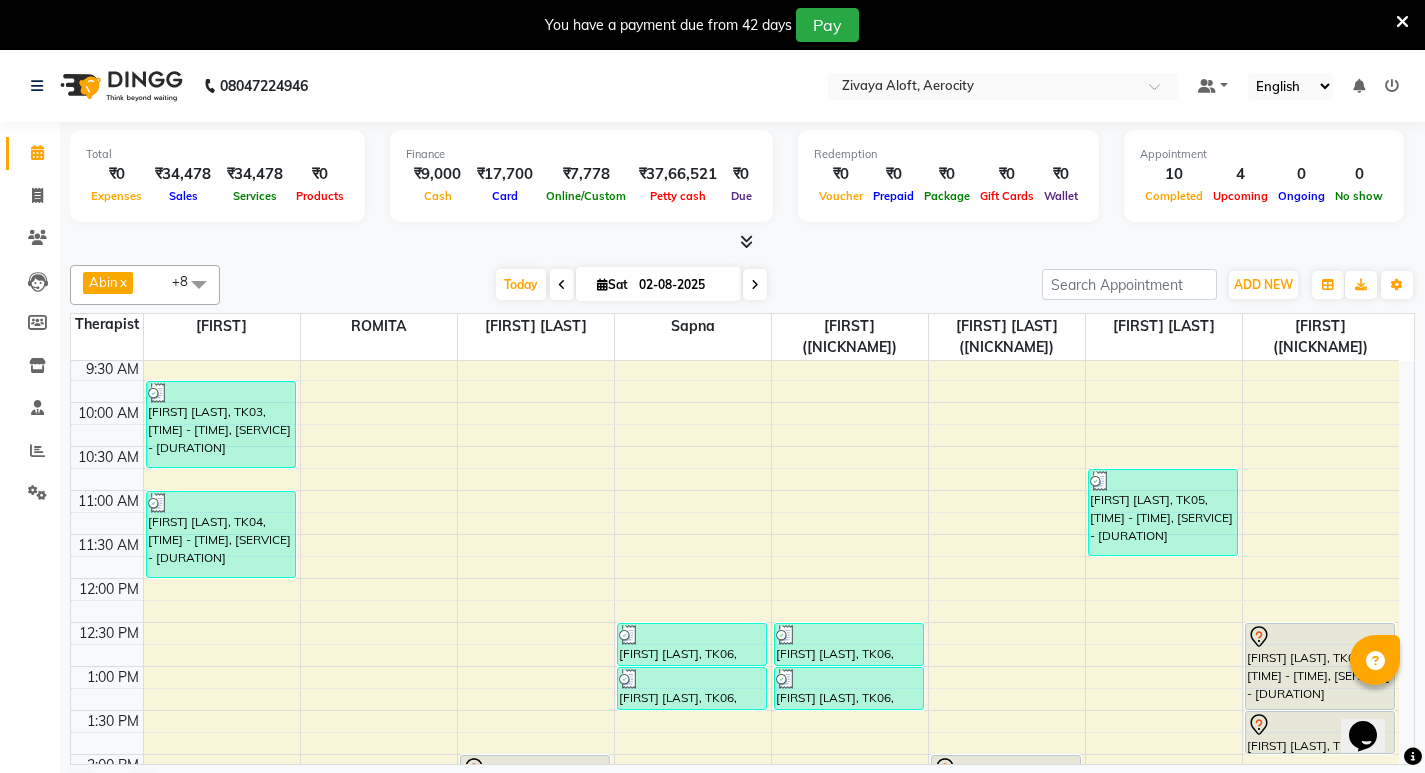 scroll, scrollTop: 400, scrollLeft: 0, axis: vertical 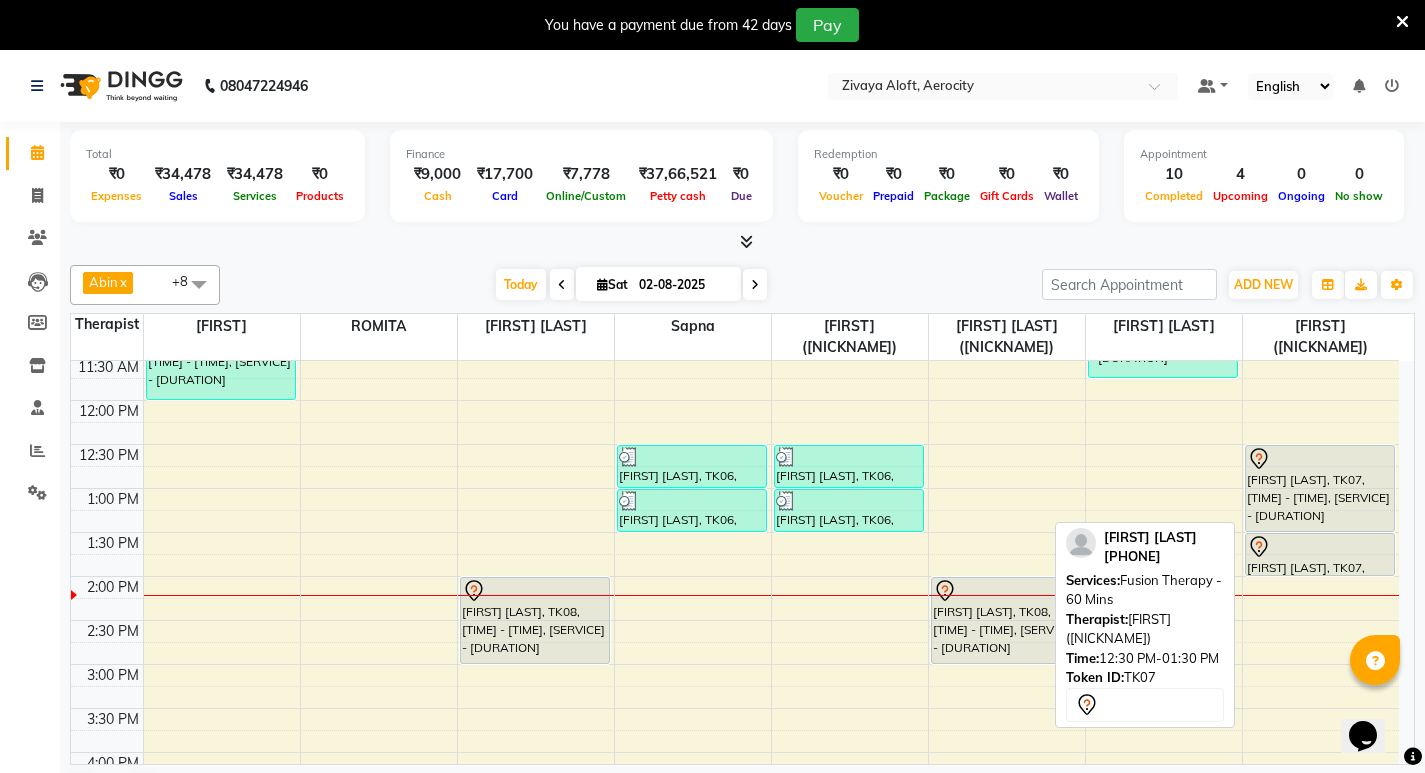 click on "[FIRST] [LAST], TK07, [TIME] - [TIME], [SERVICE] - [DURATION]" at bounding box center (1320, 488) 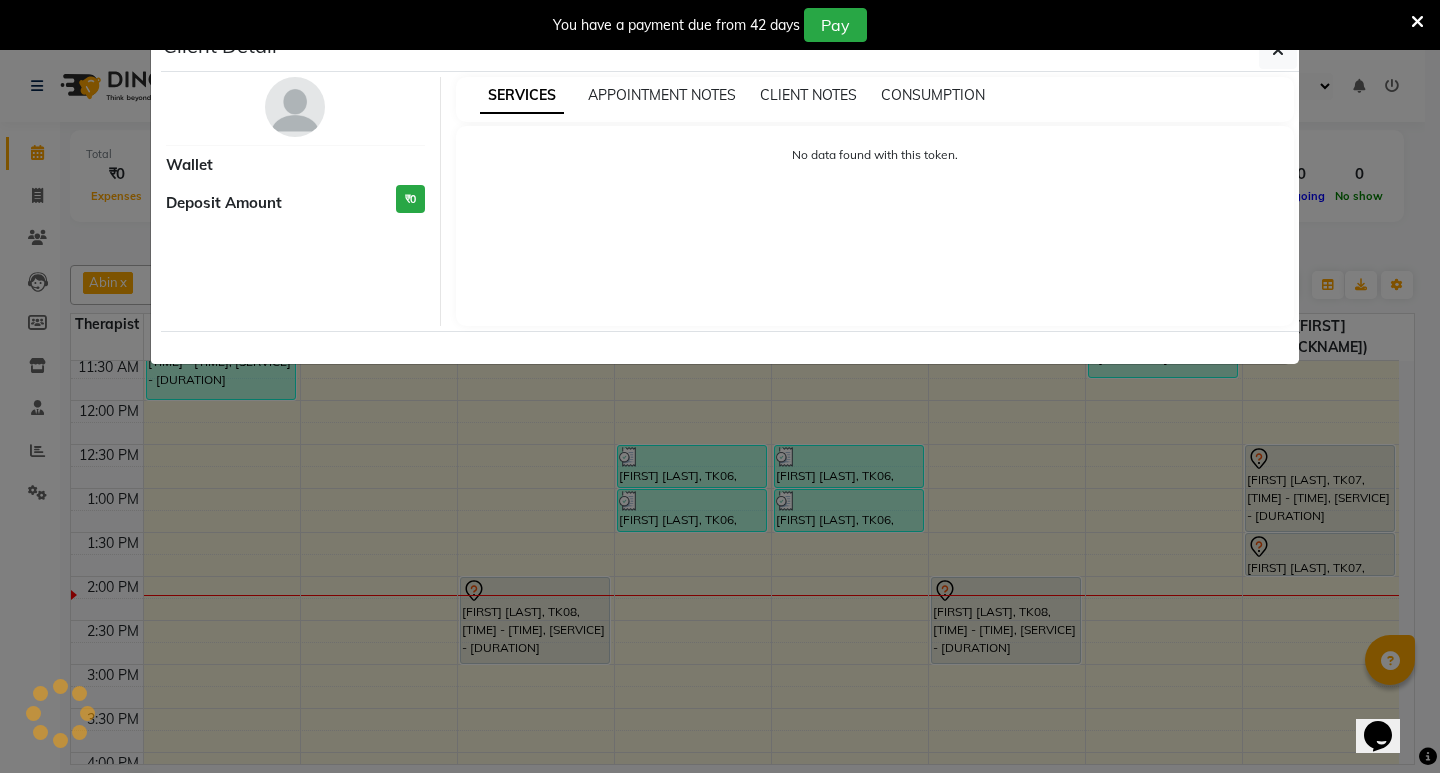 select on "7" 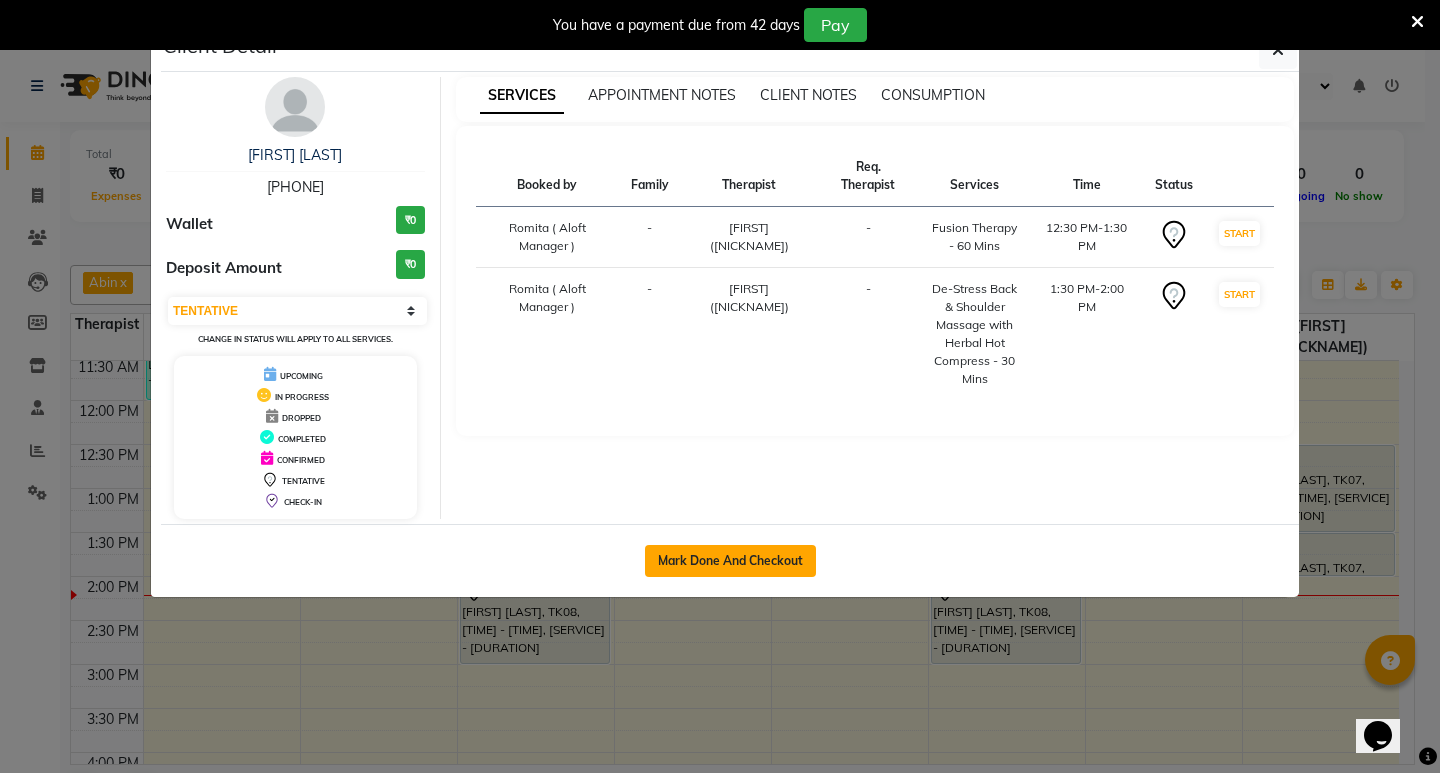 click on "Mark Done And Checkout" 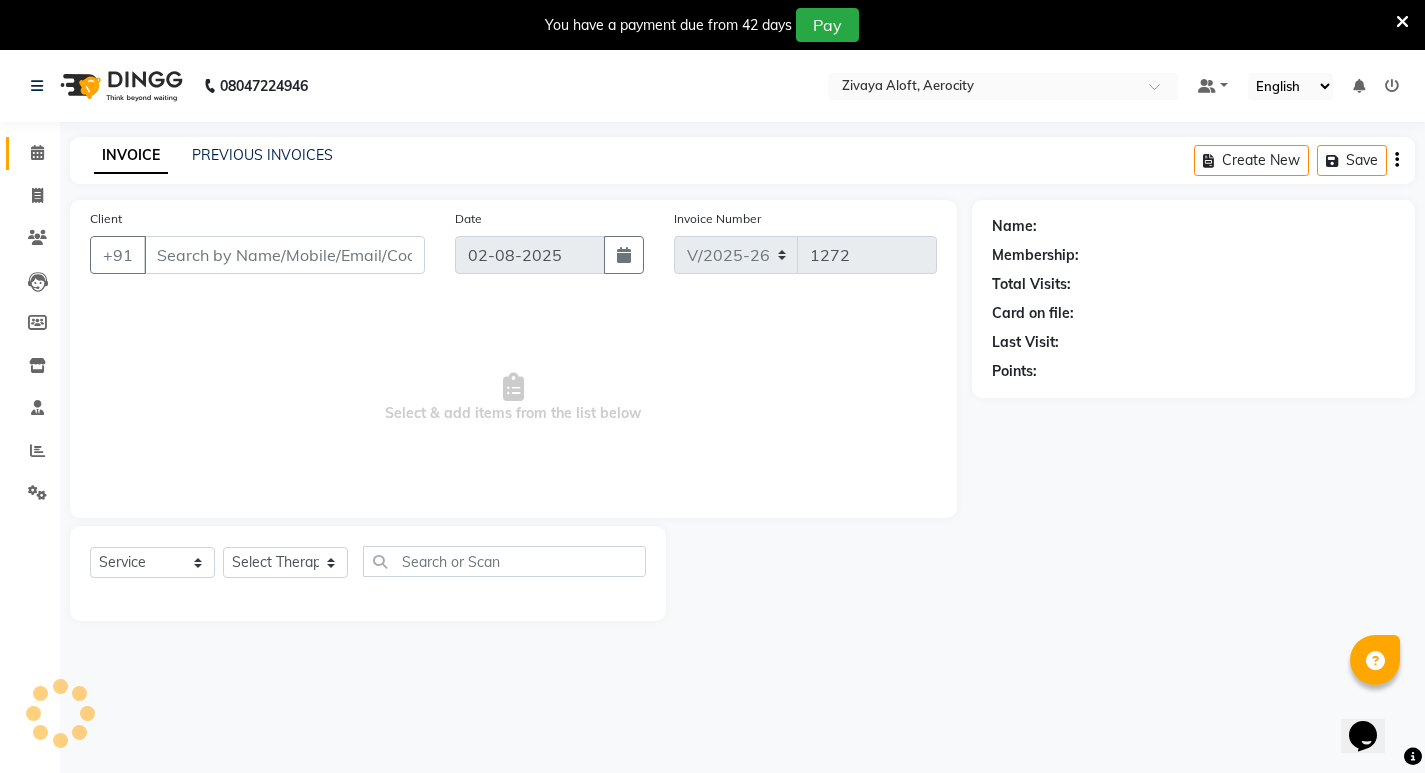 type on "[PHONE]" 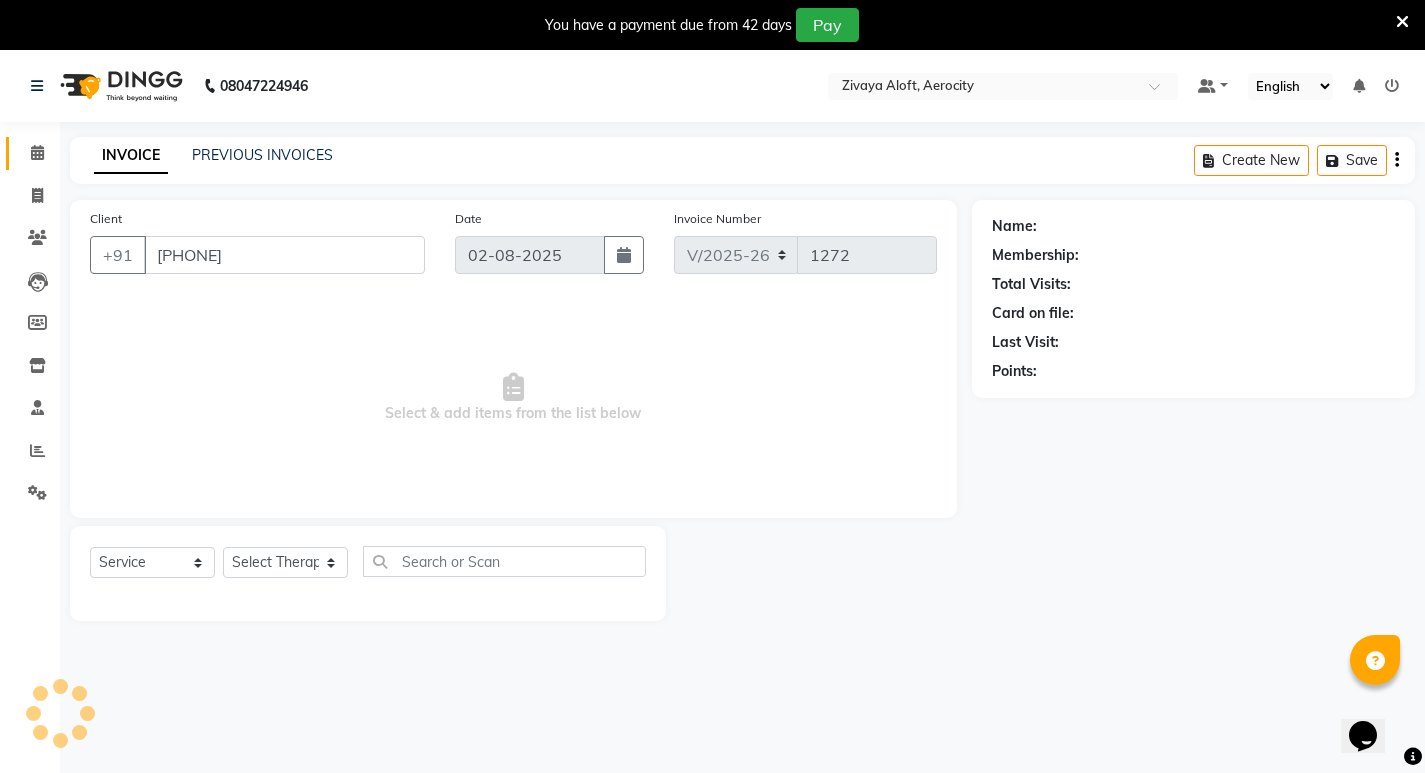 select on "48462" 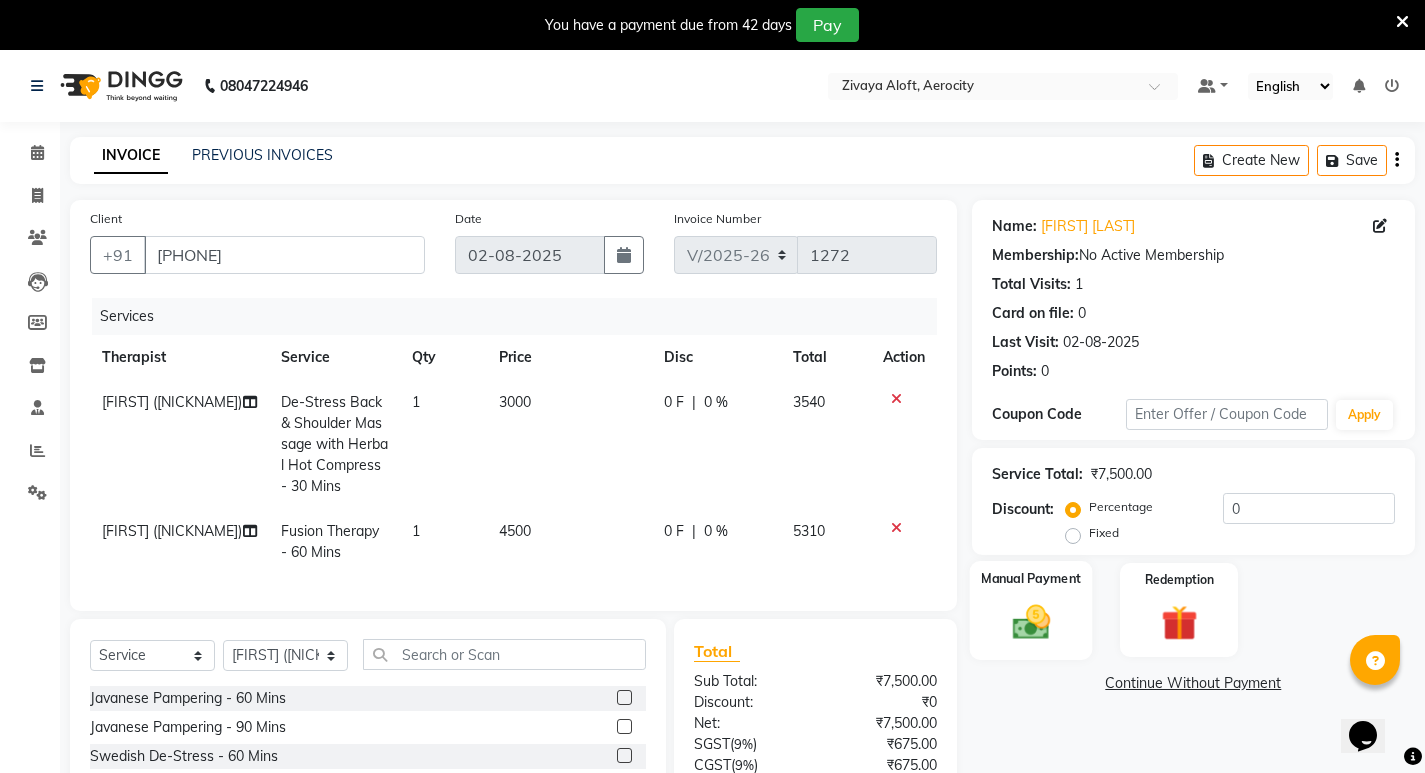 click 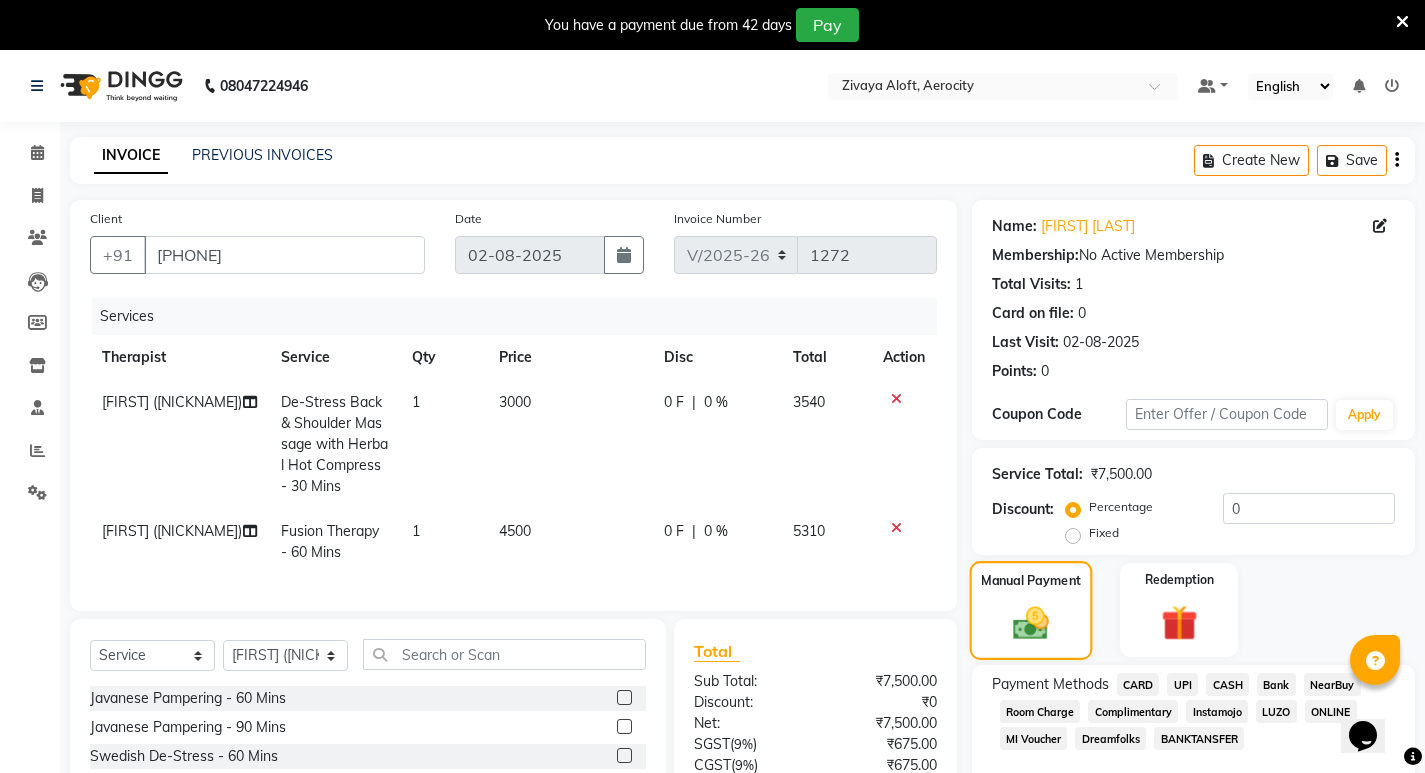 scroll, scrollTop: 186, scrollLeft: 0, axis: vertical 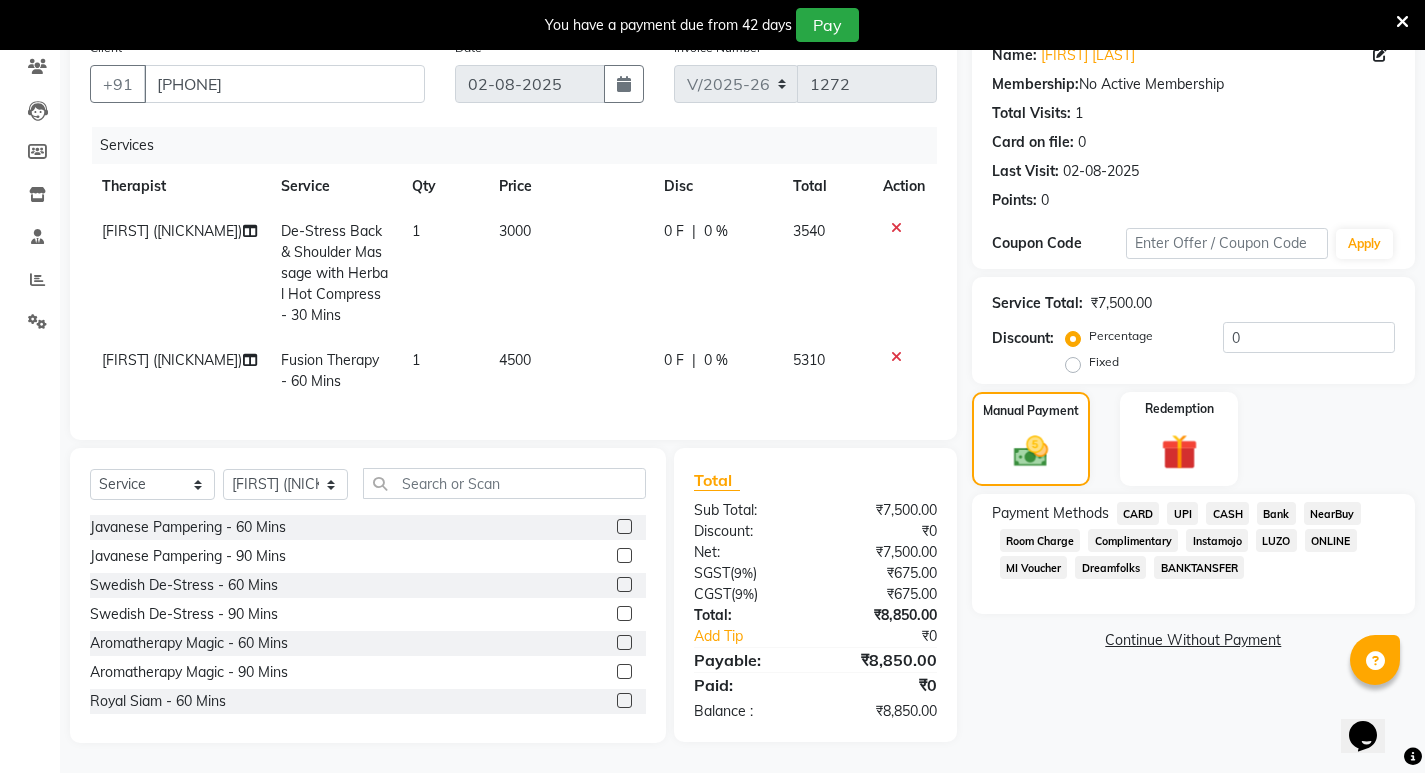 click on "CARD" 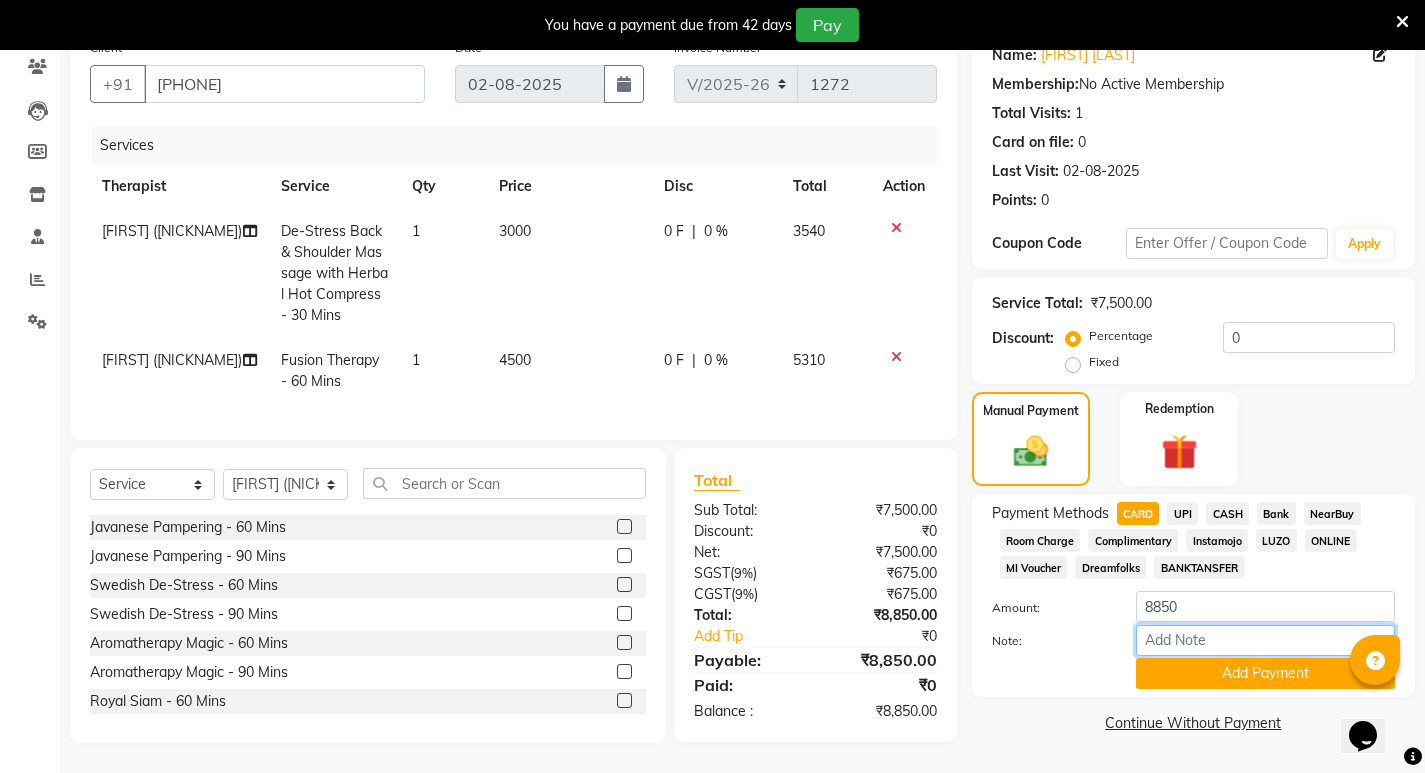 click on "Note:" at bounding box center (1265, 640) 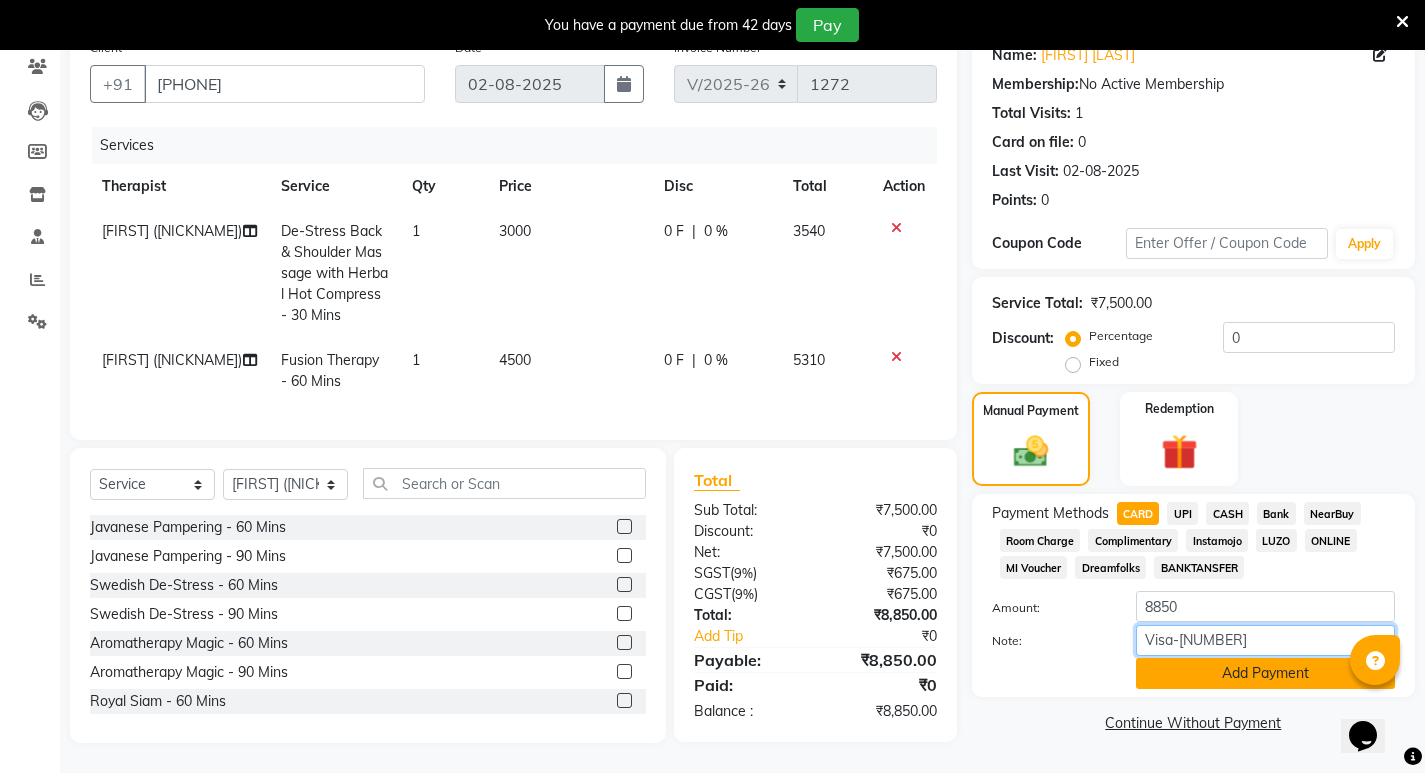 type on "Visa-[NUMBER]" 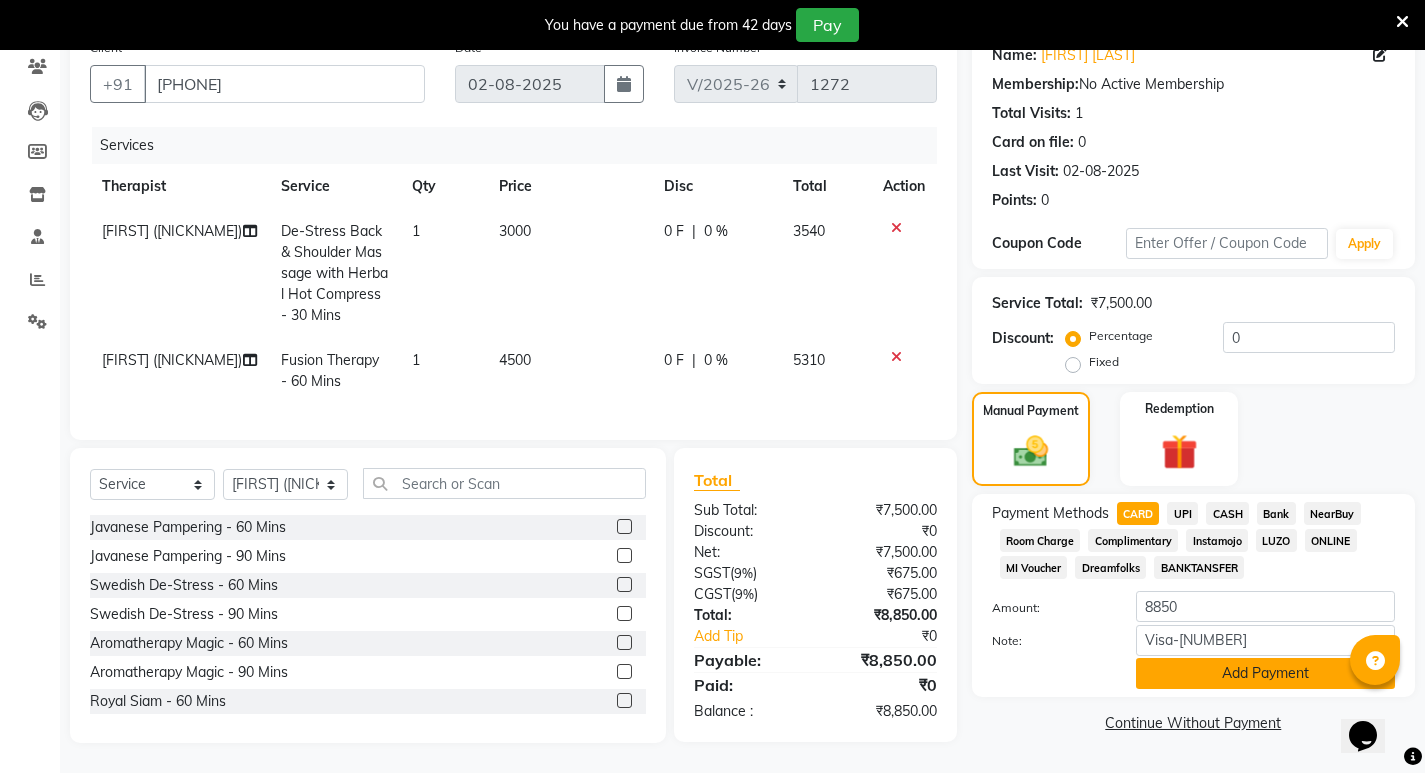 click on "Add Payment" 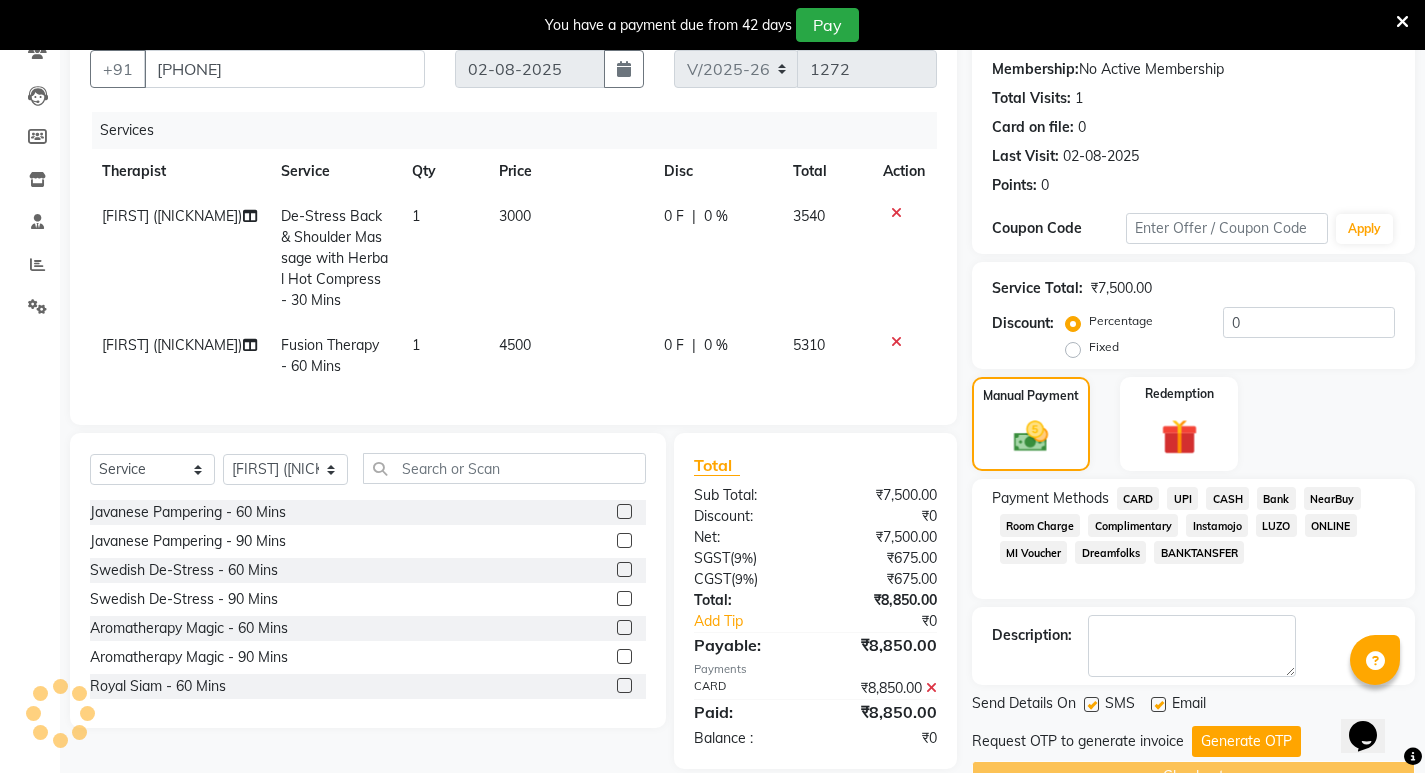 click on "Generate OTP" 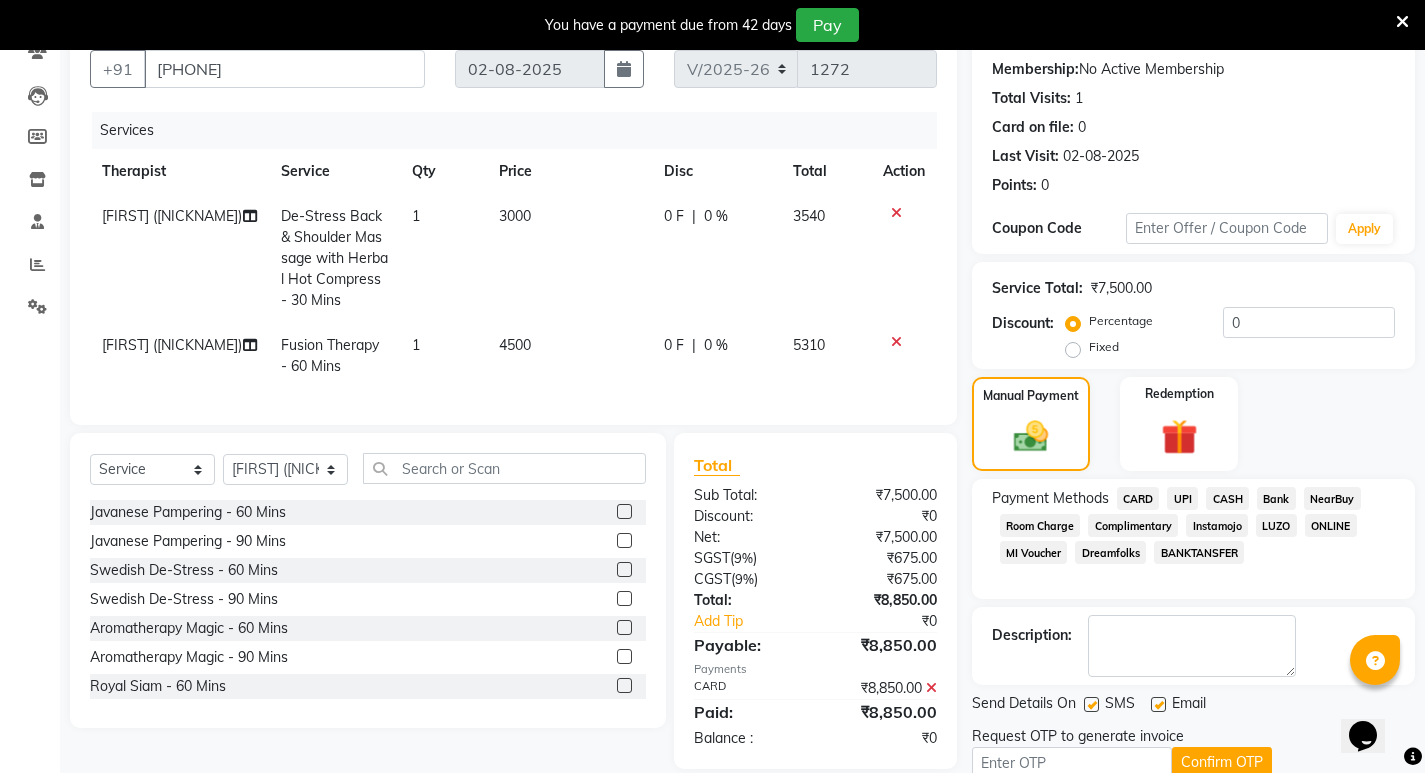 scroll, scrollTop: 235, scrollLeft: 0, axis: vertical 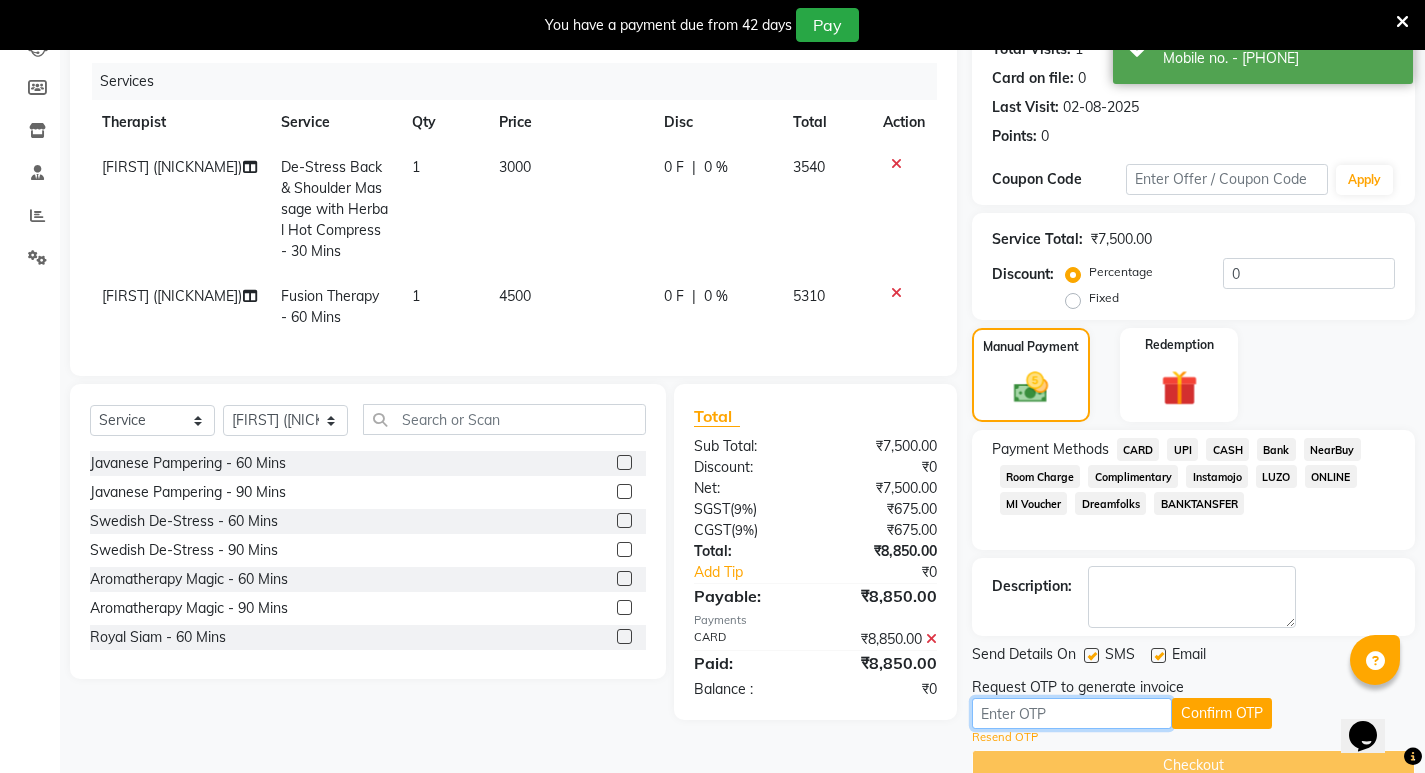 click at bounding box center (1072, 713) 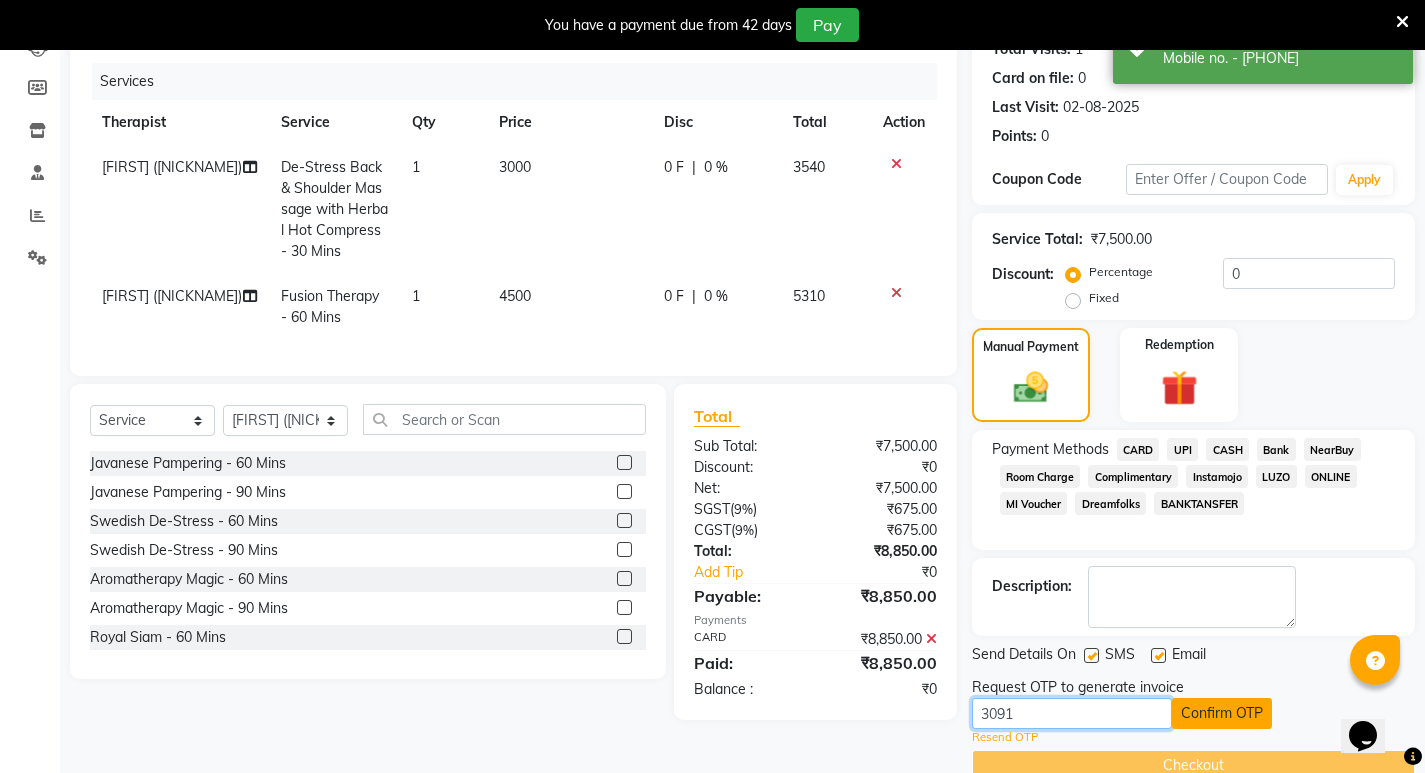 type on "3091" 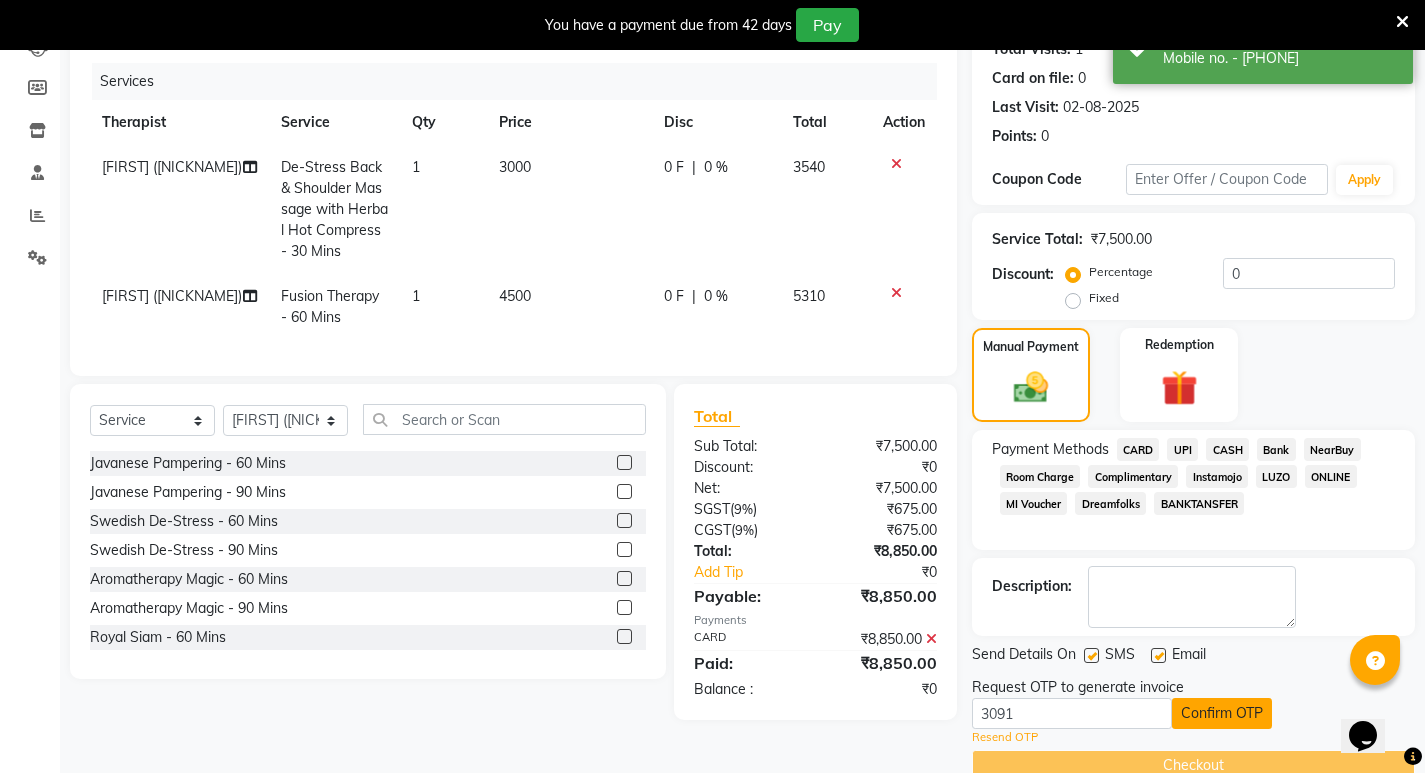 click on "Confirm OTP" 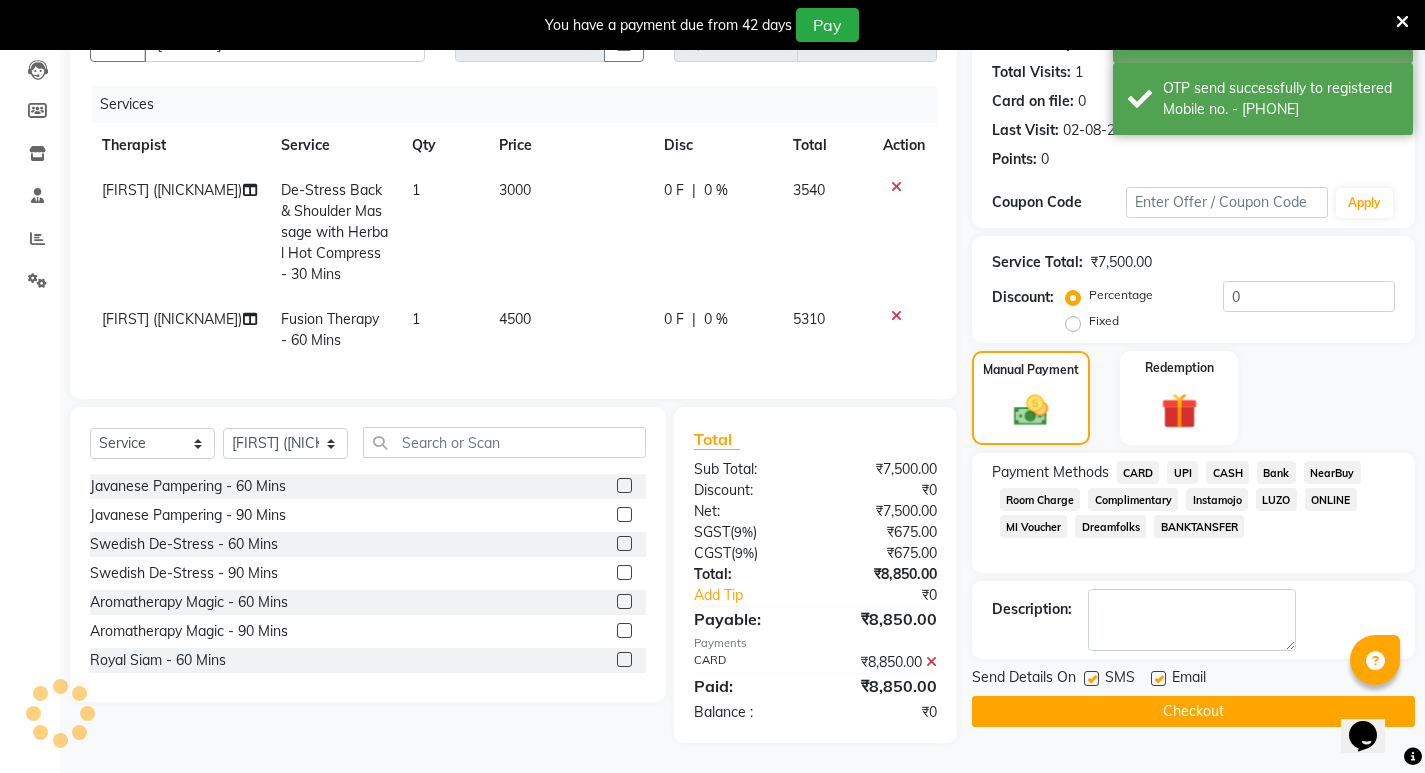 scroll, scrollTop: 227, scrollLeft: 0, axis: vertical 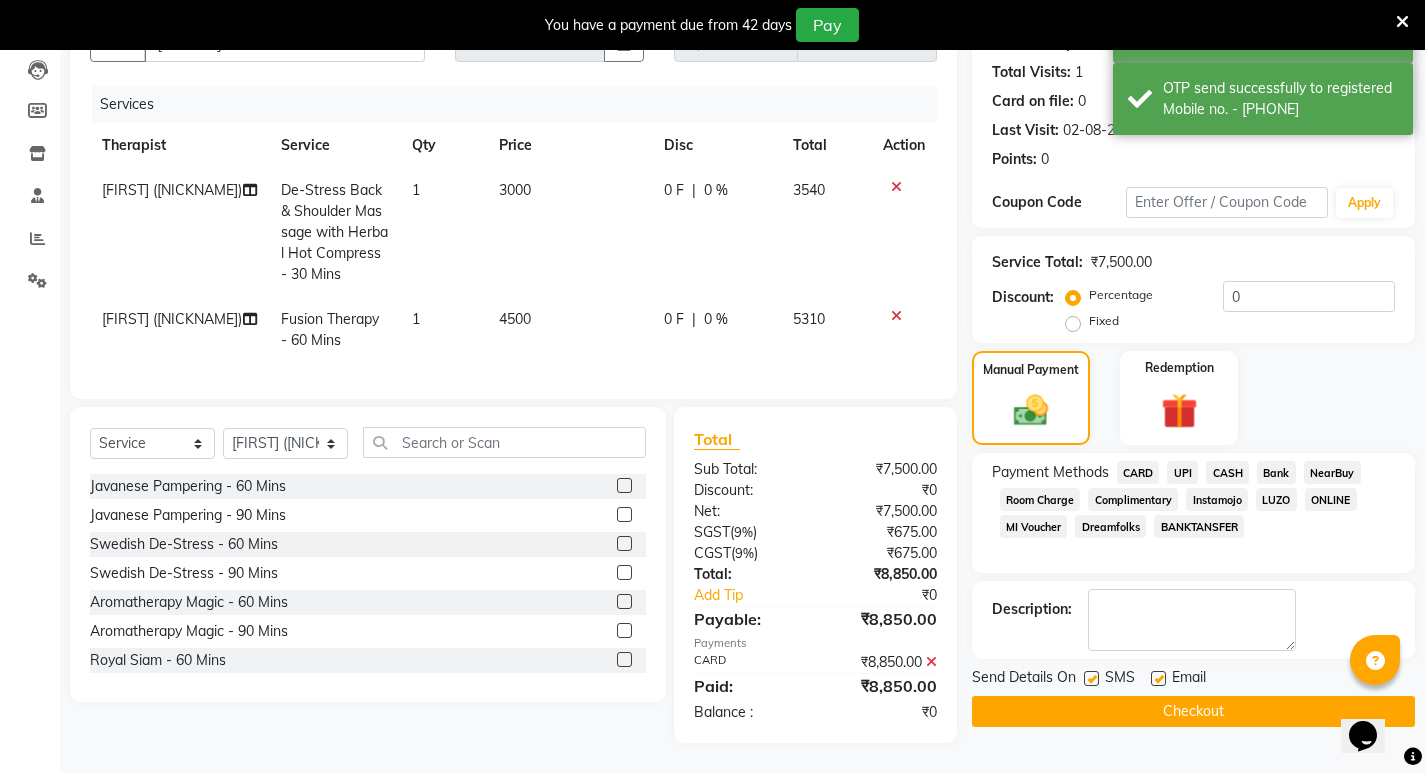 click on "Checkout" 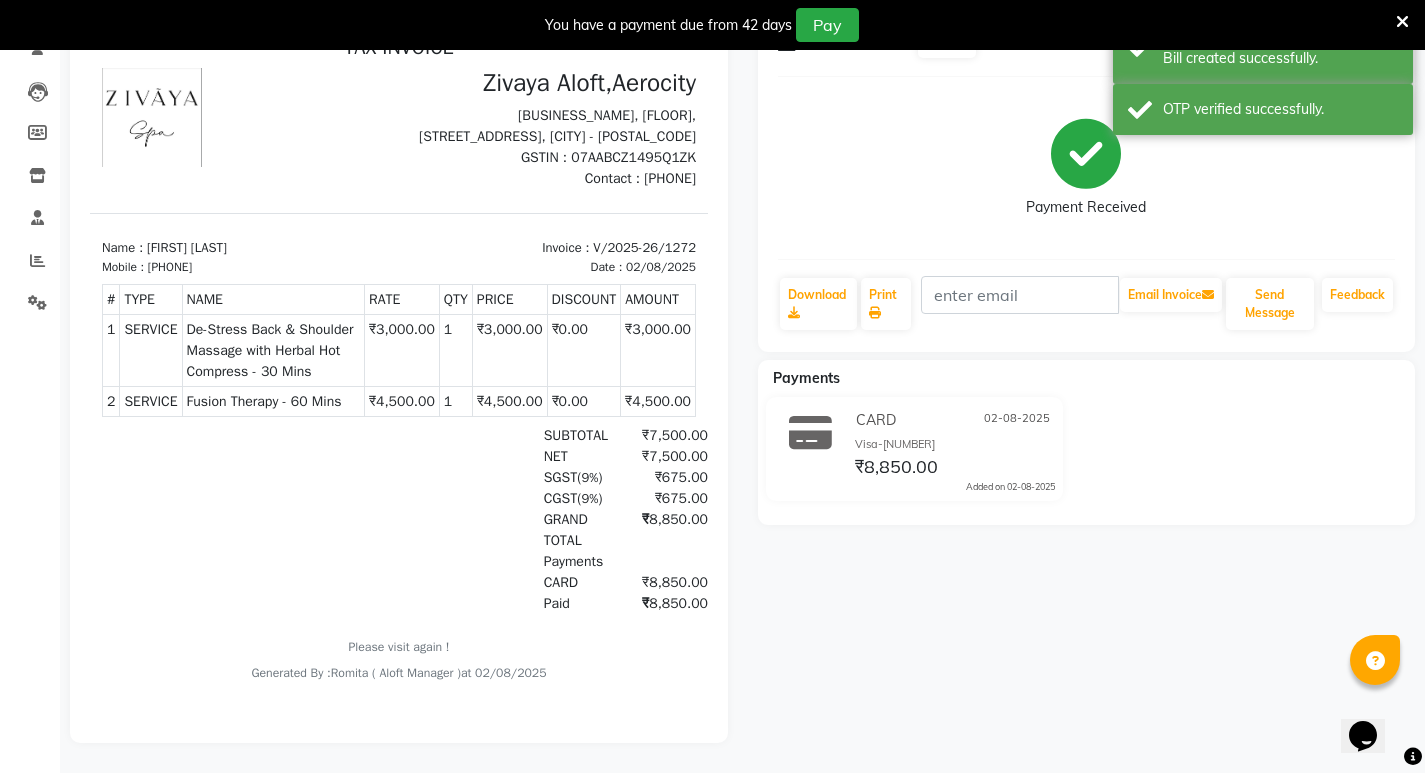 scroll, scrollTop: 0, scrollLeft: 0, axis: both 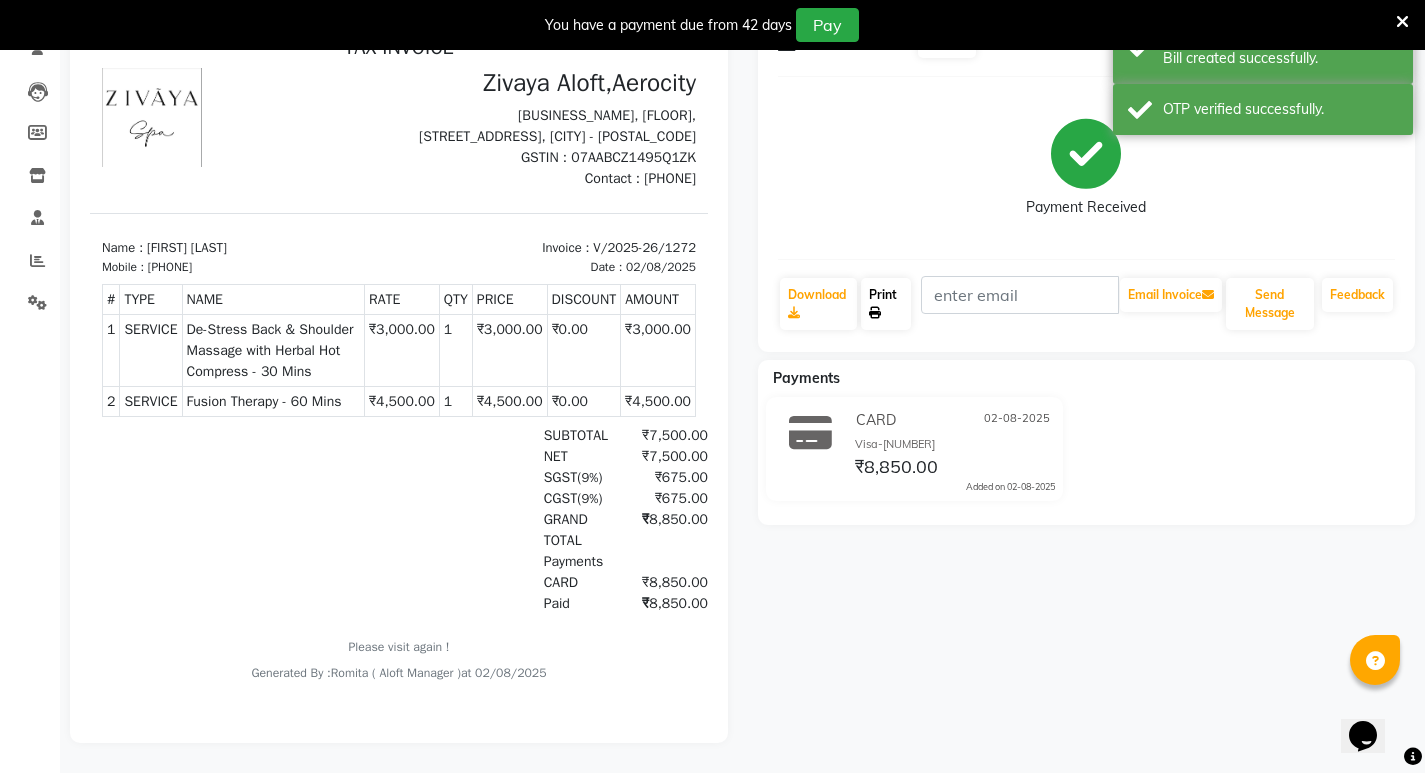 click on "Print" 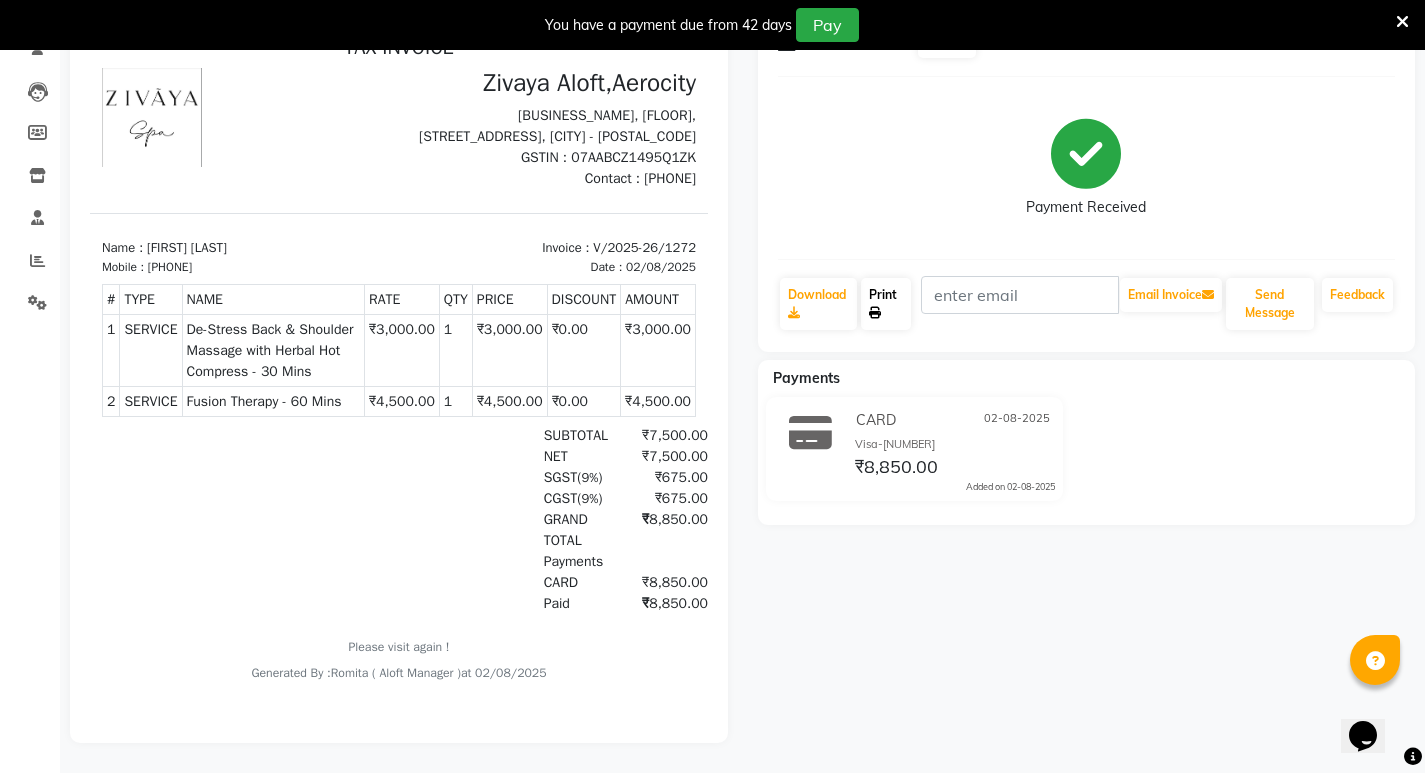 scroll, scrollTop: 5, scrollLeft: 0, axis: vertical 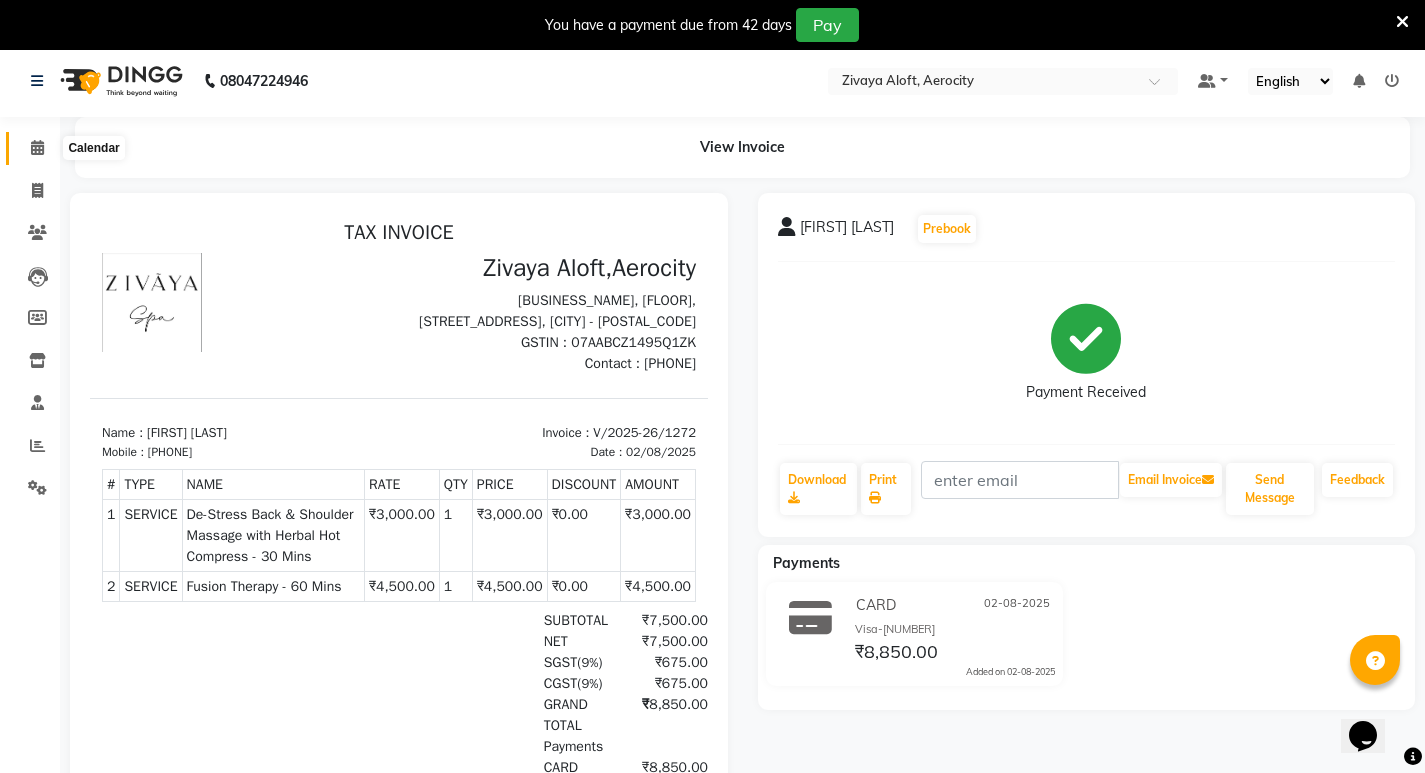 click 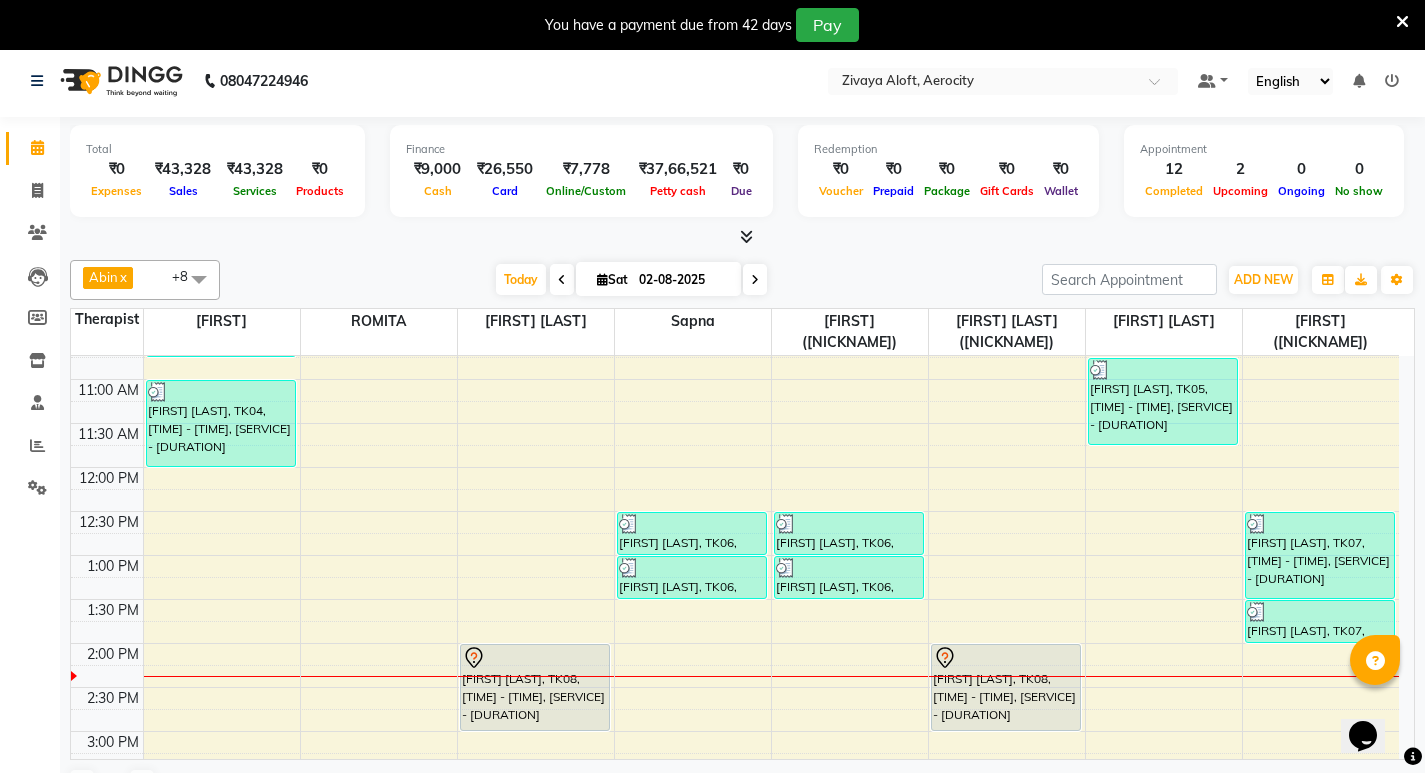 scroll, scrollTop: 400, scrollLeft: 0, axis: vertical 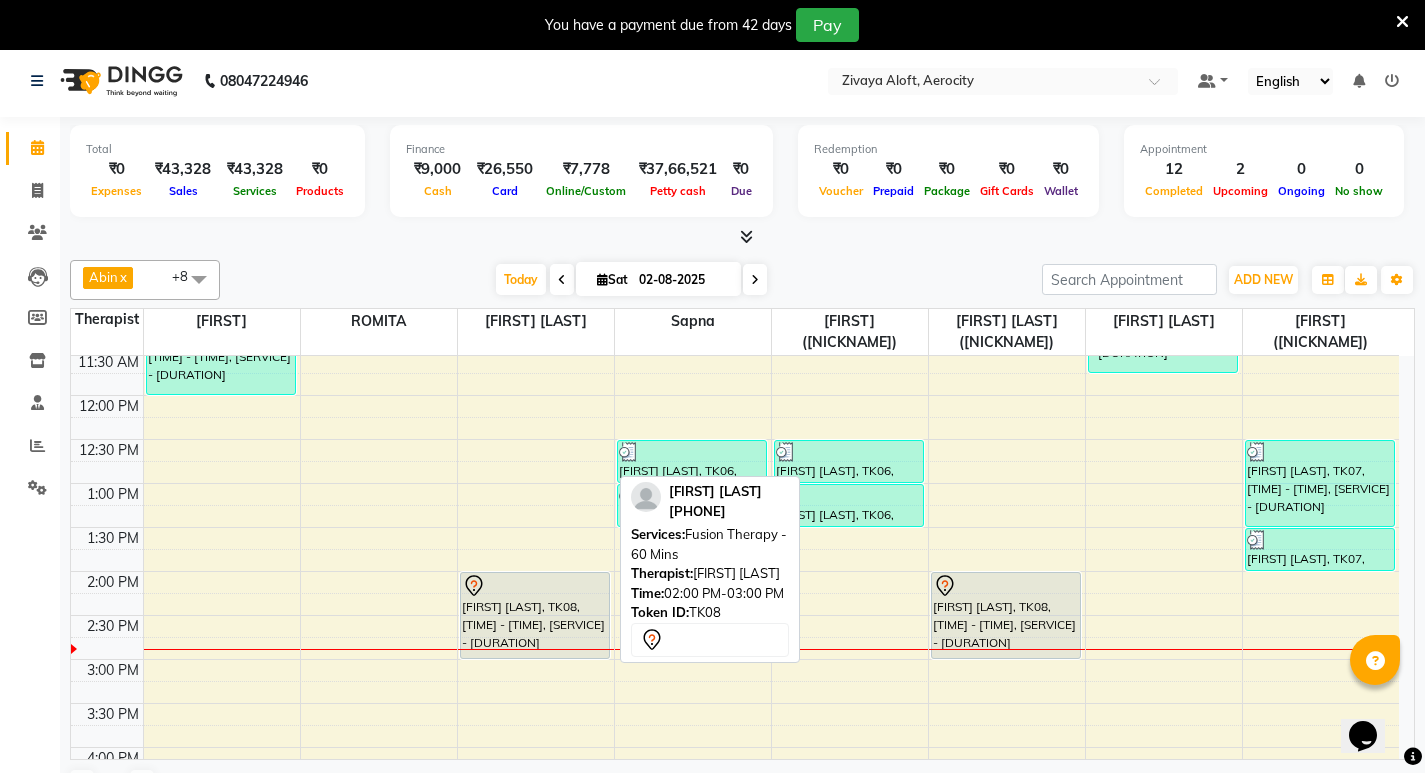 click on "[FIRST] [LAST], TK08, [TIME] - [TIME], [SERVICE] - [DURATION]" at bounding box center [535, 615] 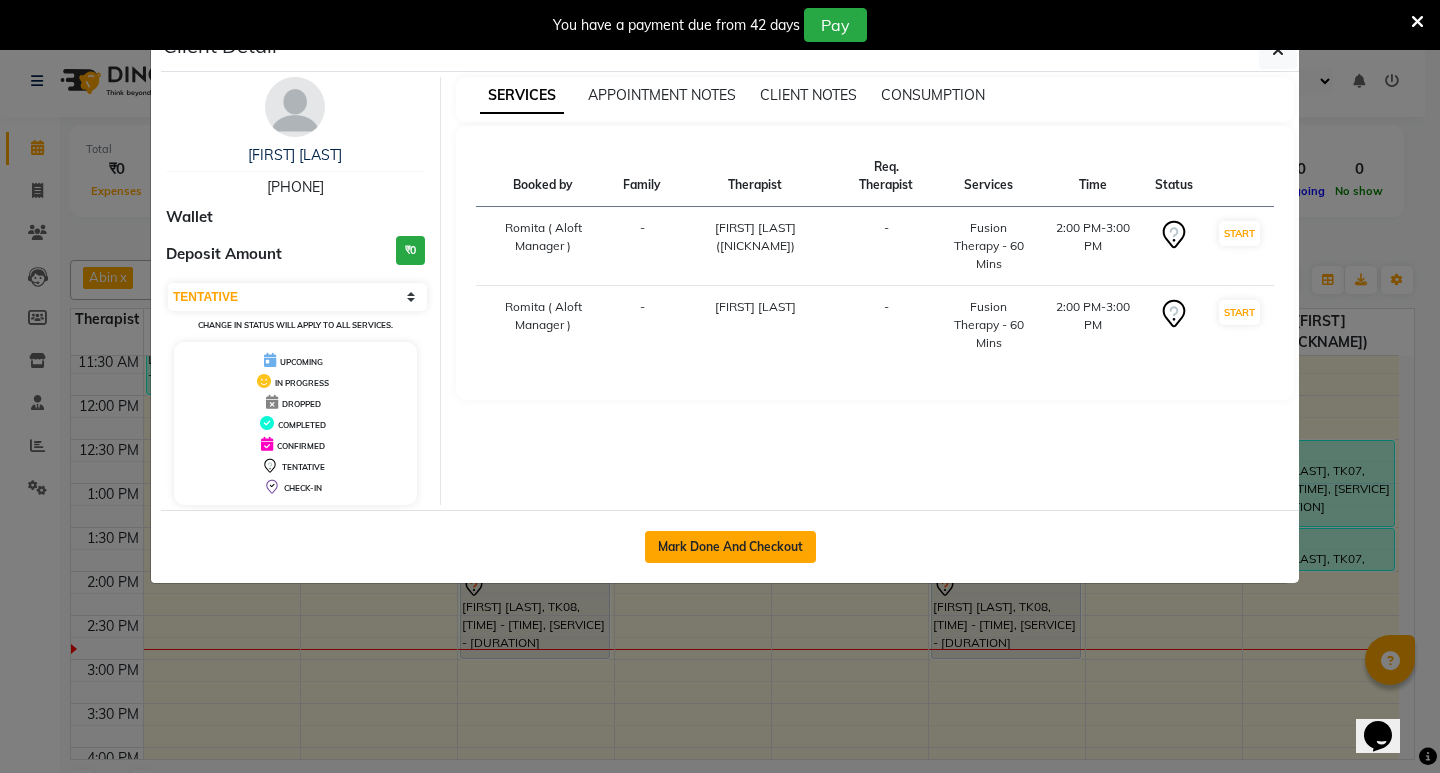 click on "Mark Done And Checkout" 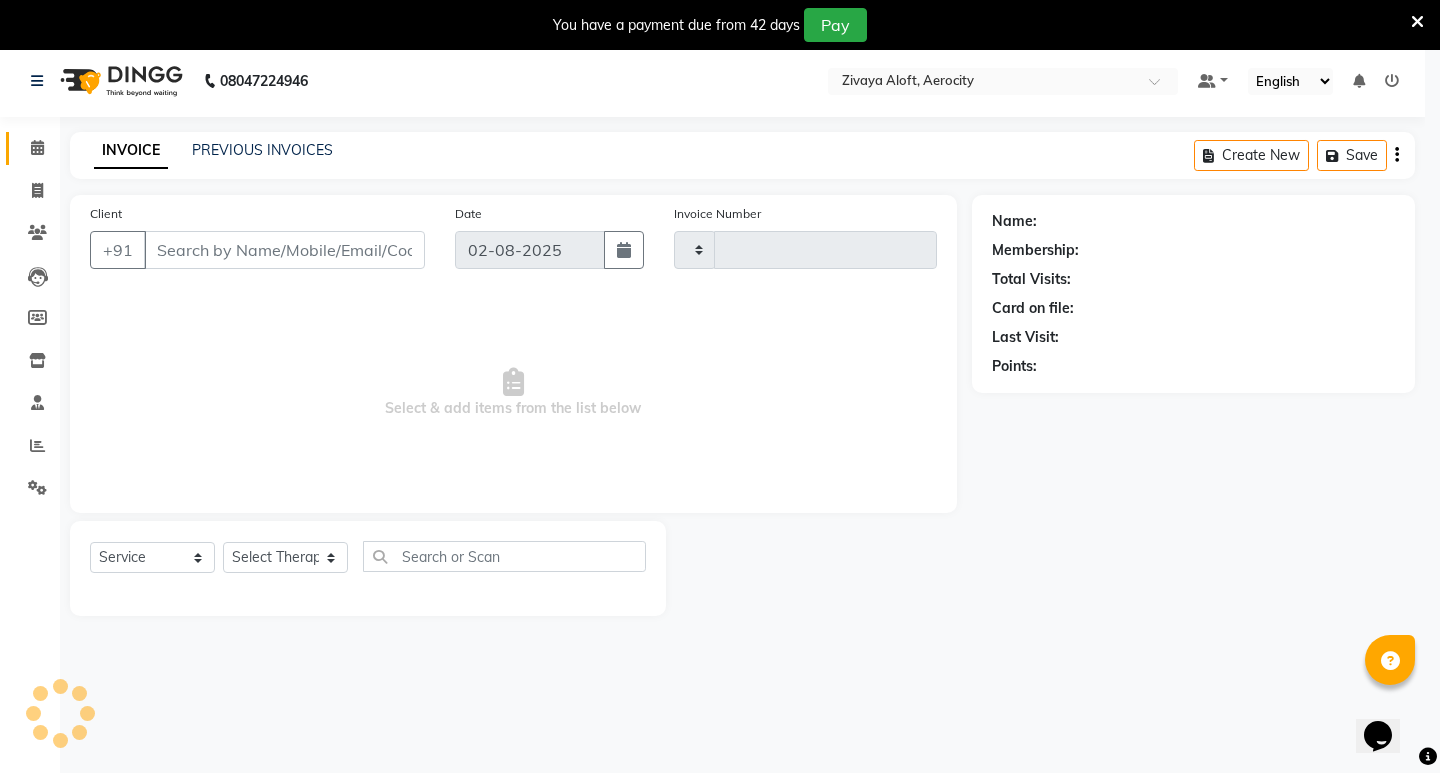 type on "1273" 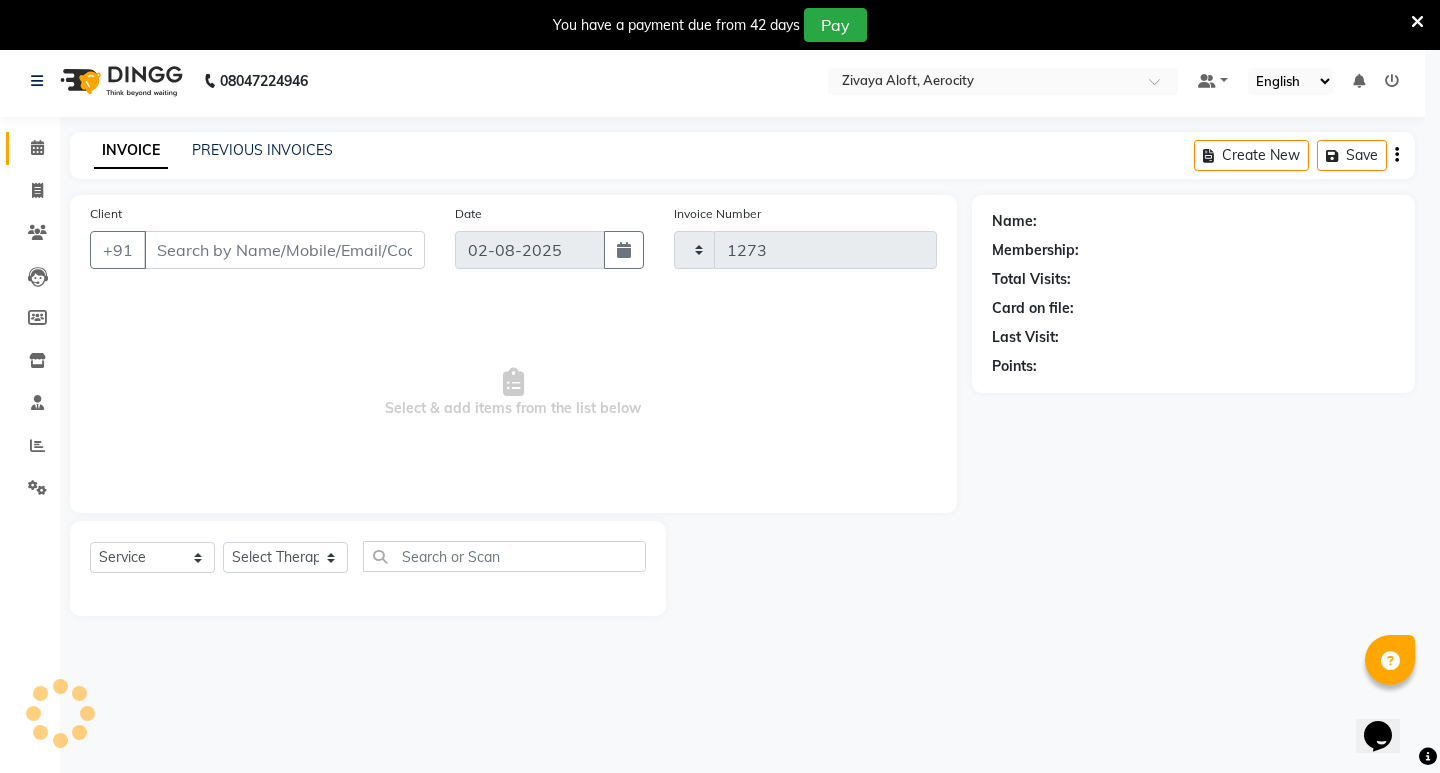 select on "6403" 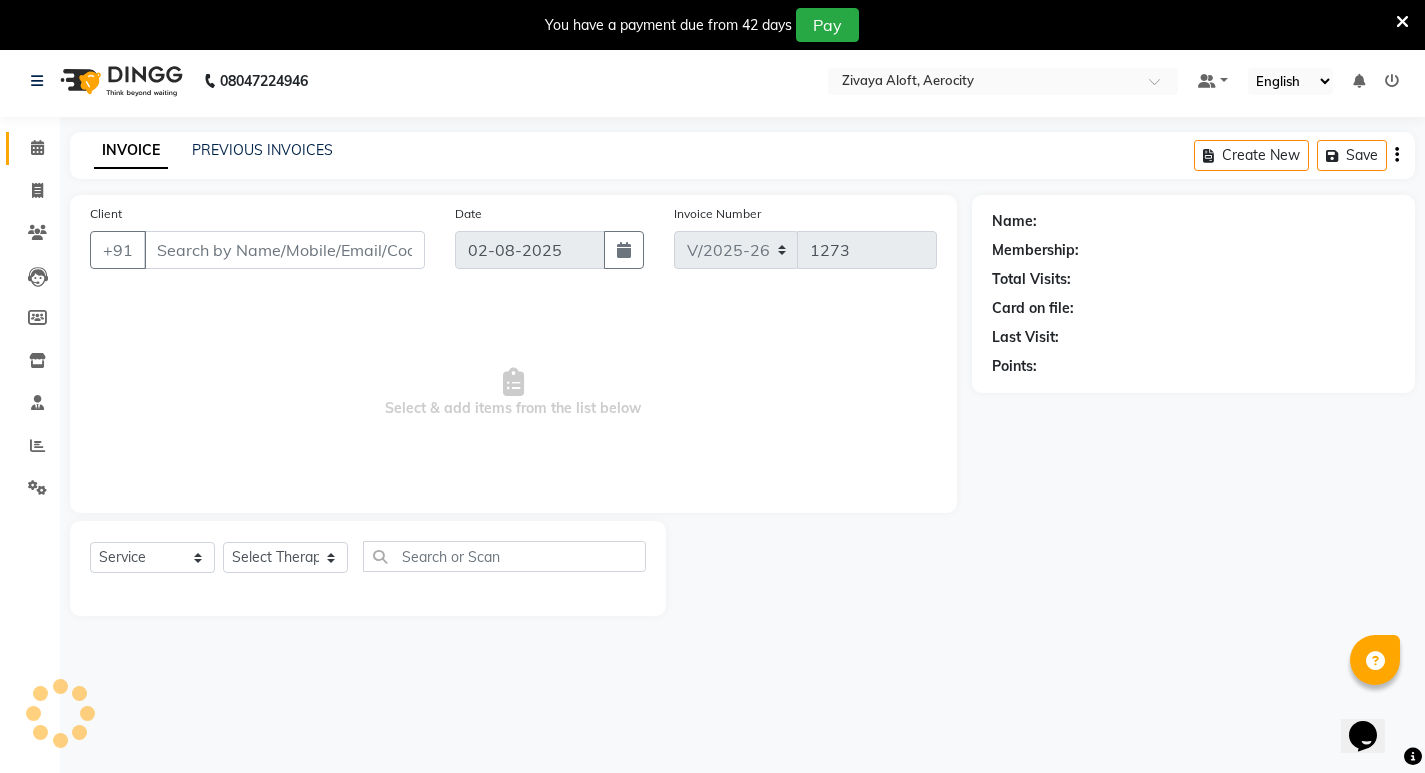 type on "[PHONE]" 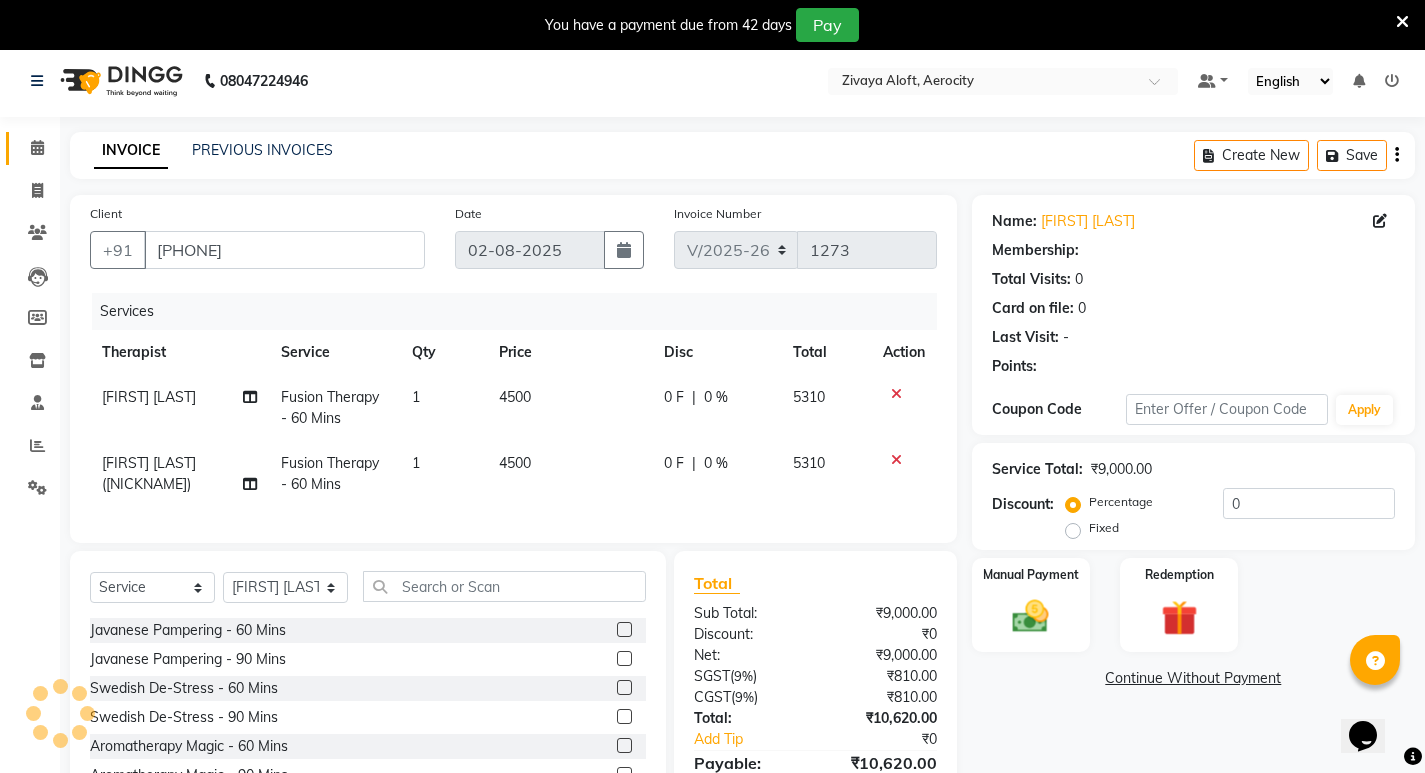 scroll, scrollTop: 123, scrollLeft: 0, axis: vertical 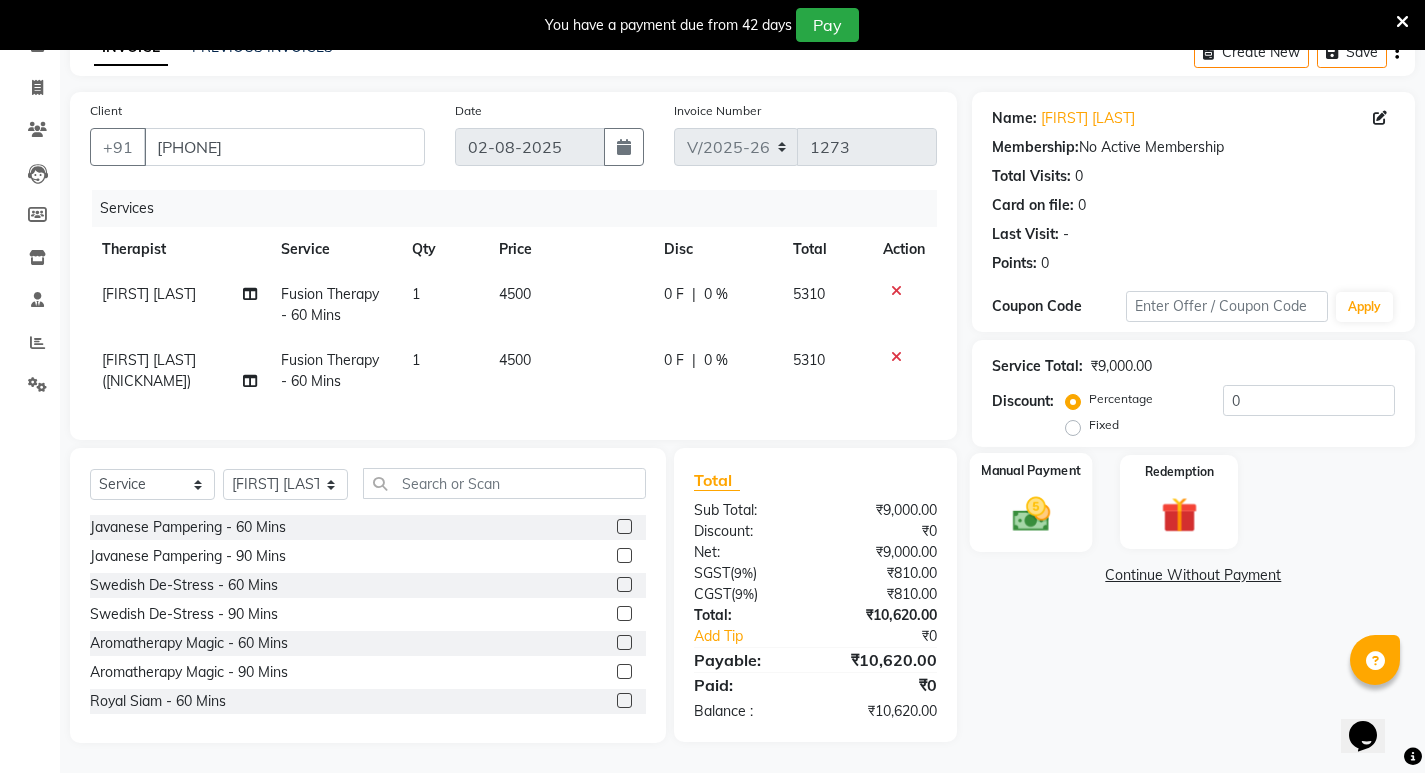 click on "Manual Payment" 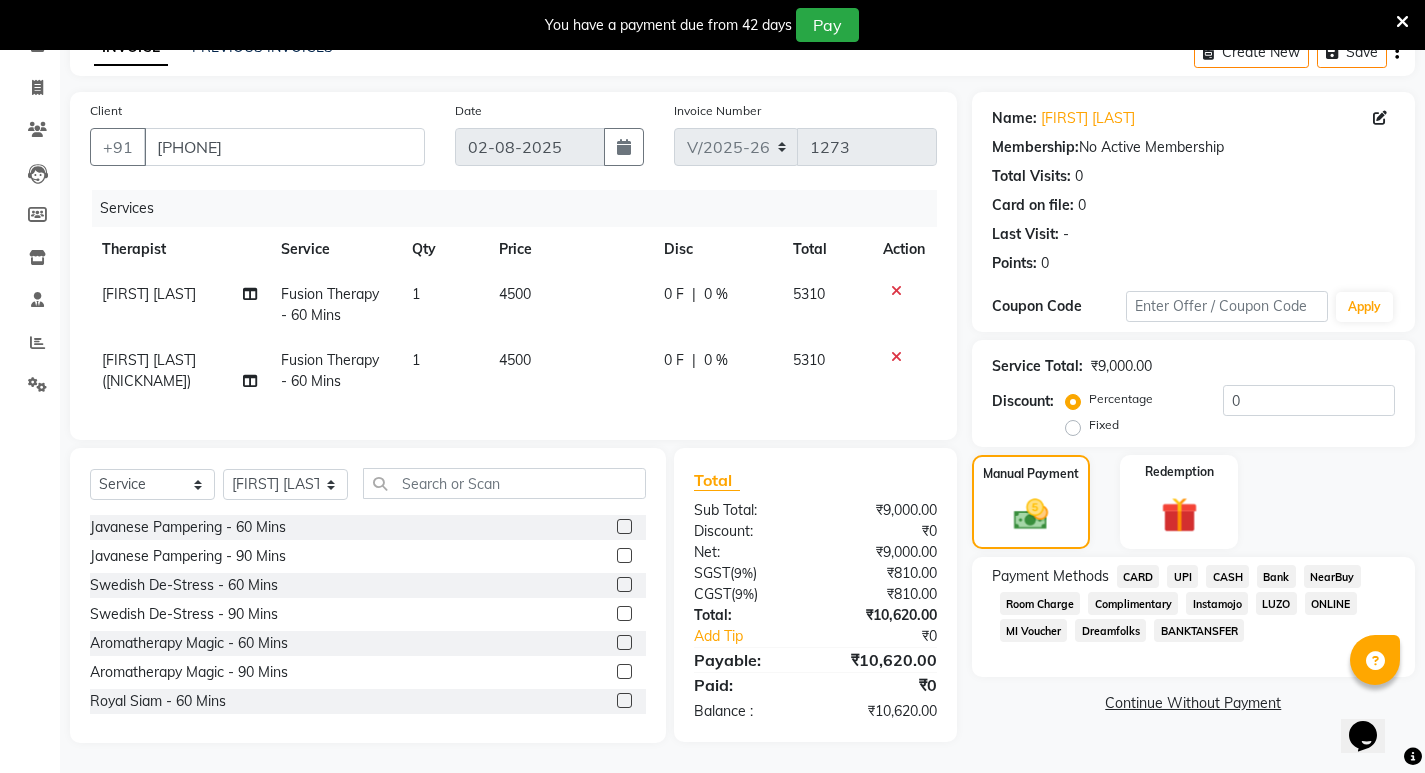 click on "CASH" 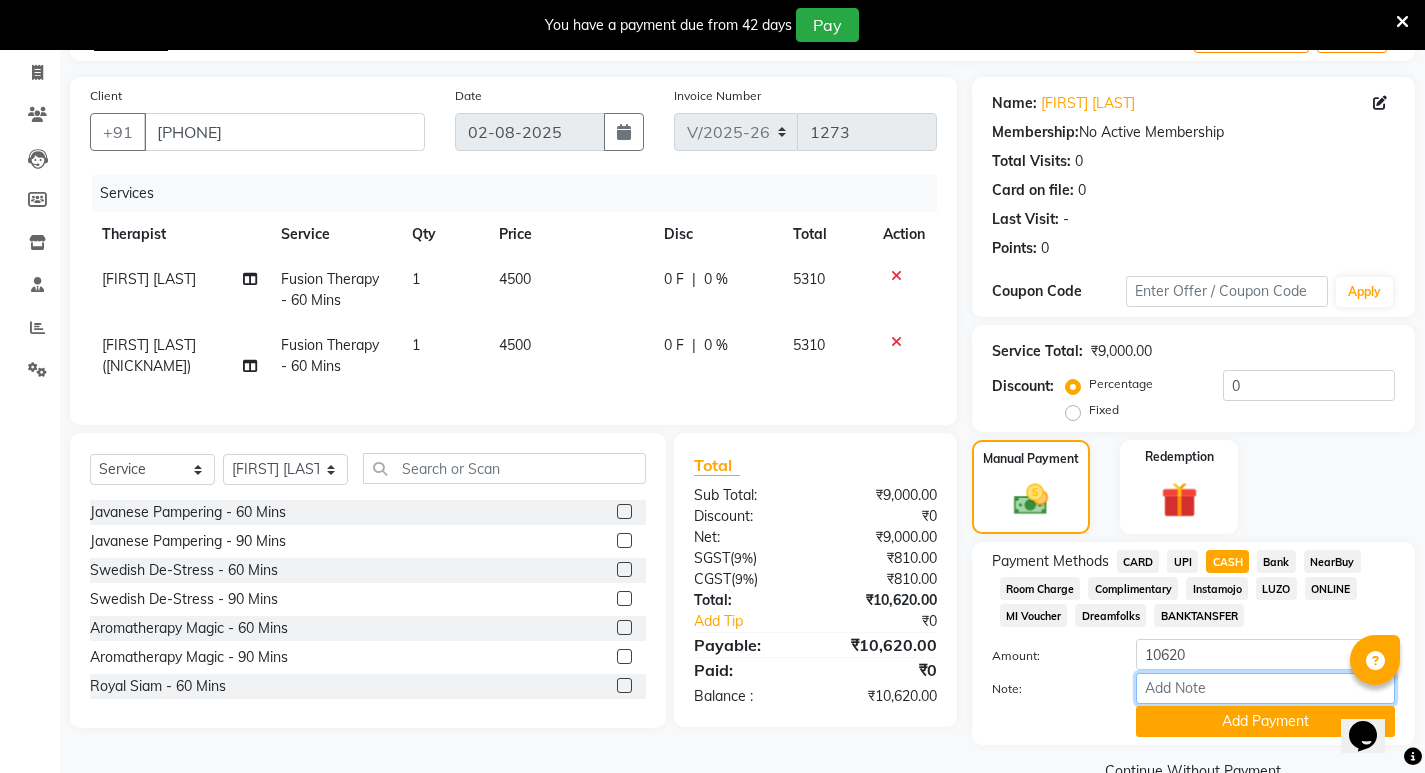 click on "Note:" at bounding box center [1265, 688] 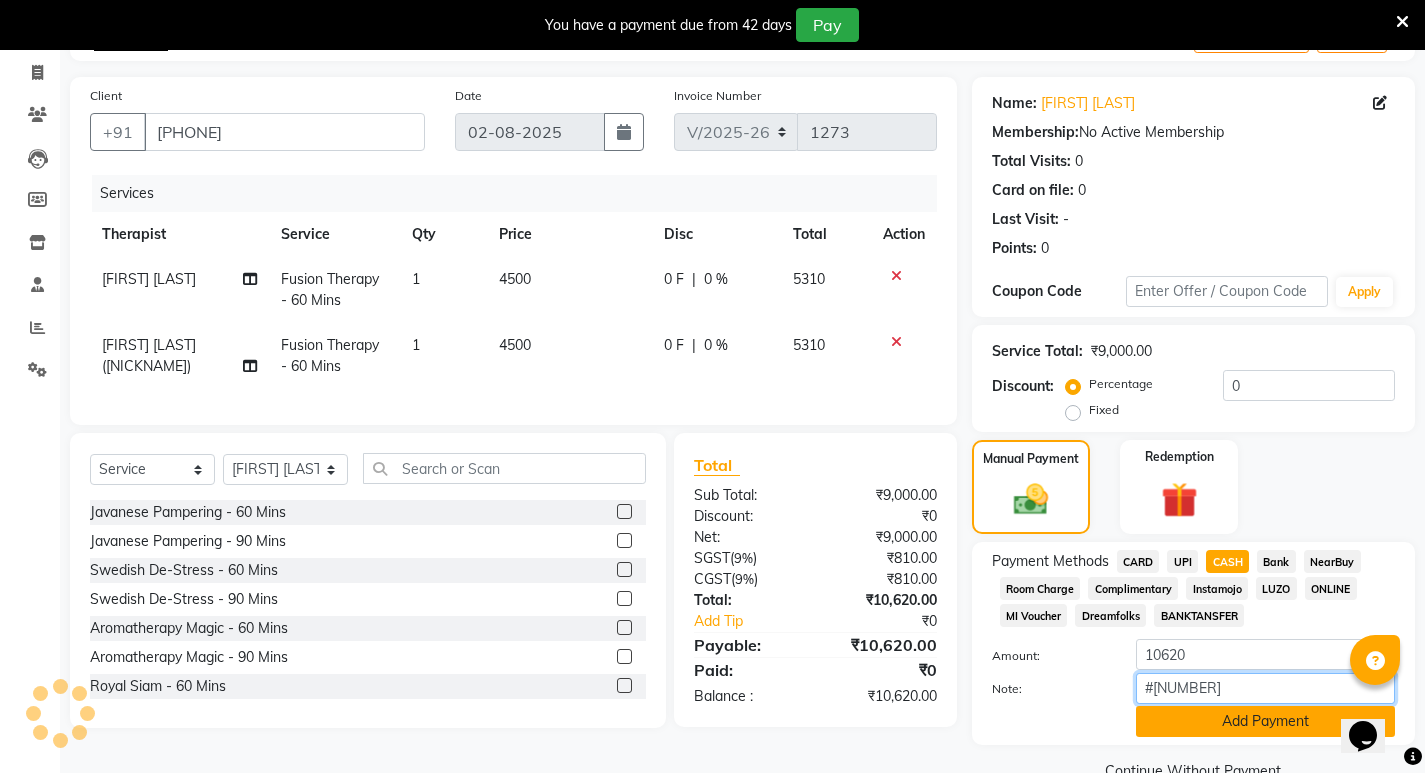 type on "#[NUMBER]" 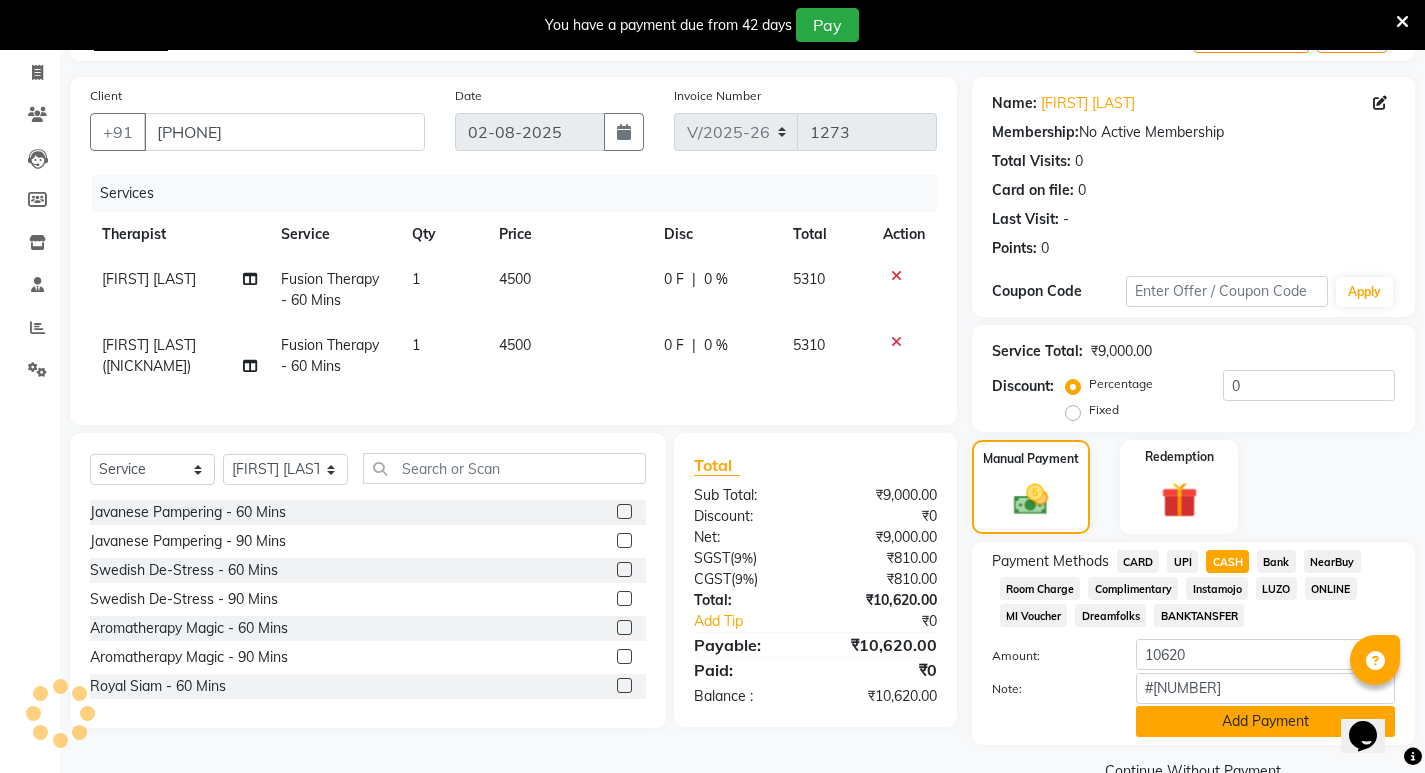 click on "Add Payment" 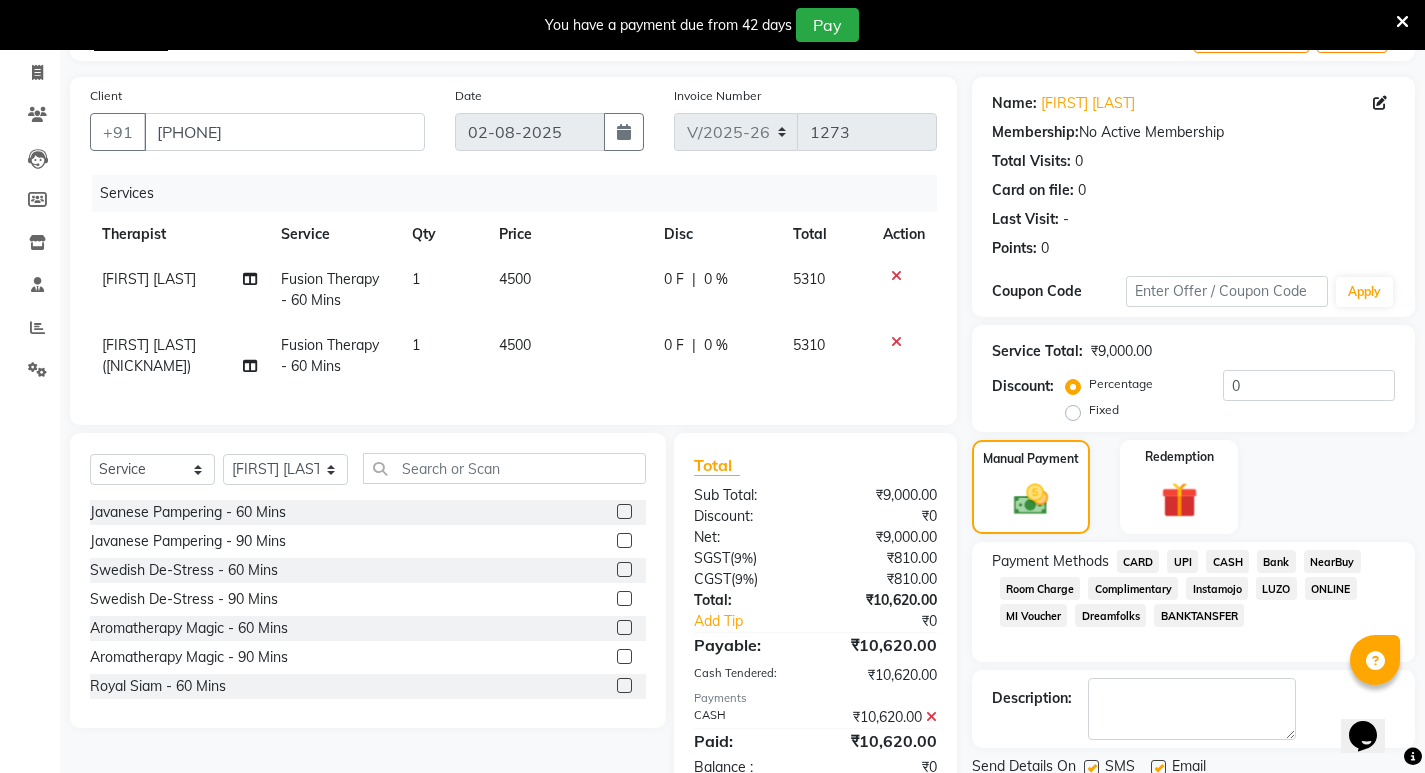 click on "Generate OTP" 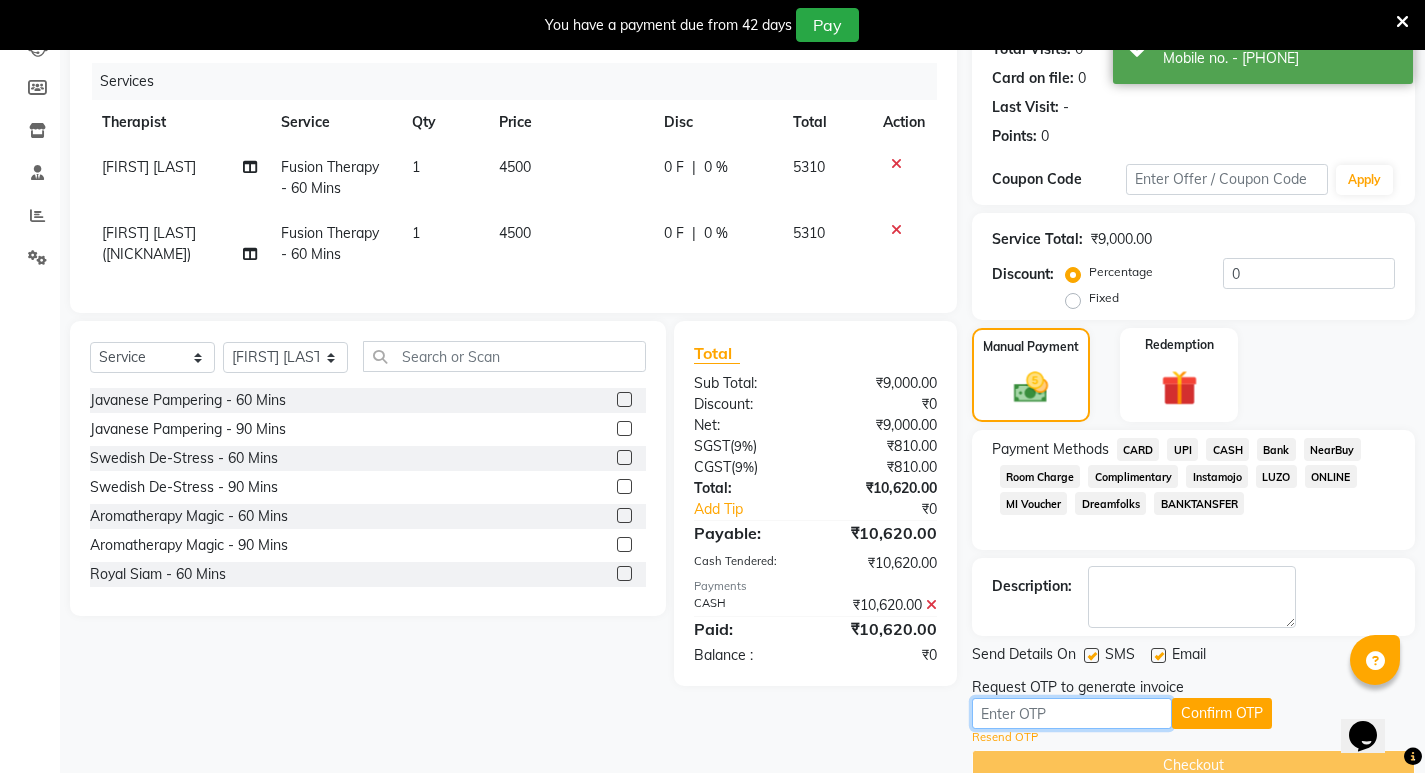 click at bounding box center [1072, 713] 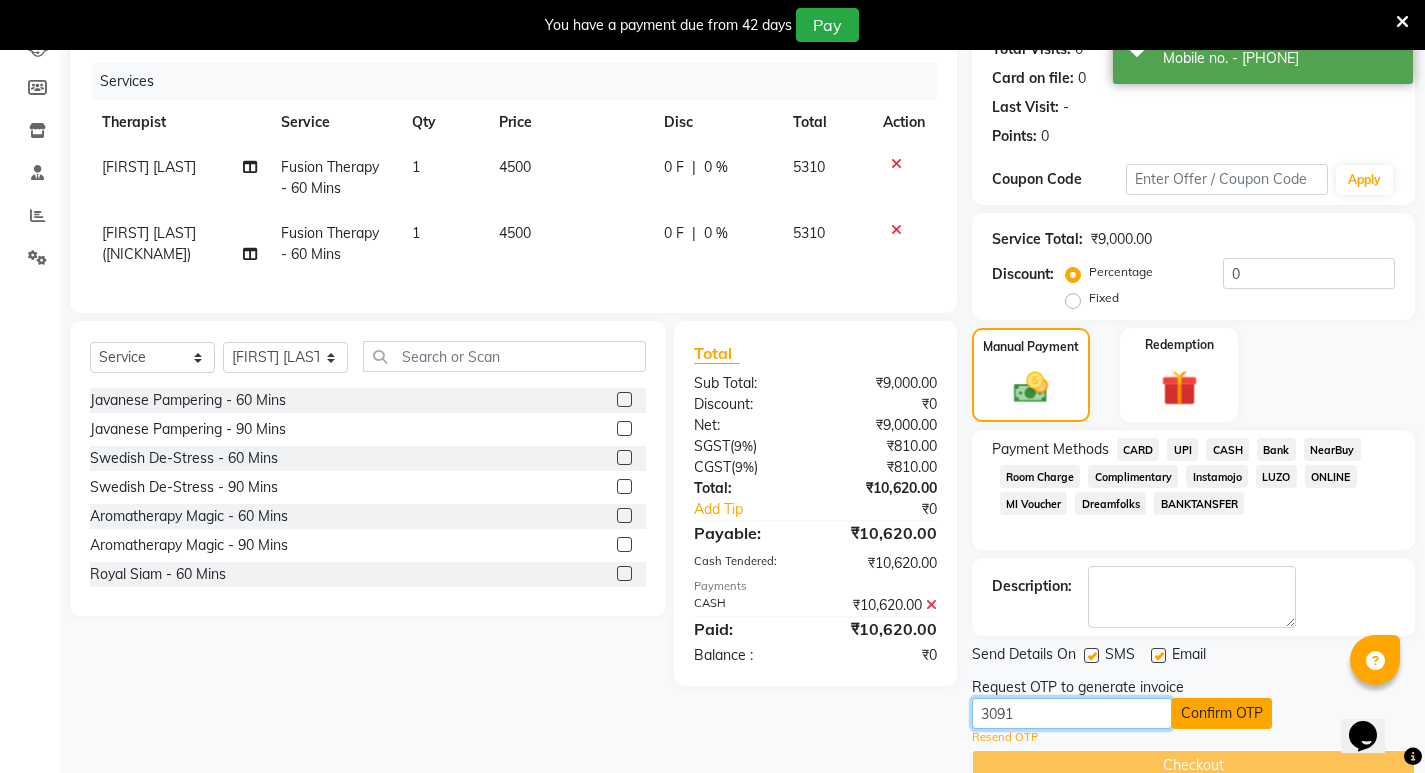 type on "3091" 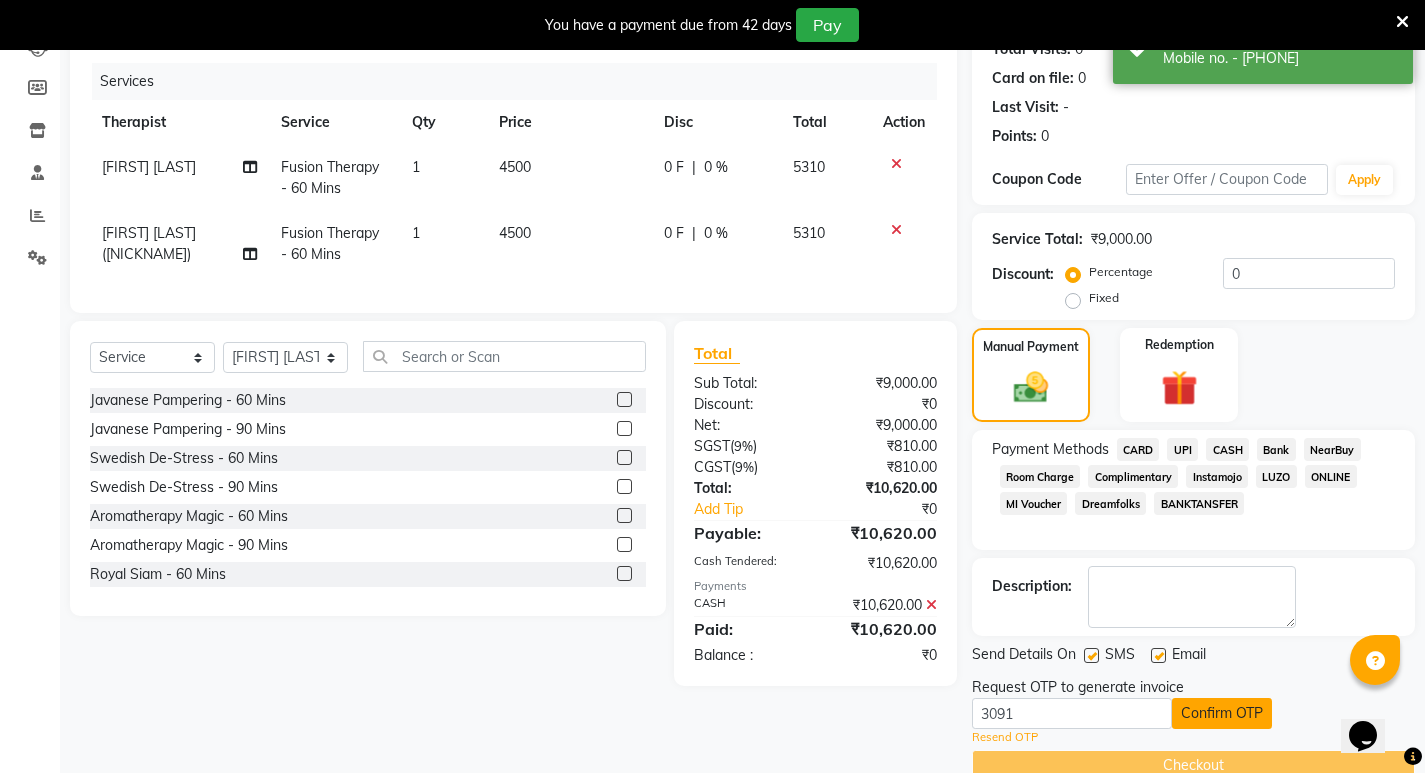click on "Confirm OTP" 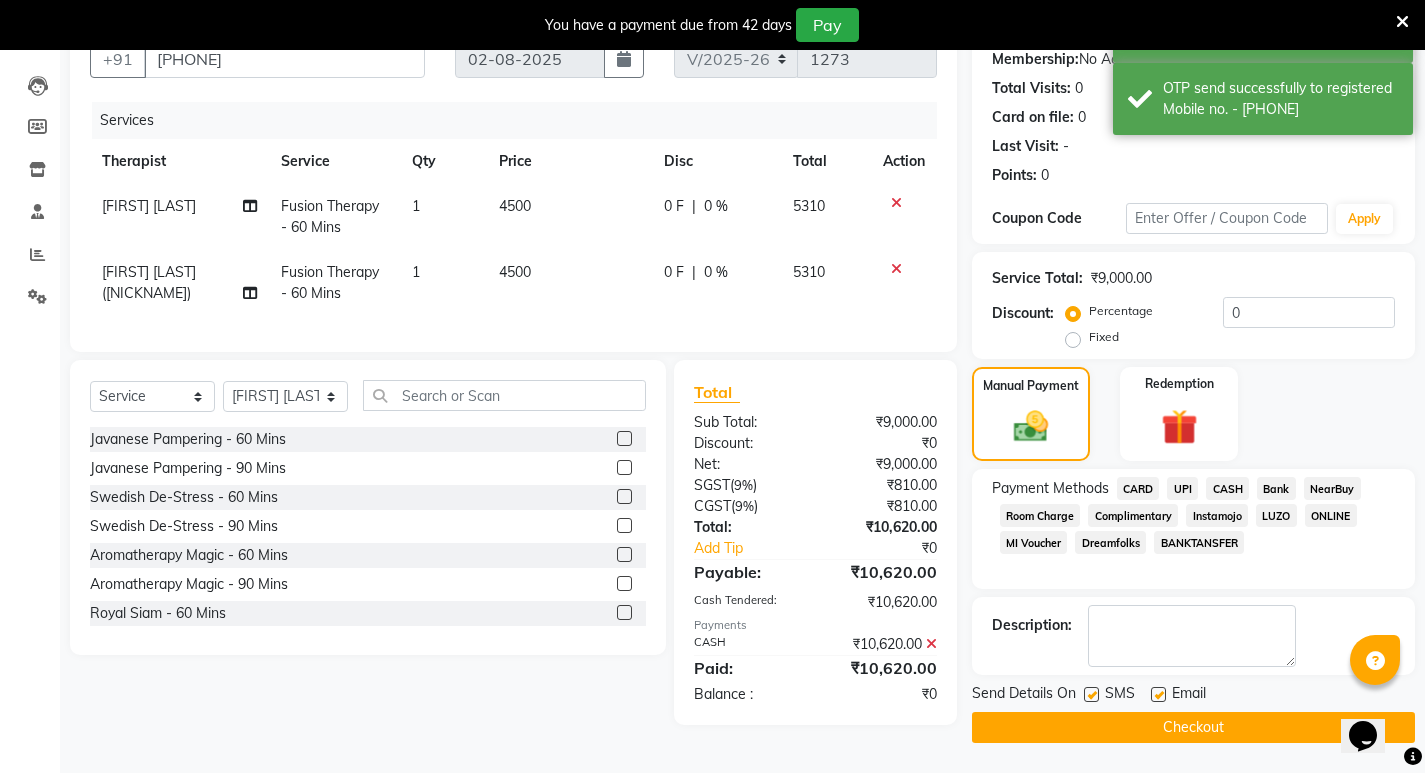 scroll, scrollTop: 196, scrollLeft: 0, axis: vertical 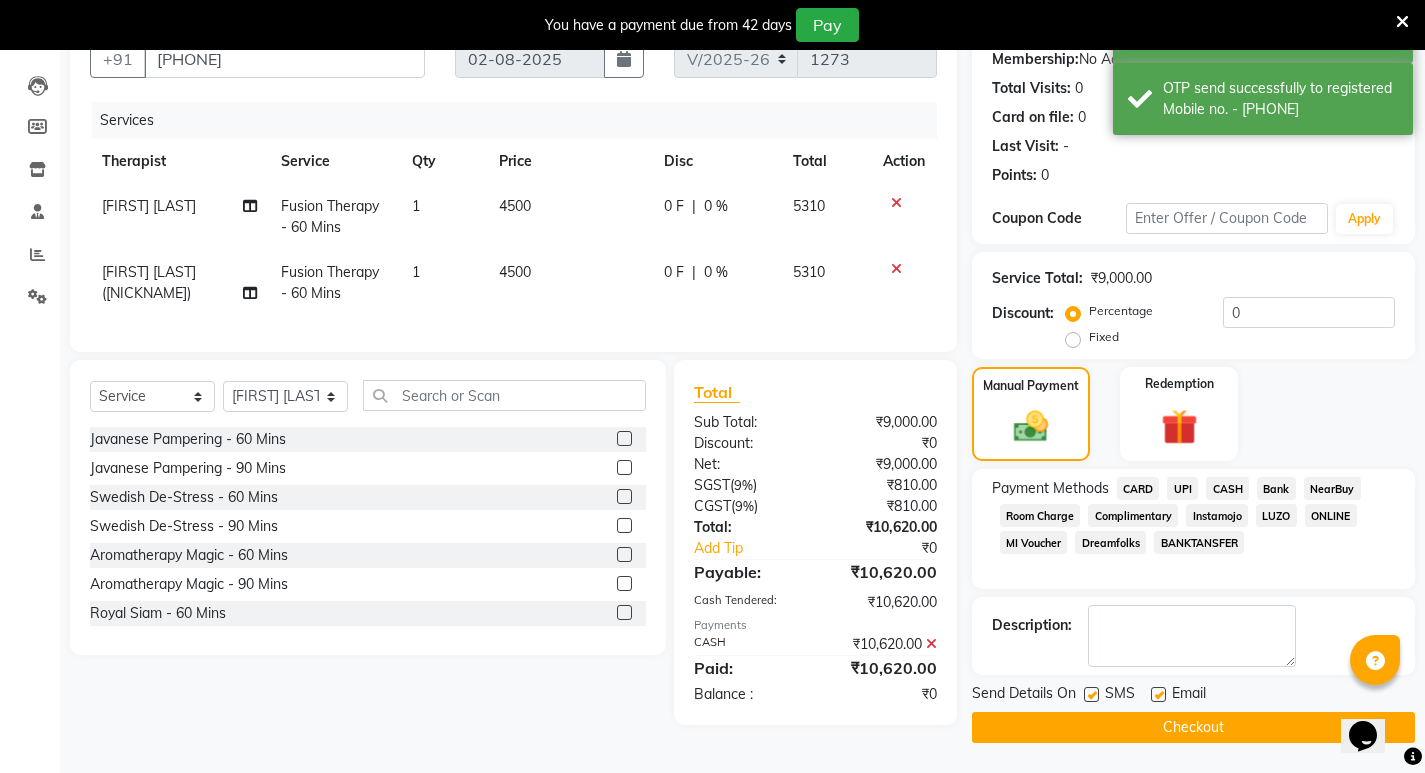 click on "Checkout" 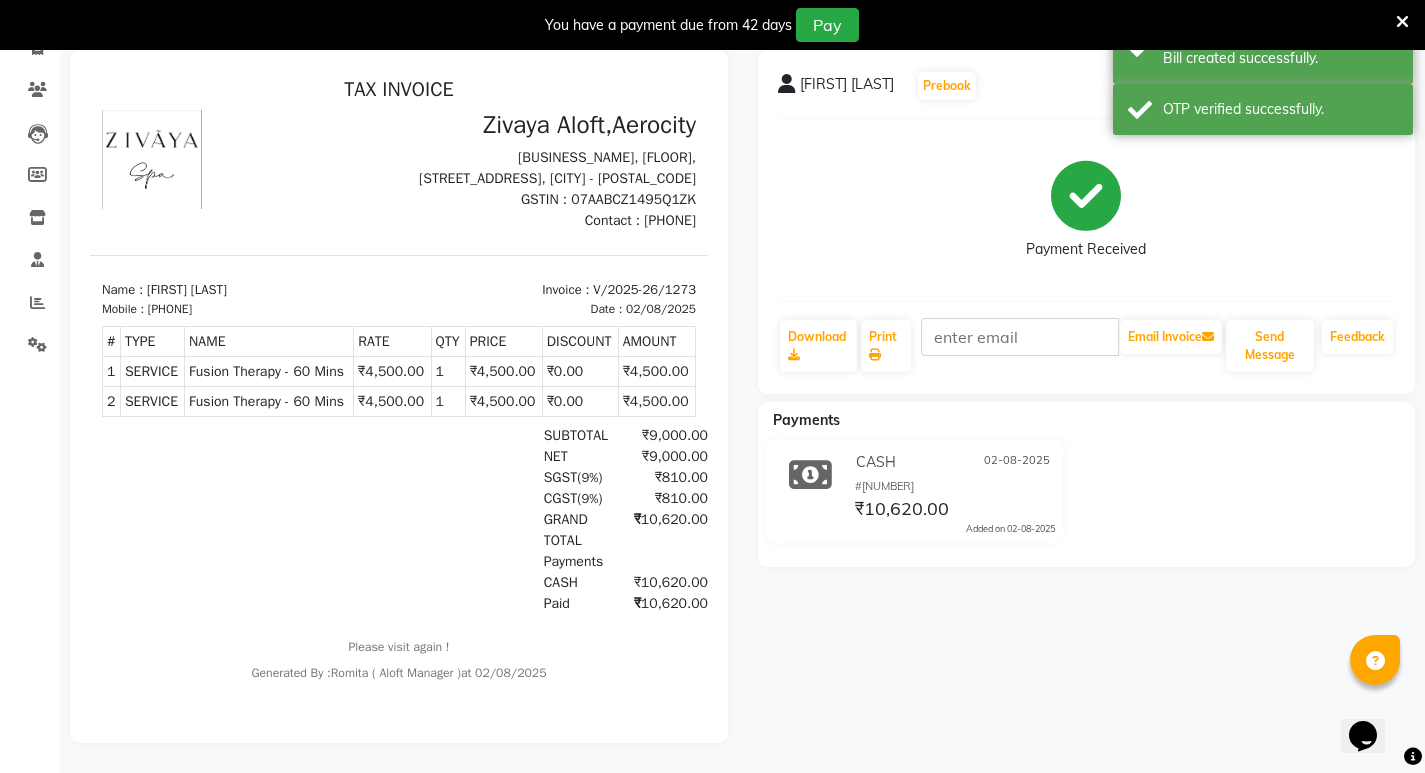 scroll, scrollTop: 0, scrollLeft: 0, axis: both 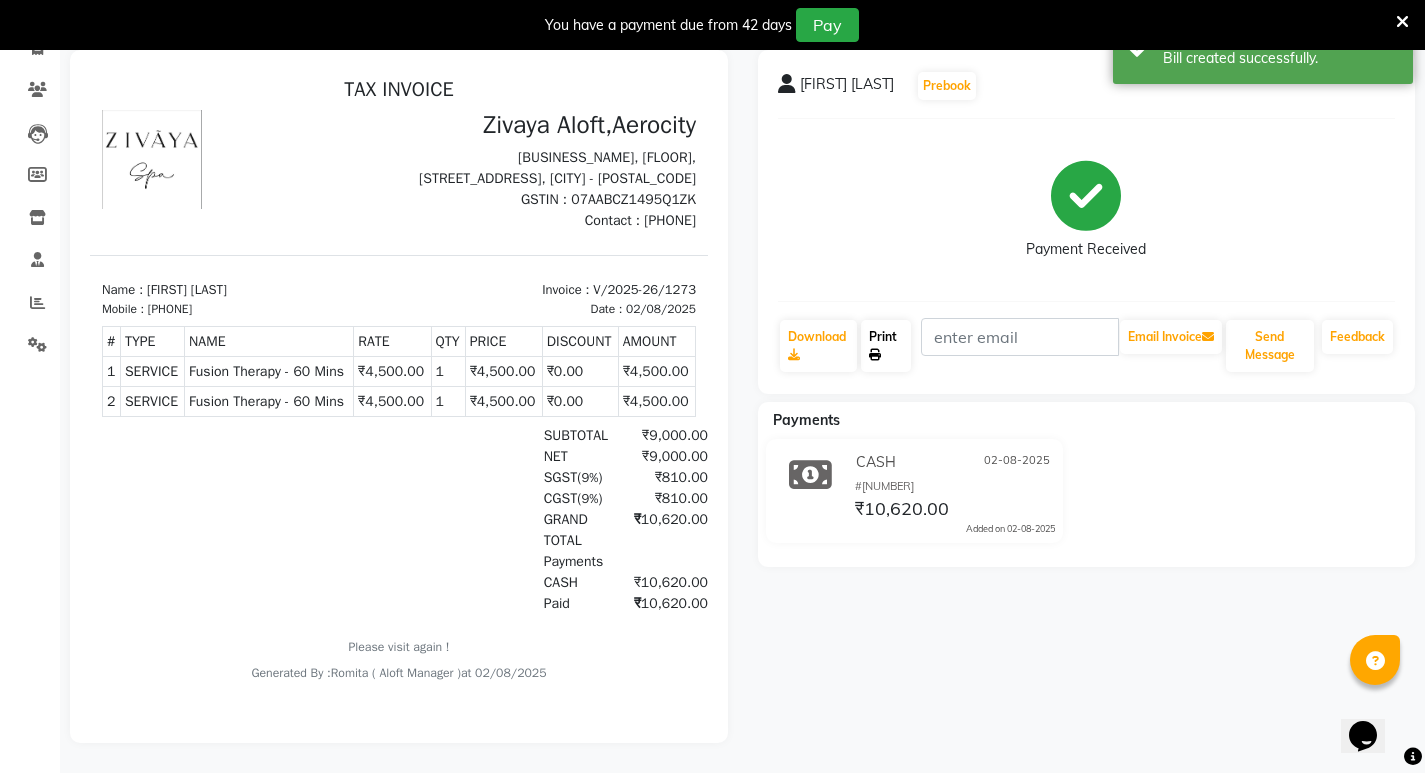 click on "Print" 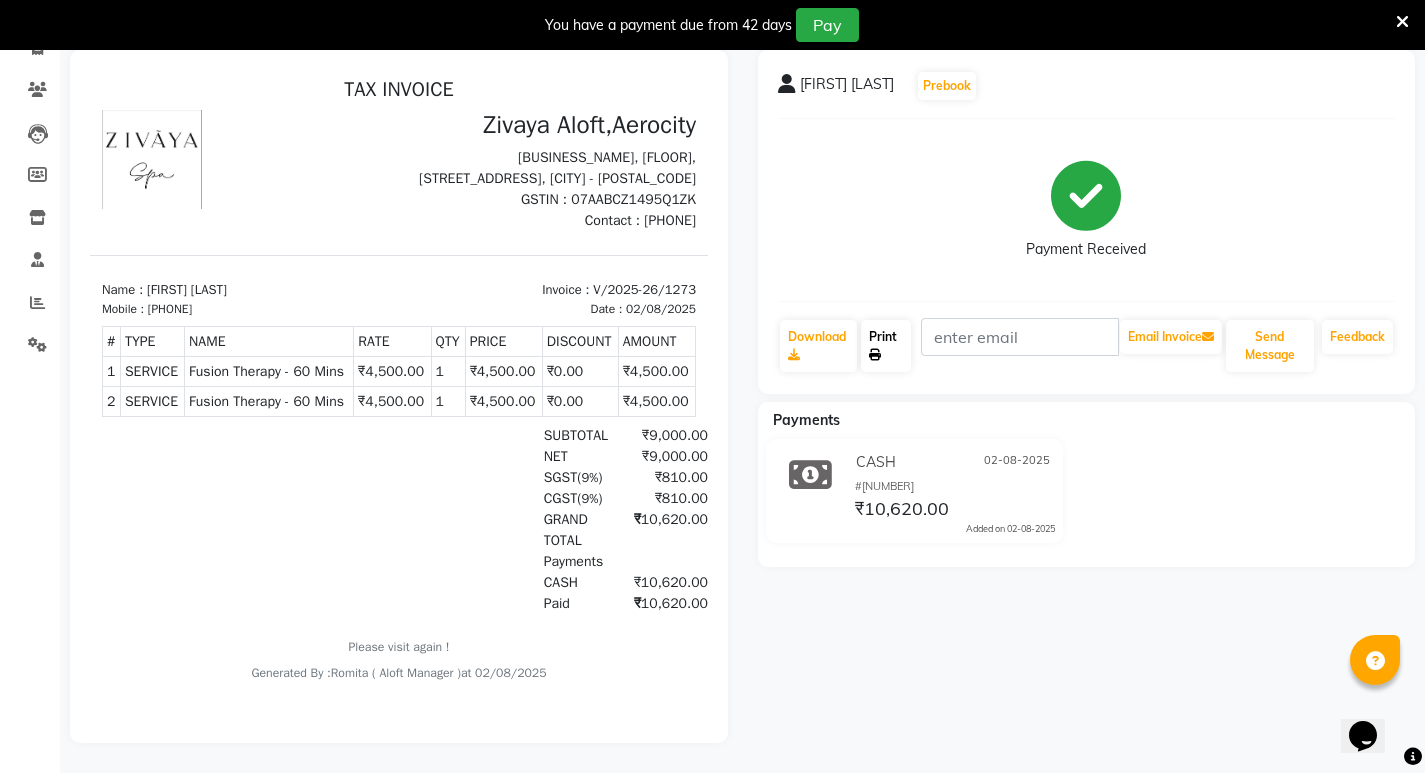 scroll, scrollTop: 0, scrollLeft: 0, axis: both 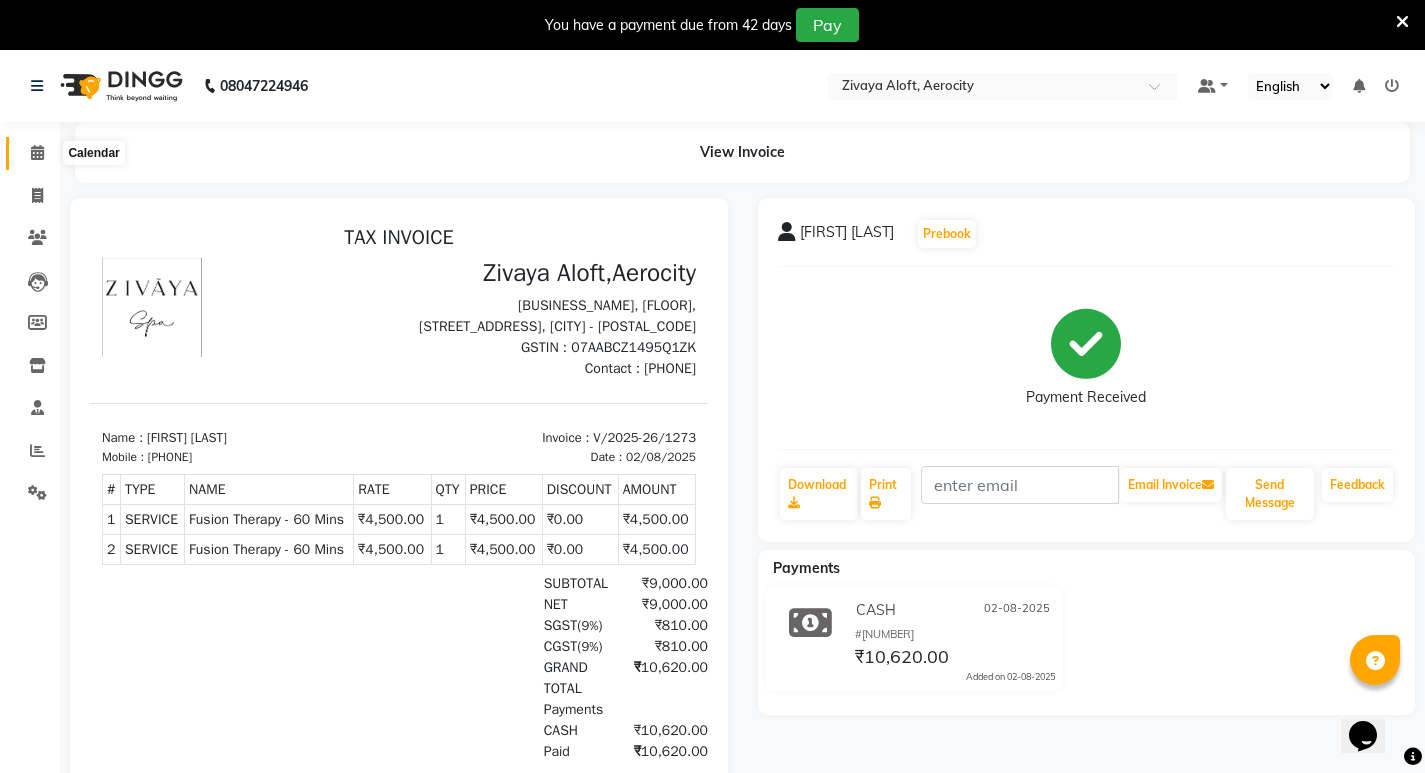 click 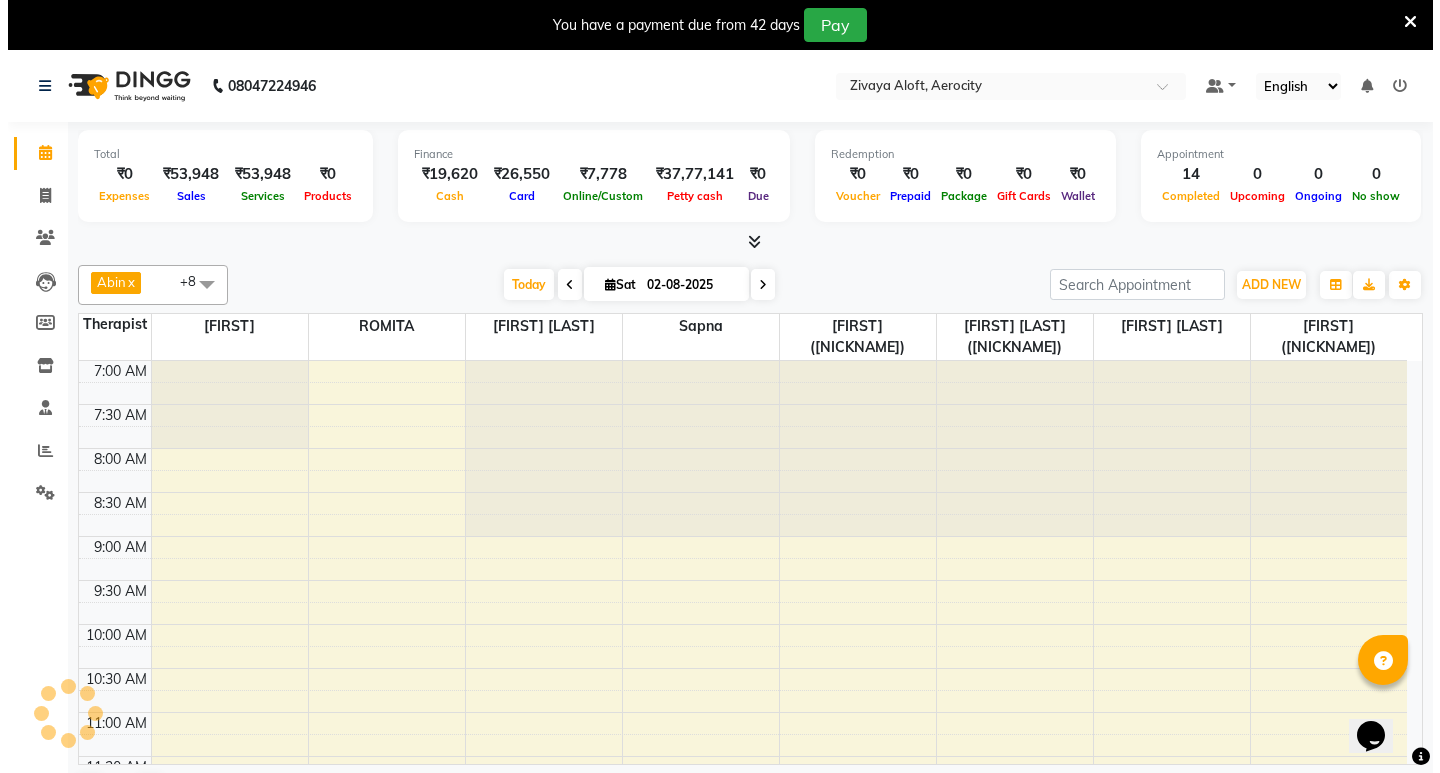 scroll, scrollTop: 617, scrollLeft: 0, axis: vertical 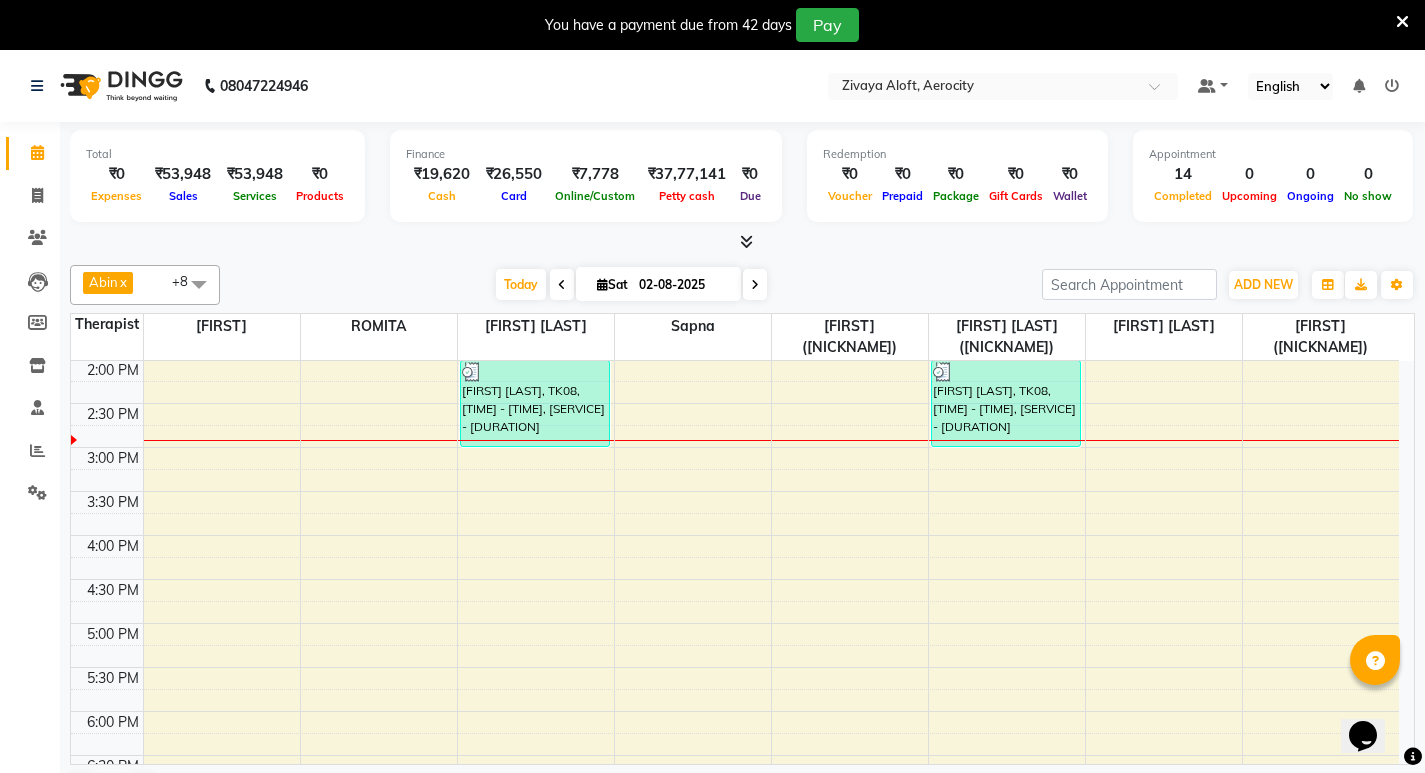 click at bounding box center [746, 241] 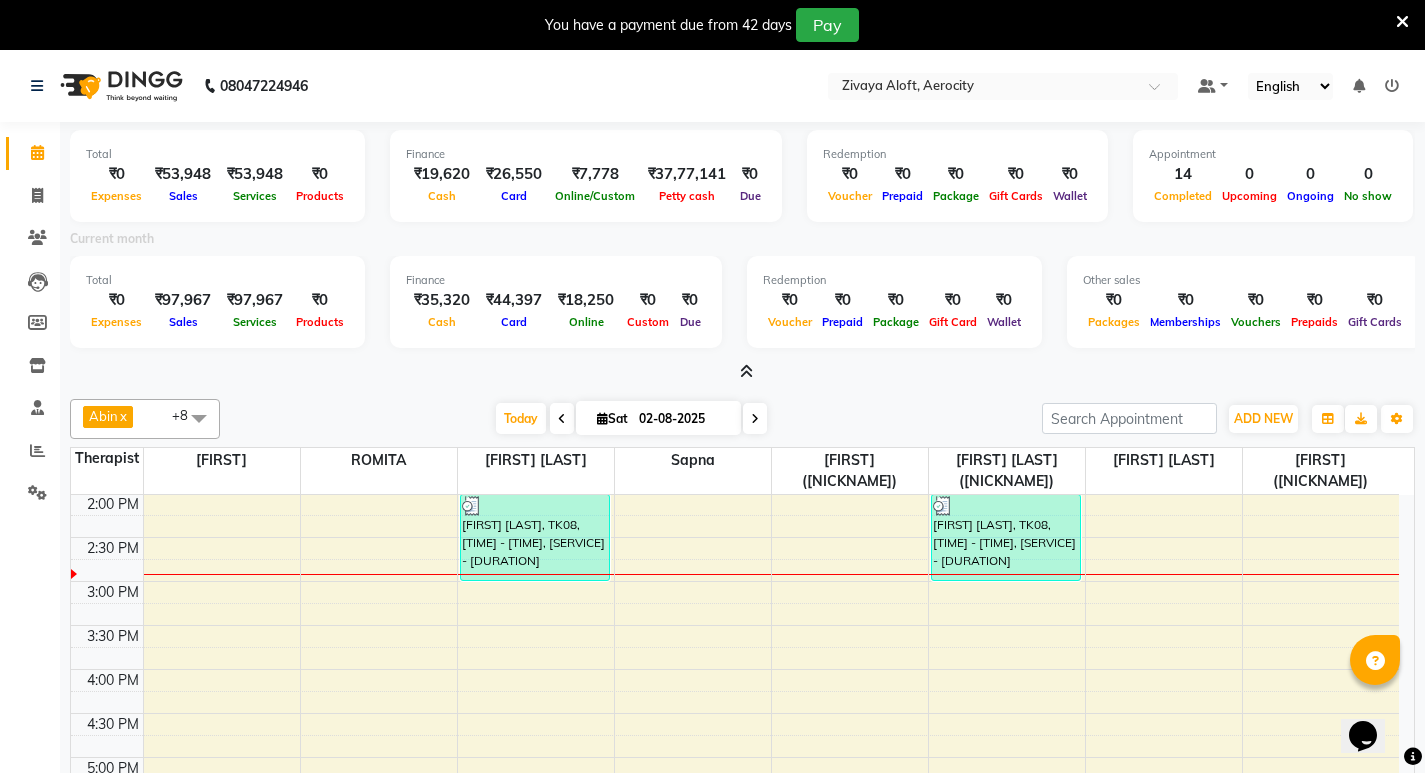 click at bounding box center [746, 371] 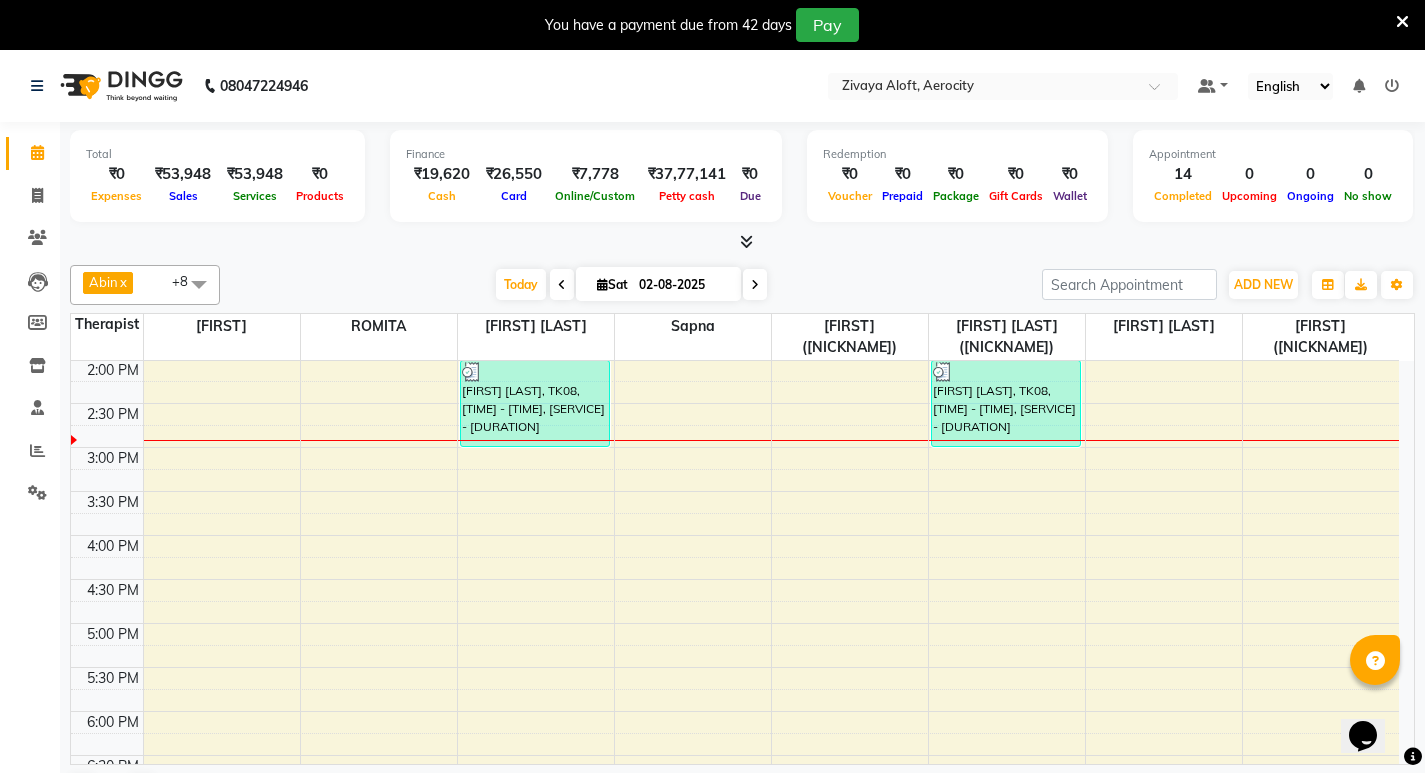 click at bounding box center [1392, 86] 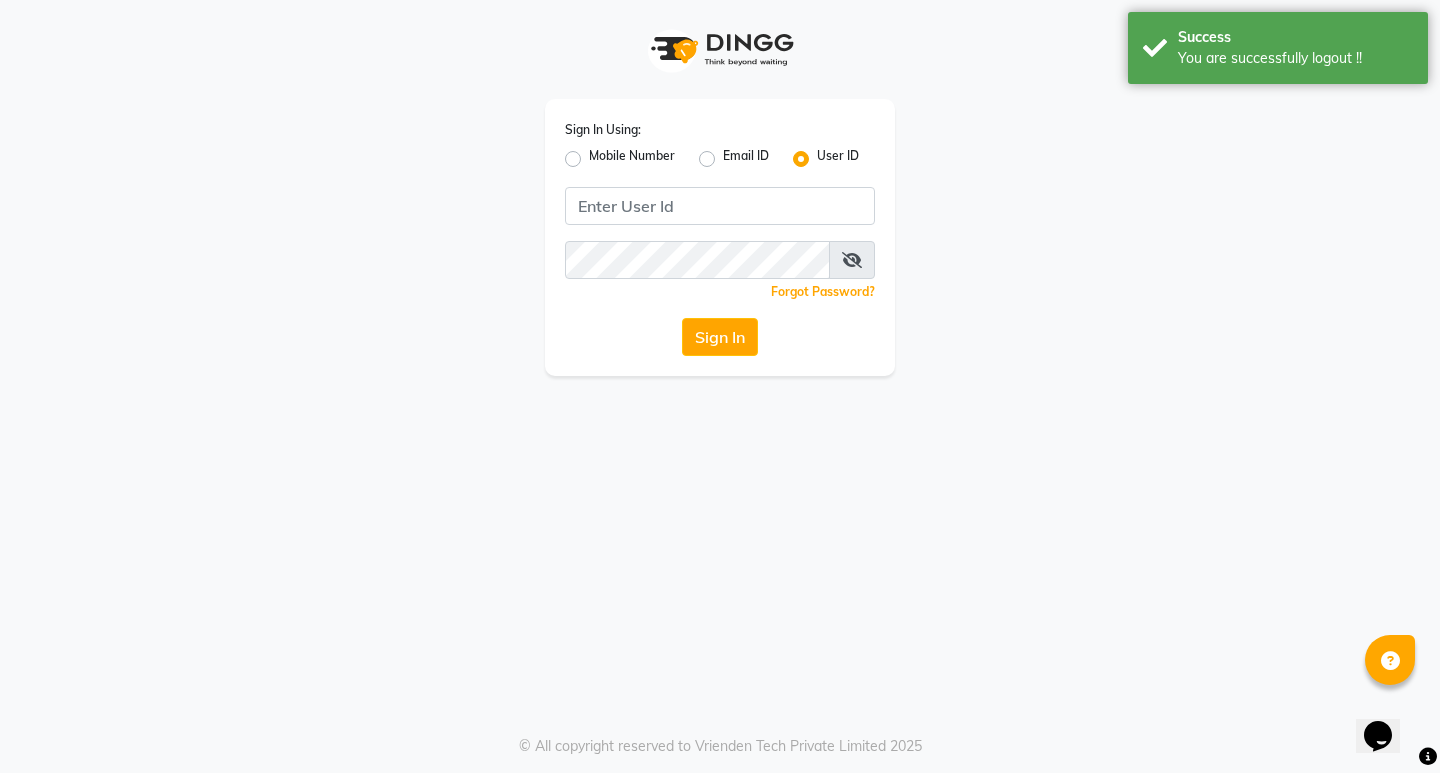 click on "Mobile Number" 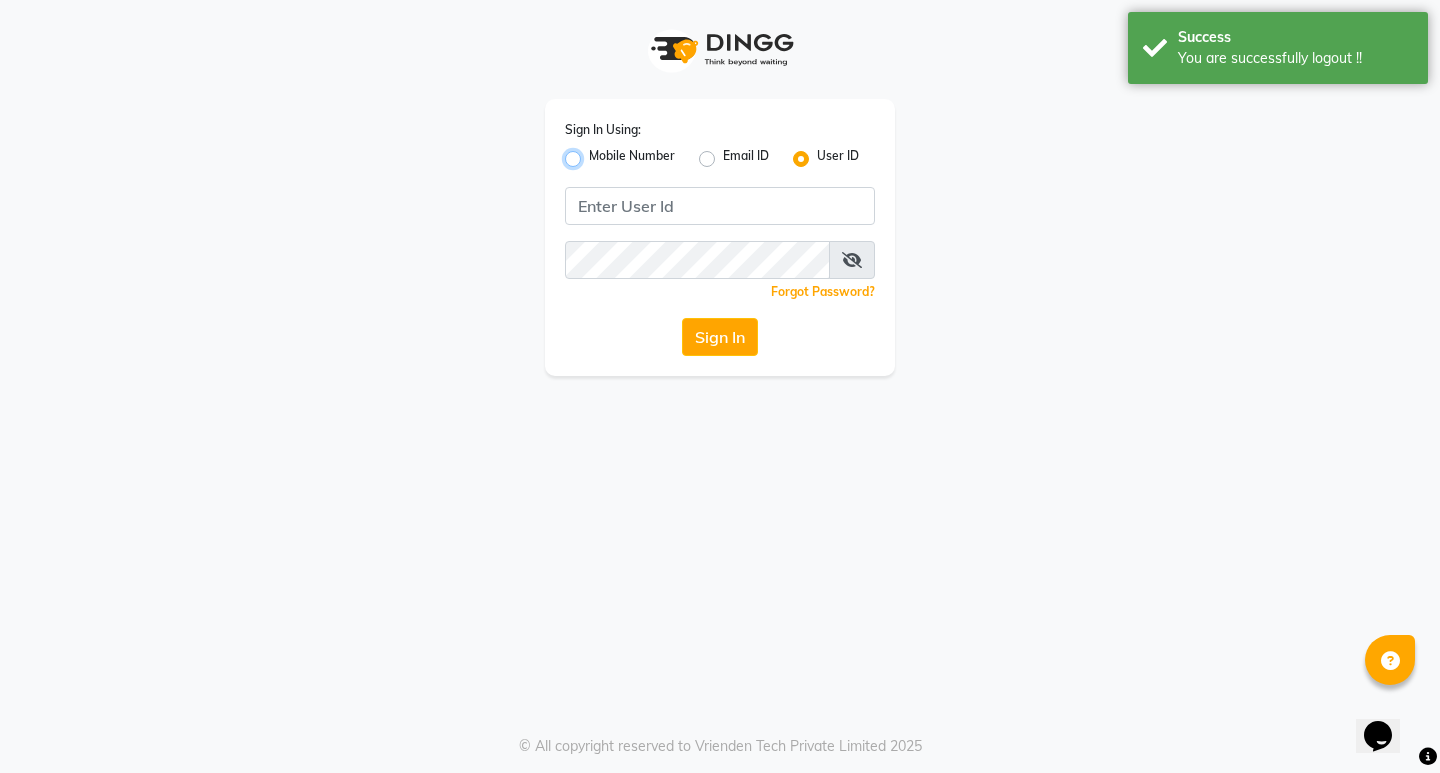 click on "Mobile Number" at bounding box center [595, 153] 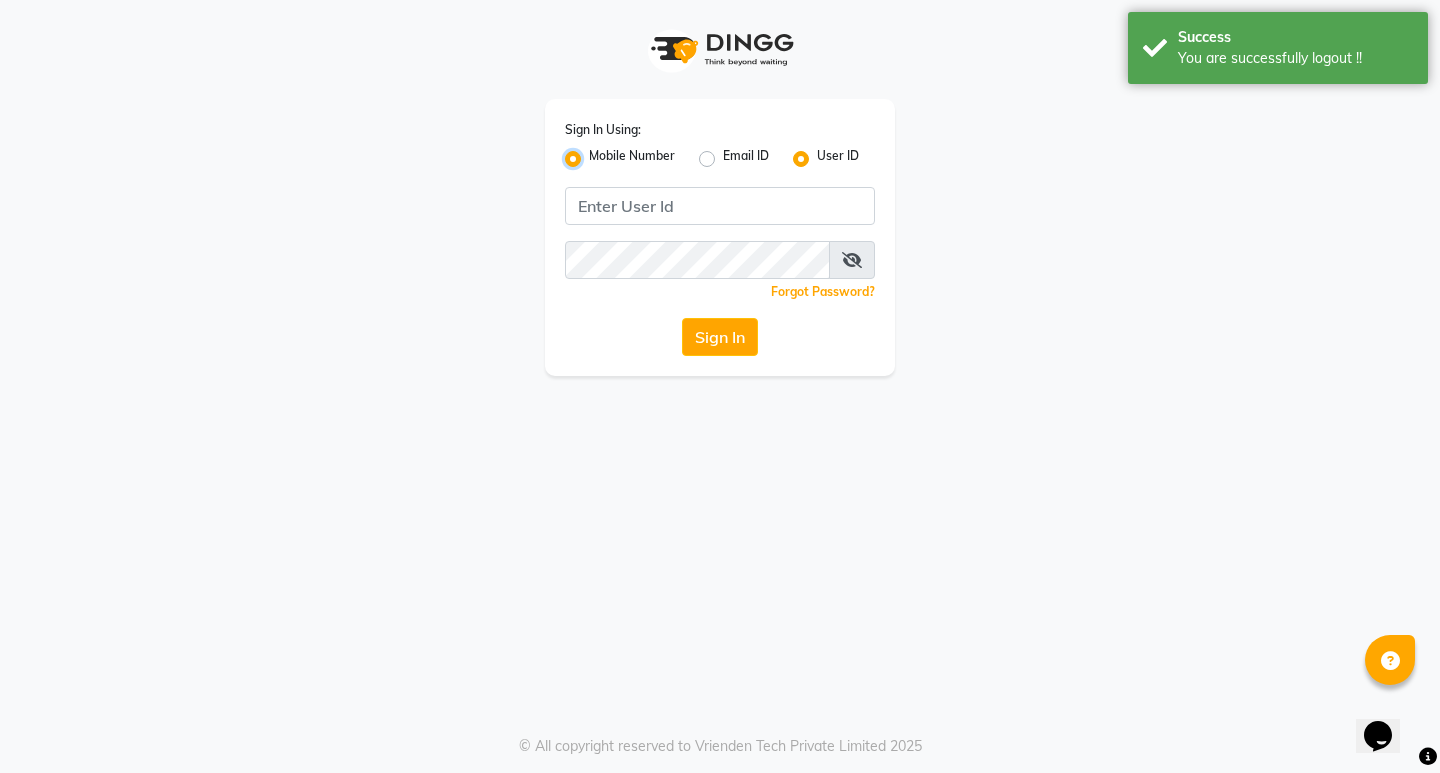 radio on "false" 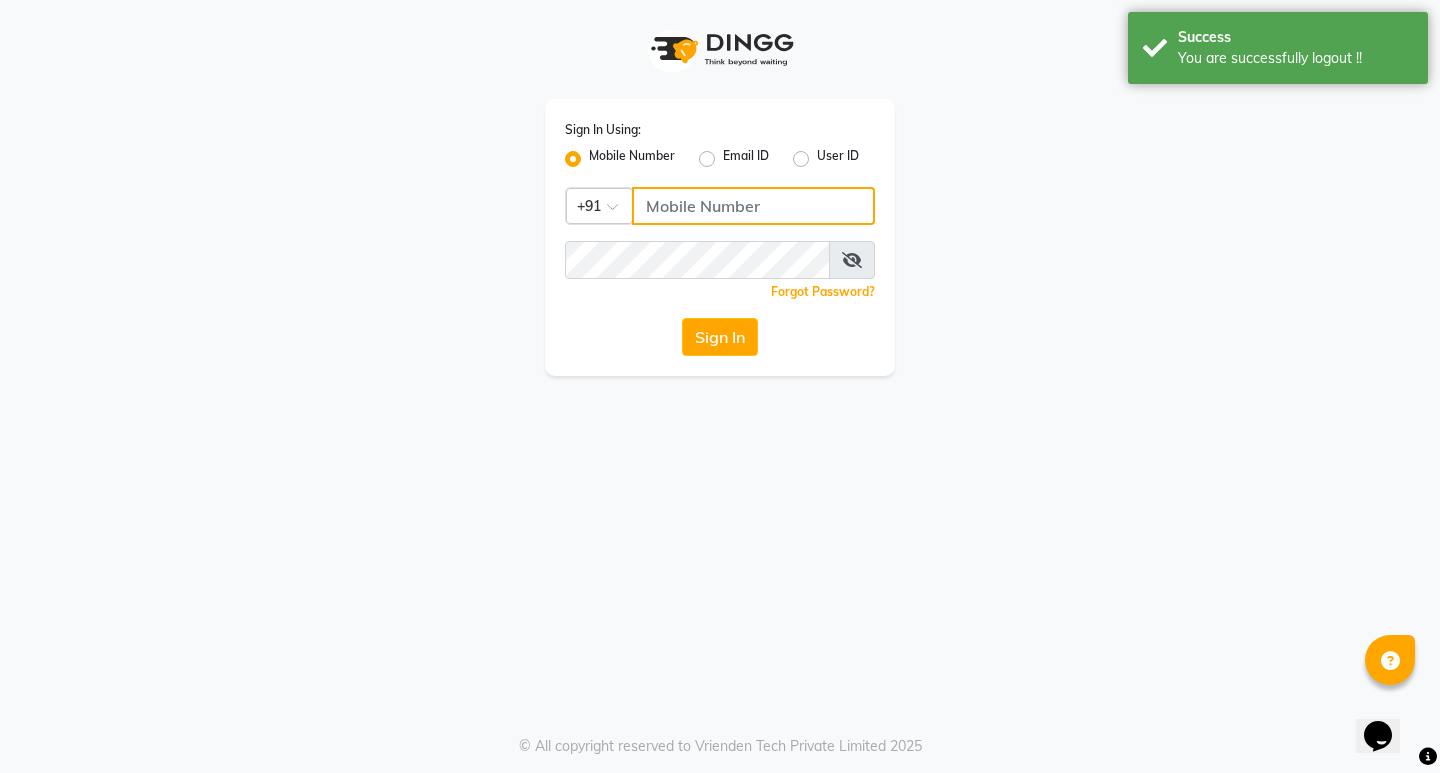click 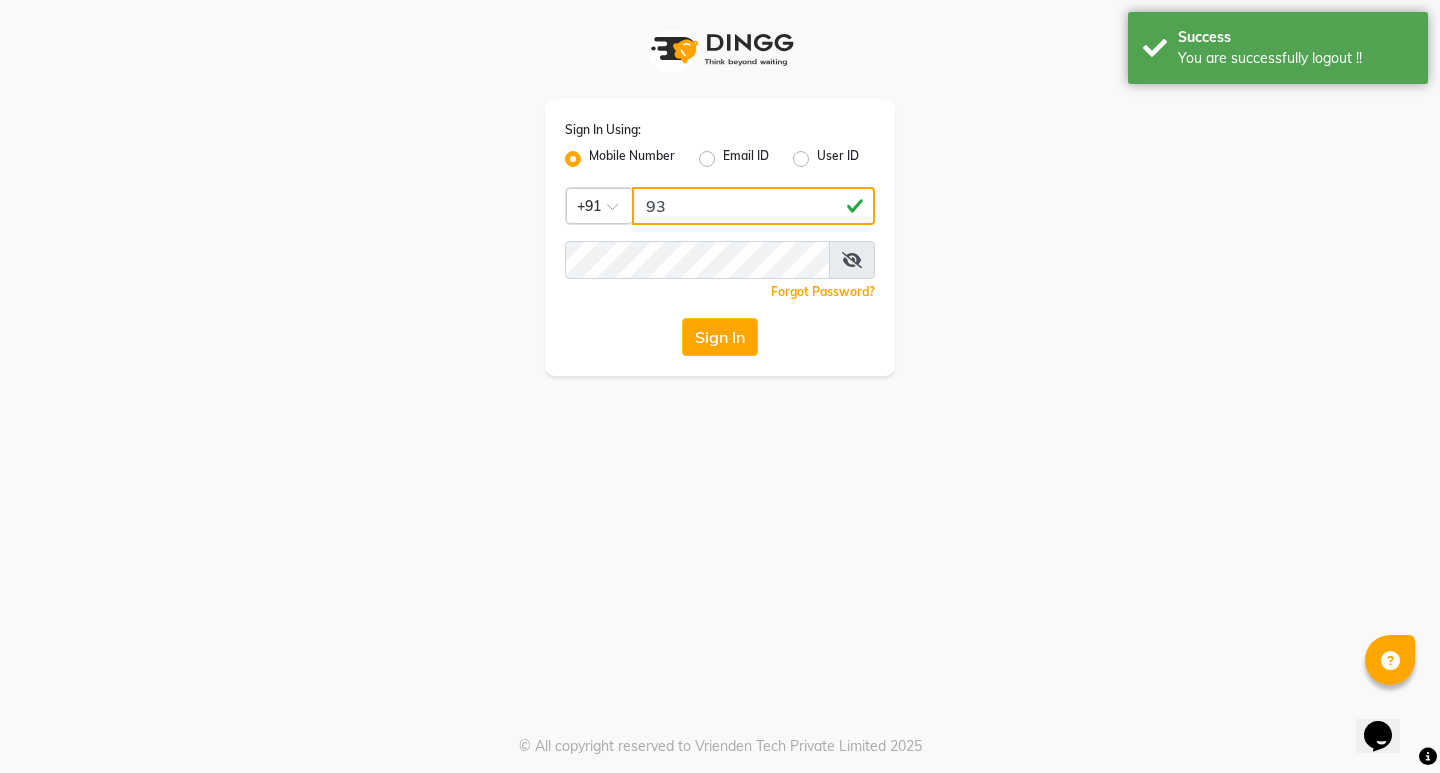 type on "9" 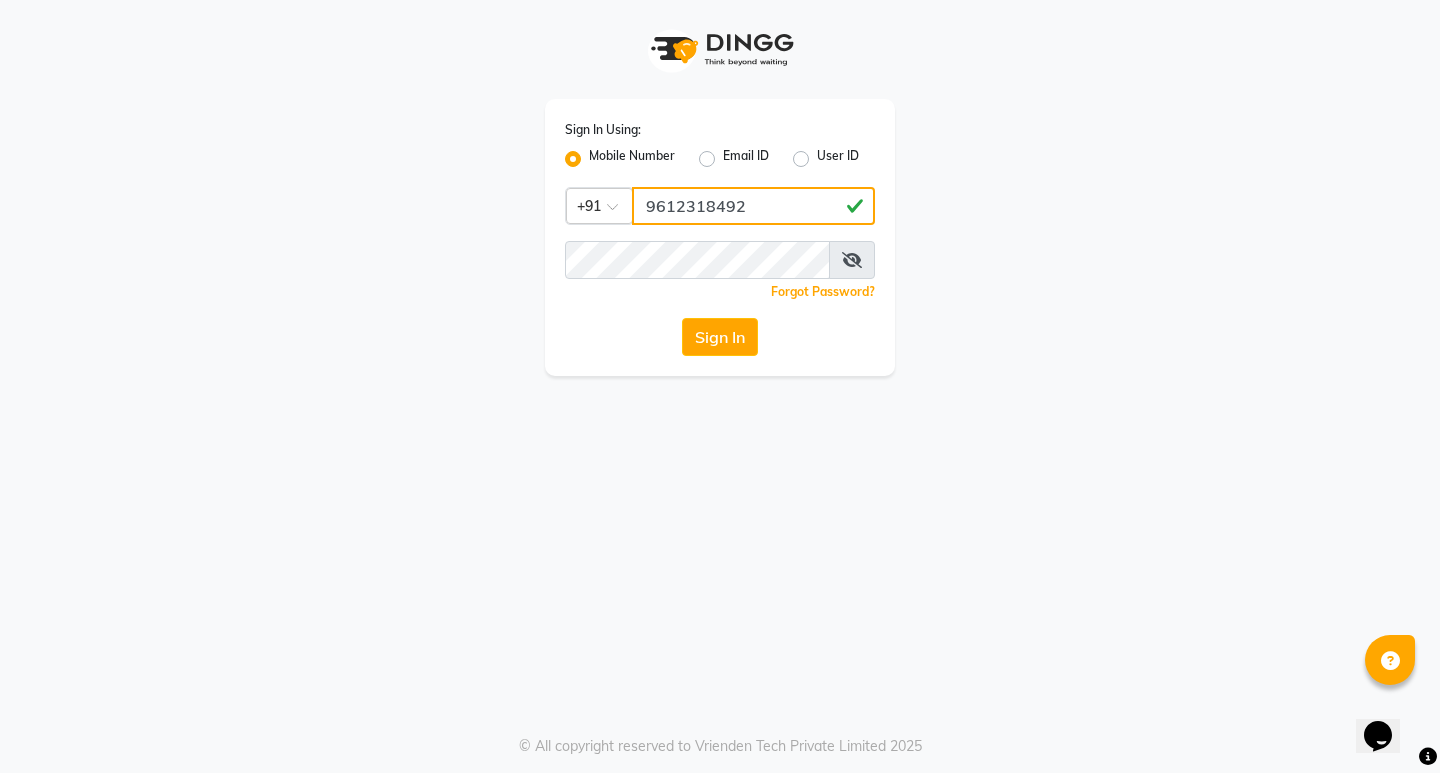 drag, startPoint x: 755, startPoint y: 204, endPoint x: 639, endPoint y: 208, distance: 116.06895 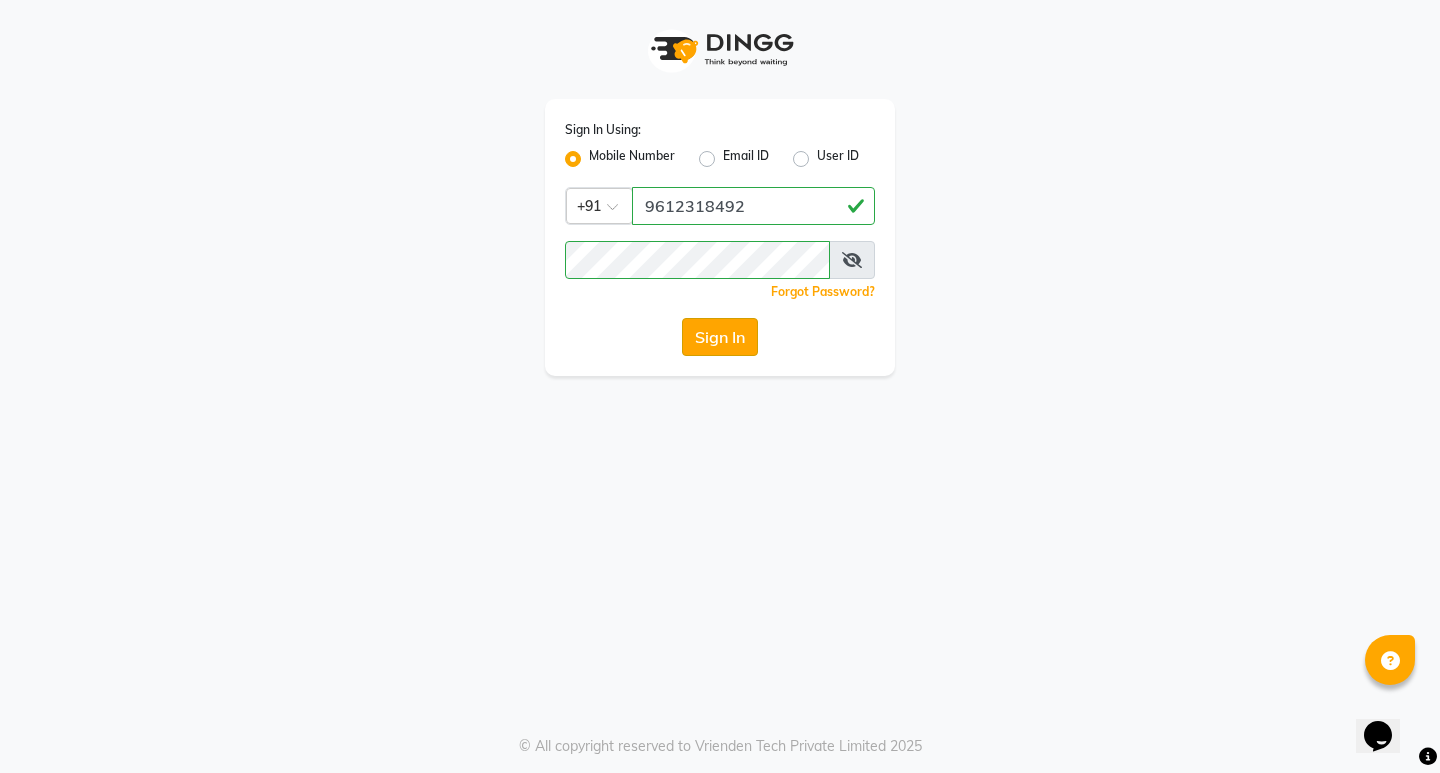 click on "Sign In" 